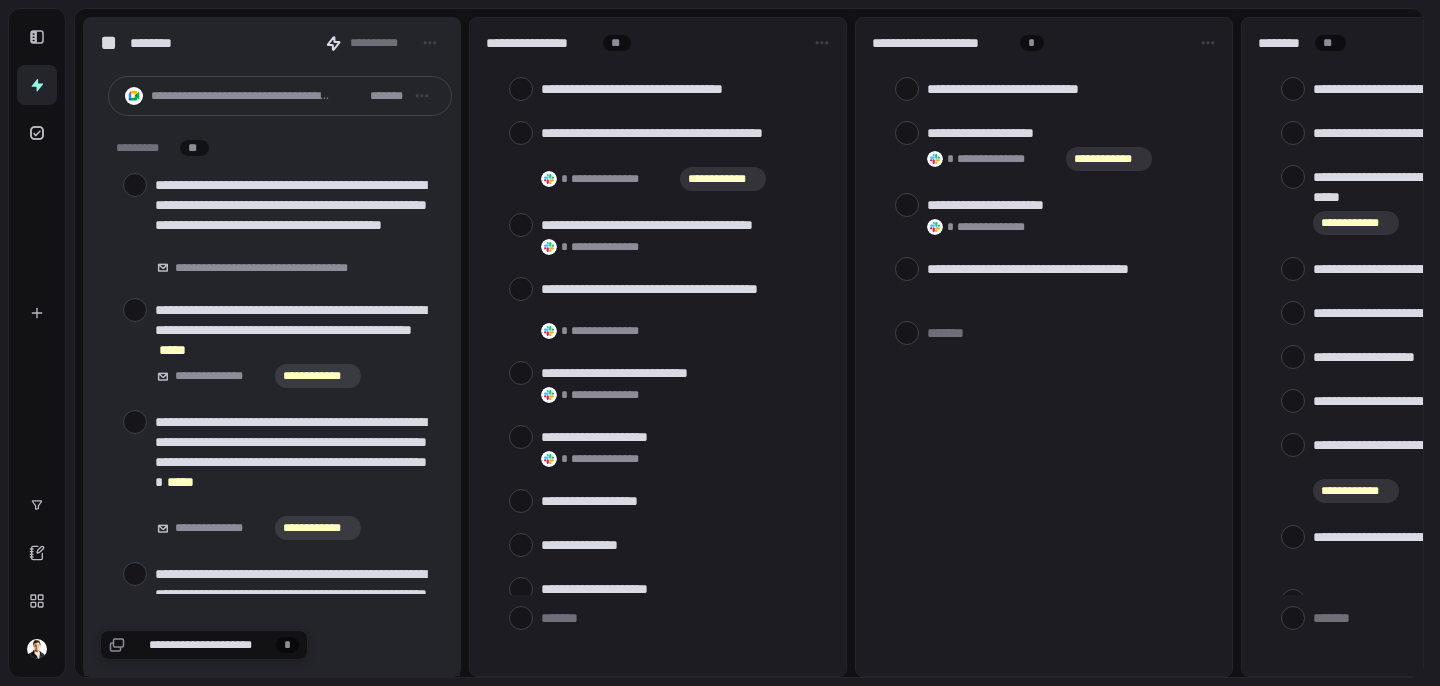 scroll, scrollTop: 0, scrollLeft: 0, axis: both 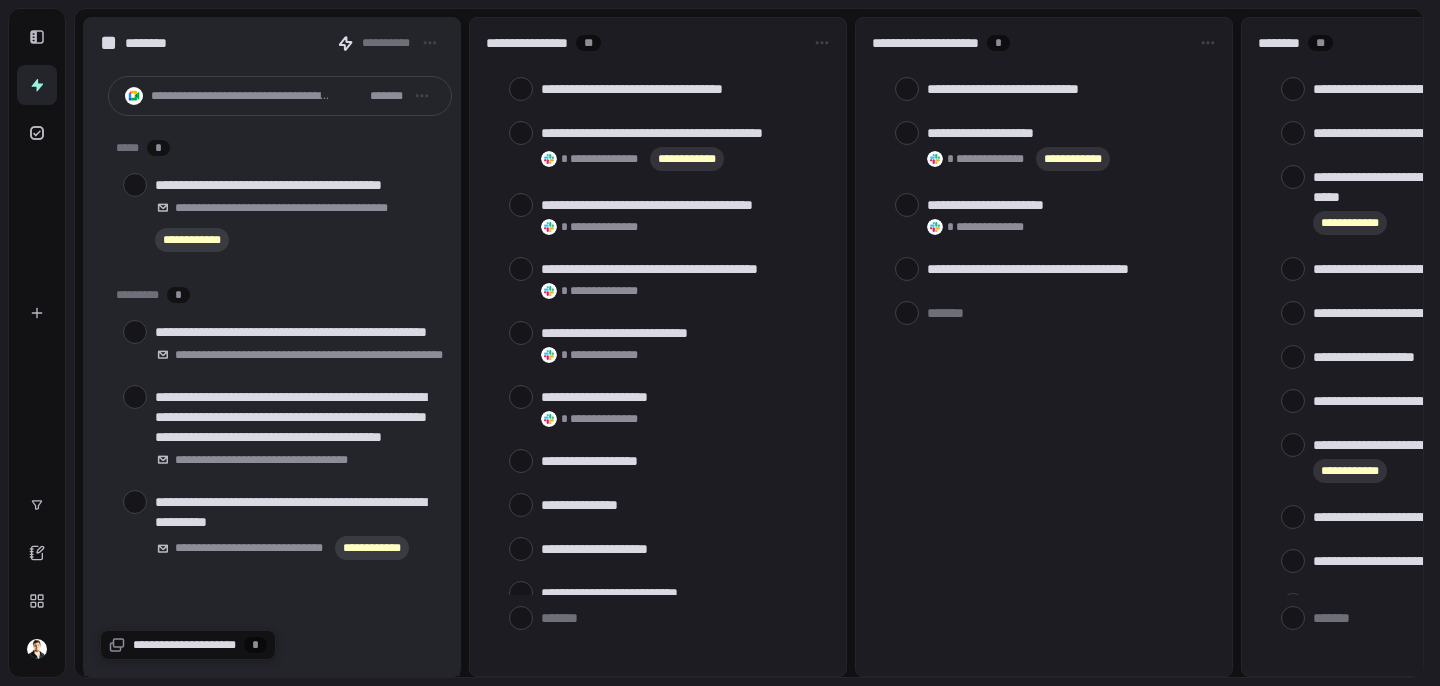type on "*" 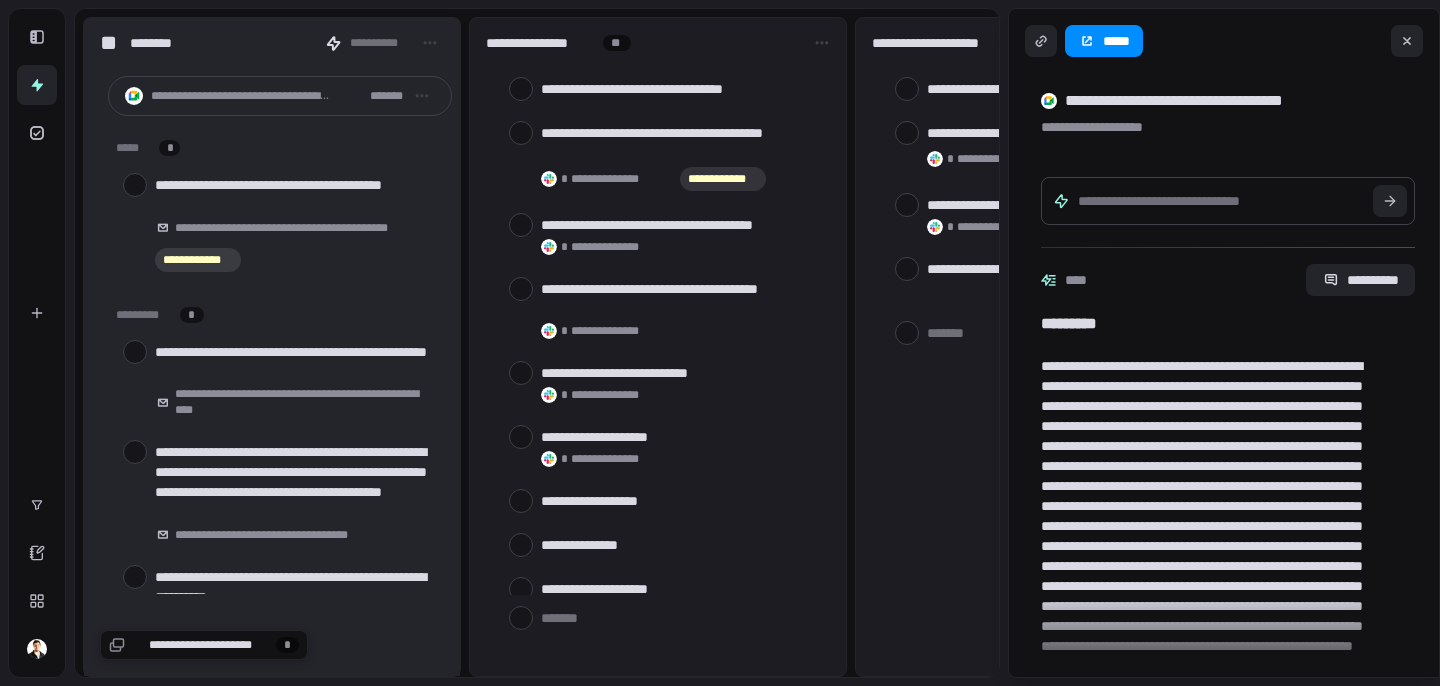 scroll, scrollTop: 0, scrollLeft: 0, axis: both 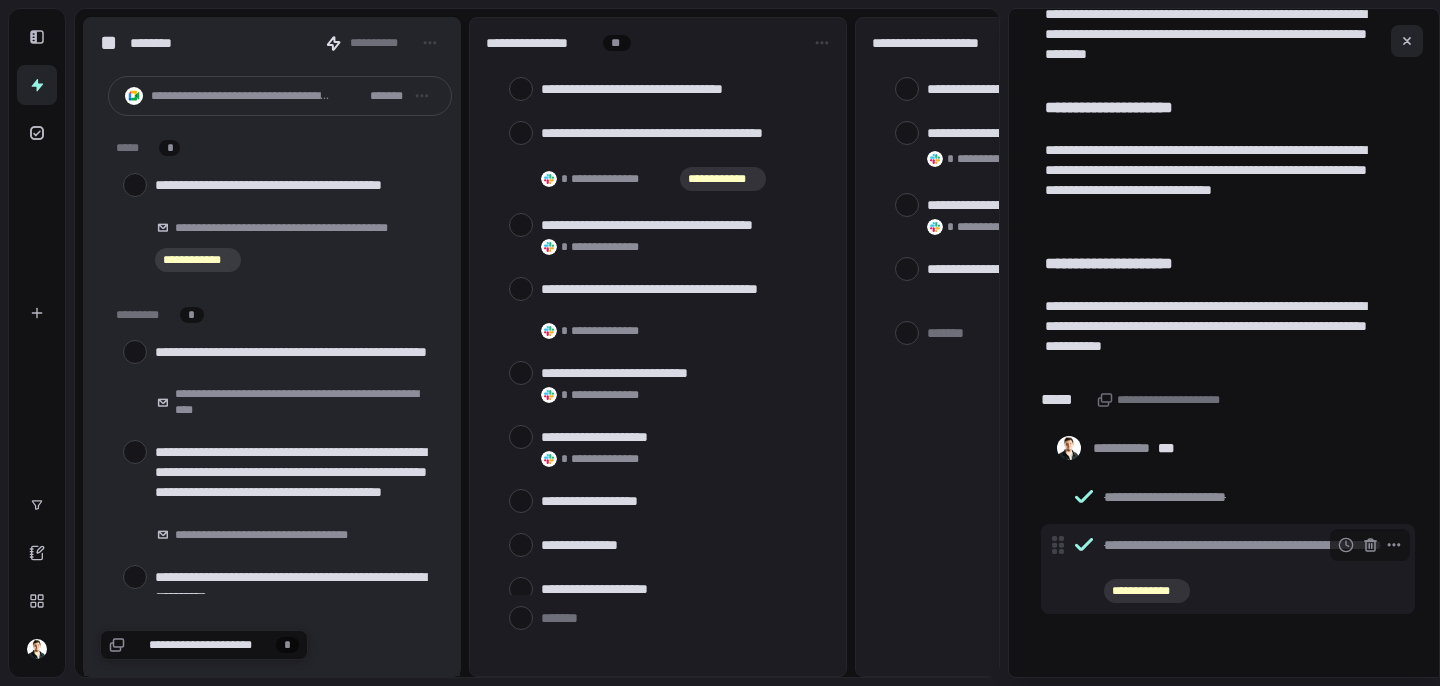 type on "*" 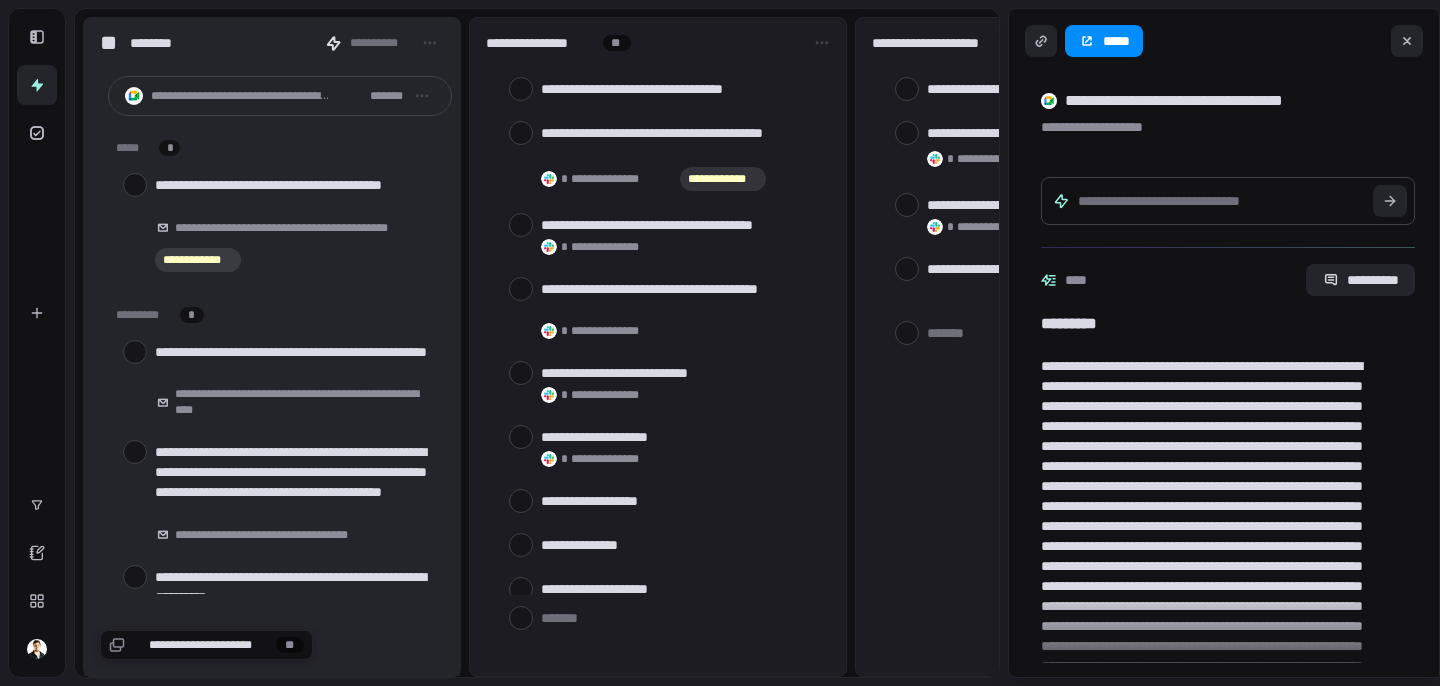 scroll, scrollTop: 0, scrollLeft: 0, axis: both 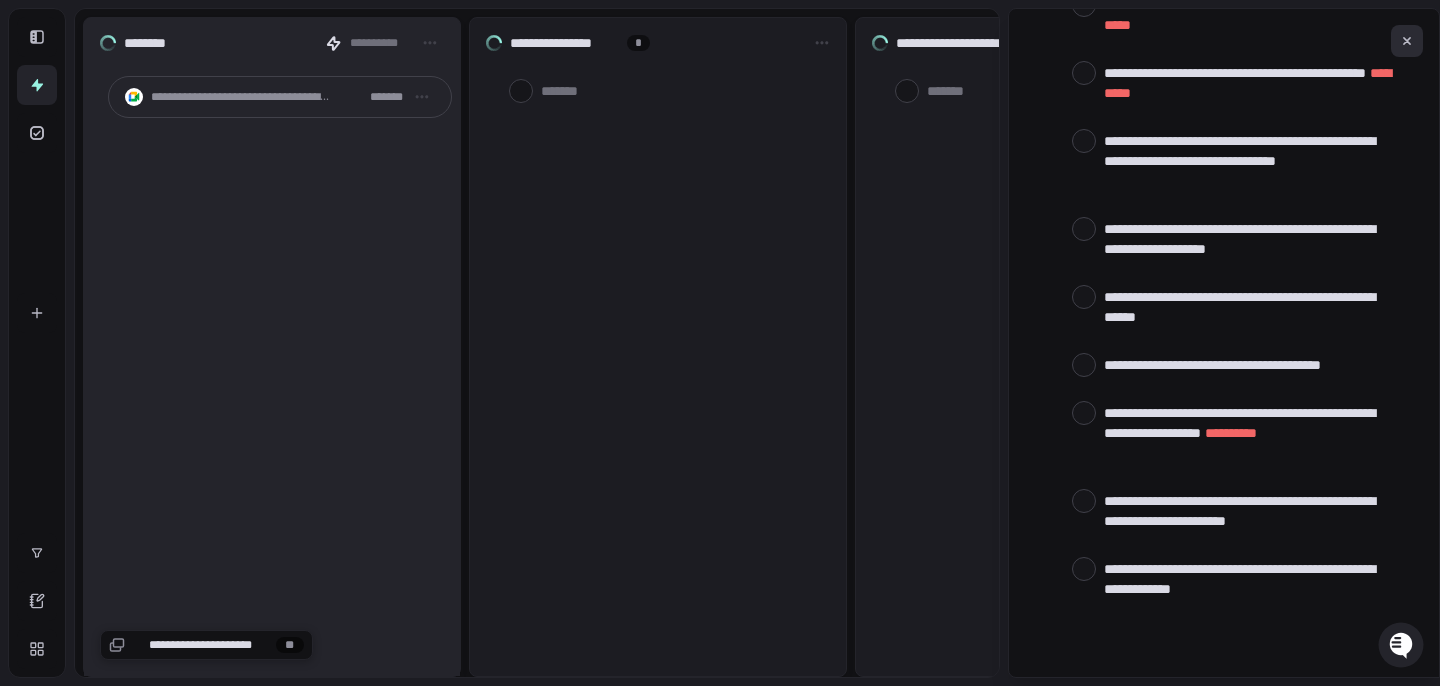 click at bounding box center [1407, 41] 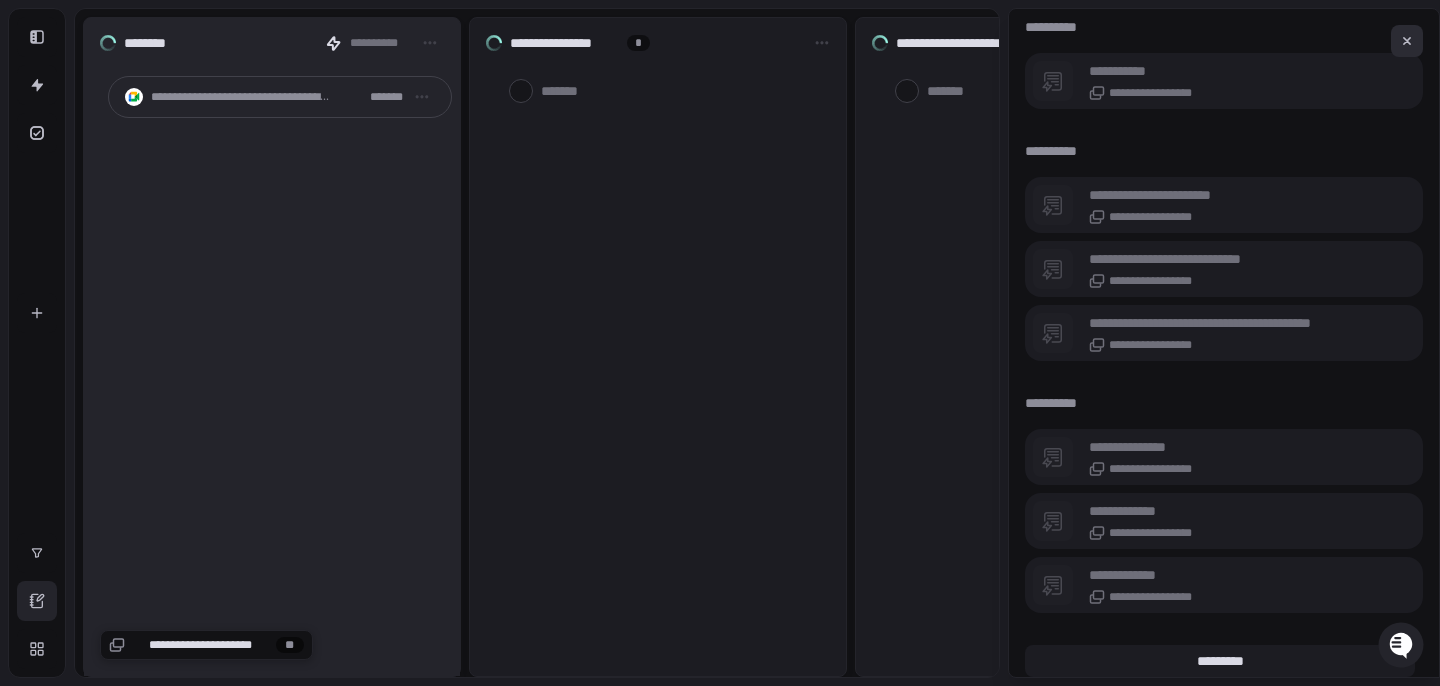 scroll, scrollTop: 1664, scrollLeft: 0, axis: vertical 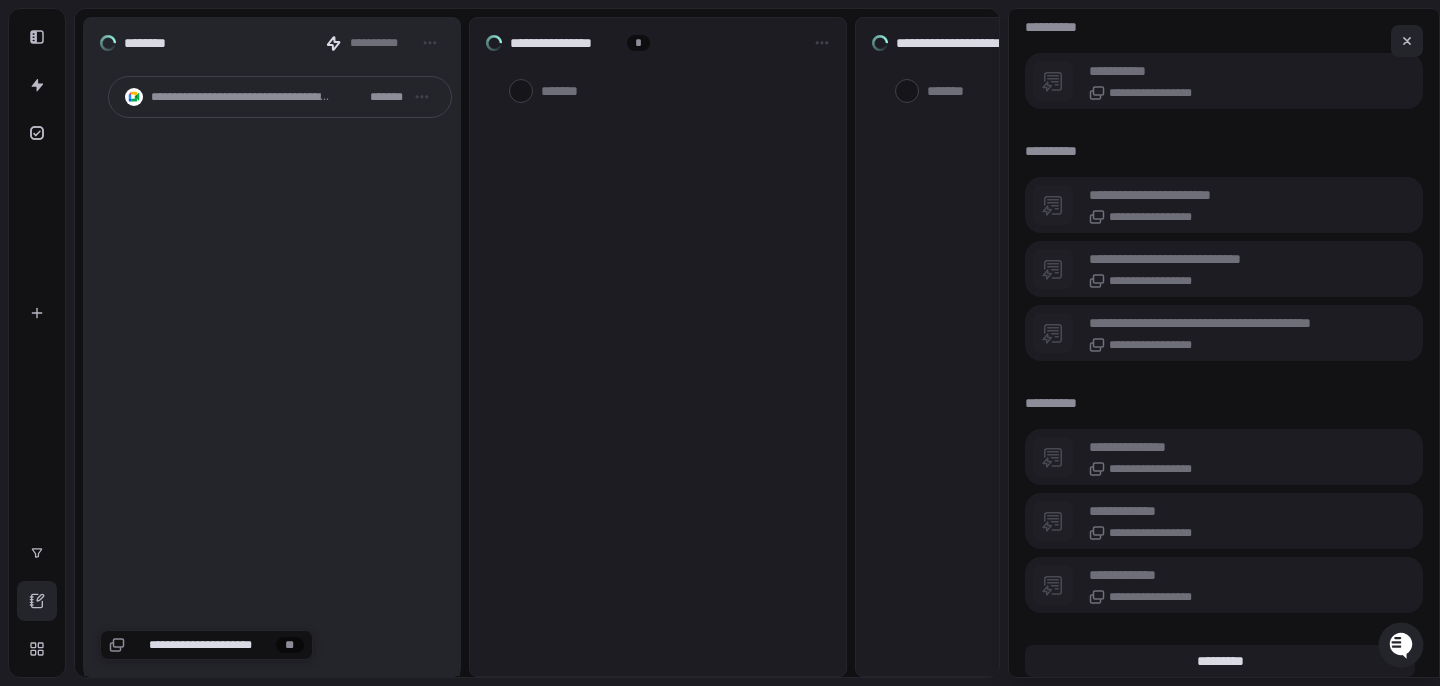 type on "*" 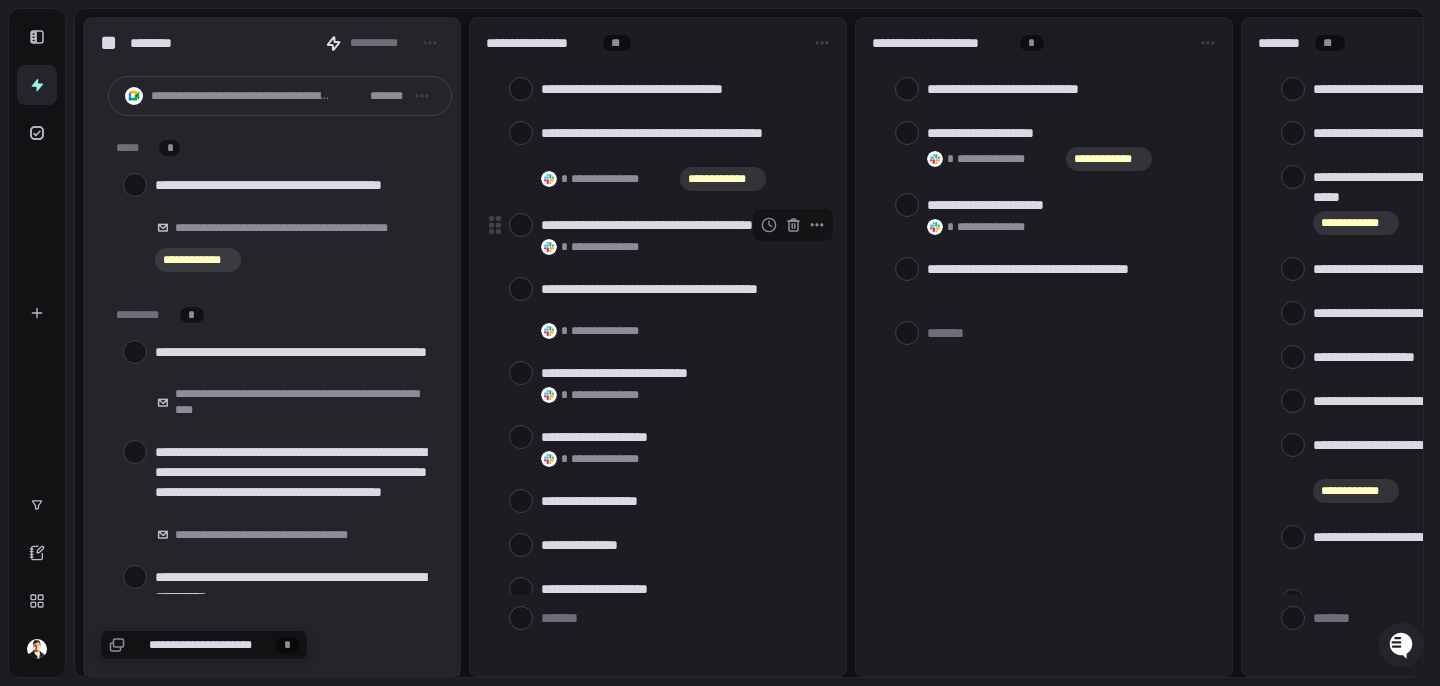 scroll, scrollTop: 0, scrollLeft: 0, axis: both 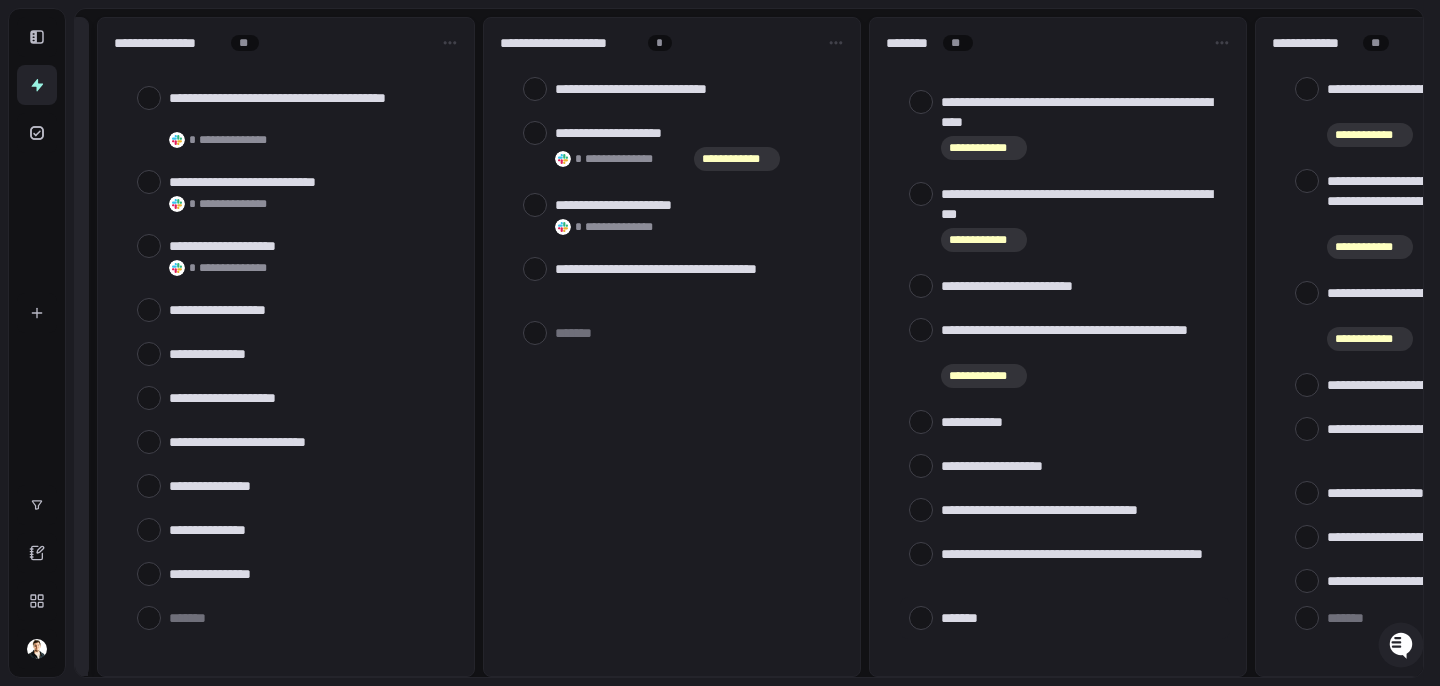 type on "*" 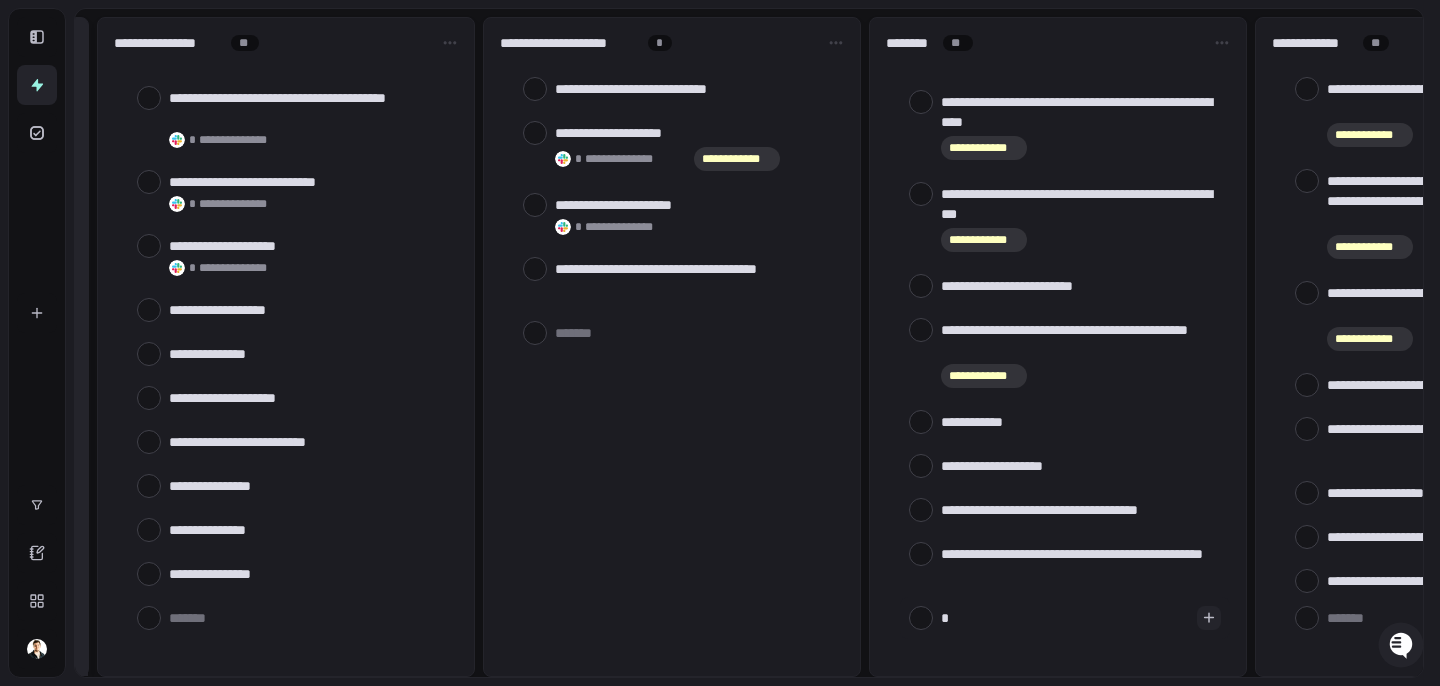 type on "**" 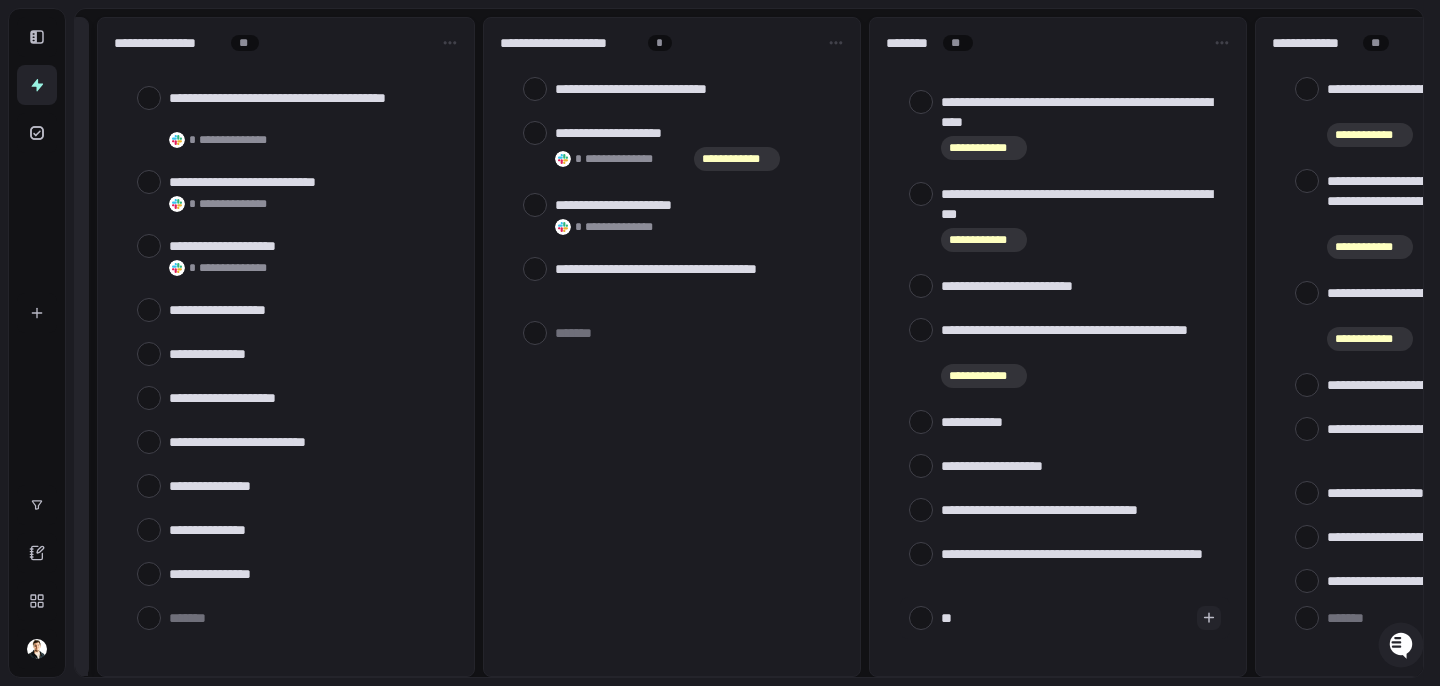 type on "***" 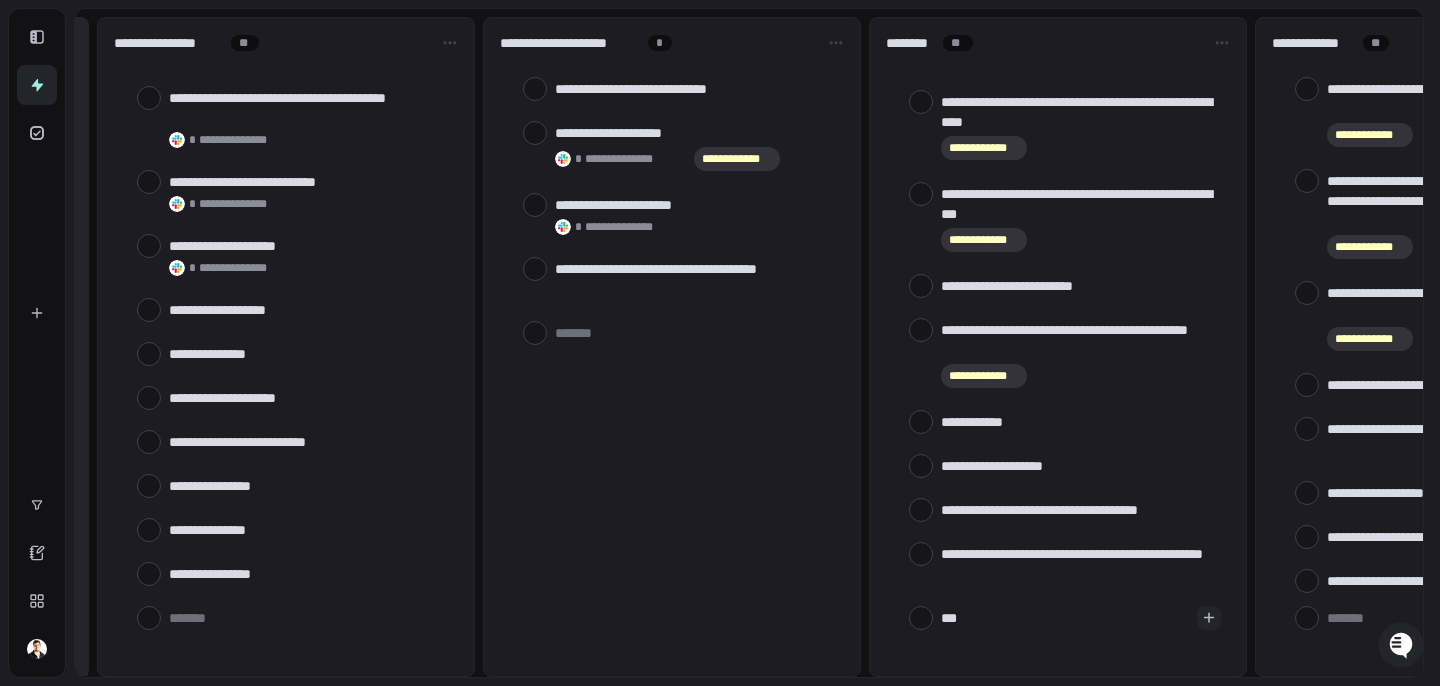 type on "****" 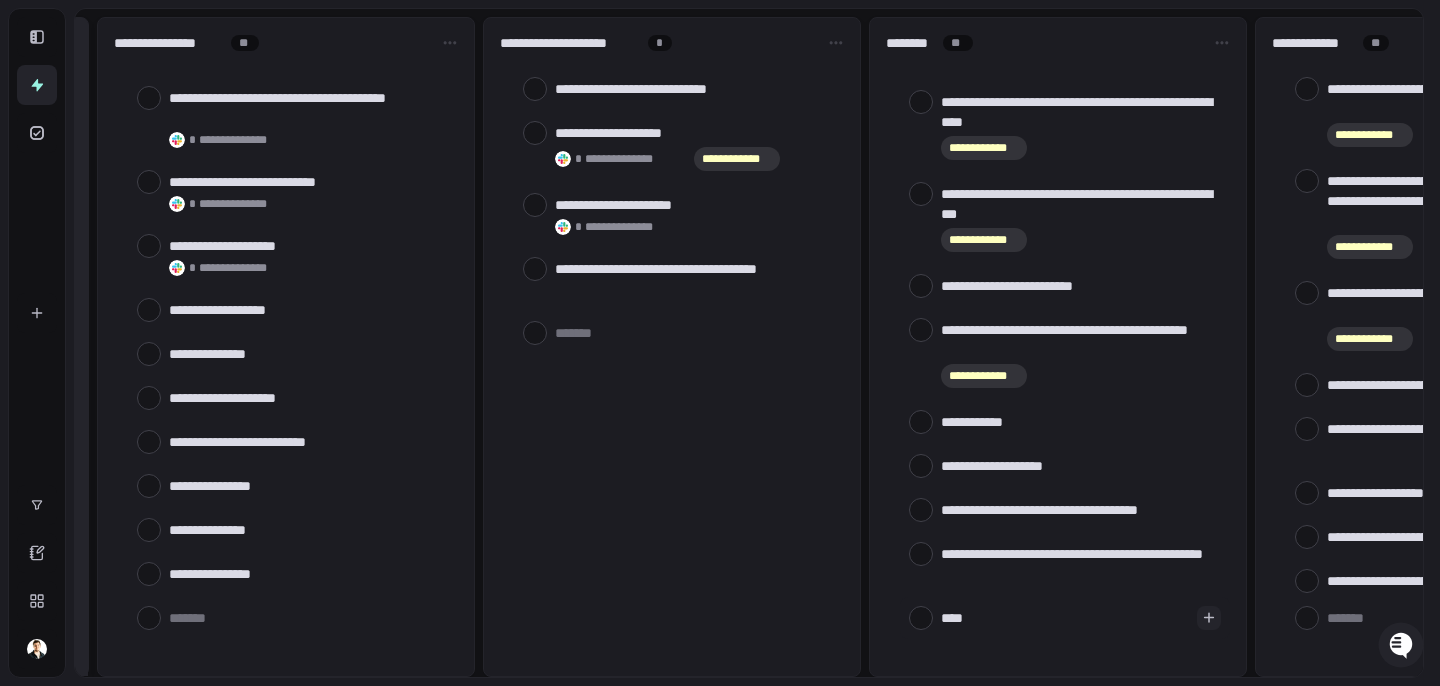 type on "*****" 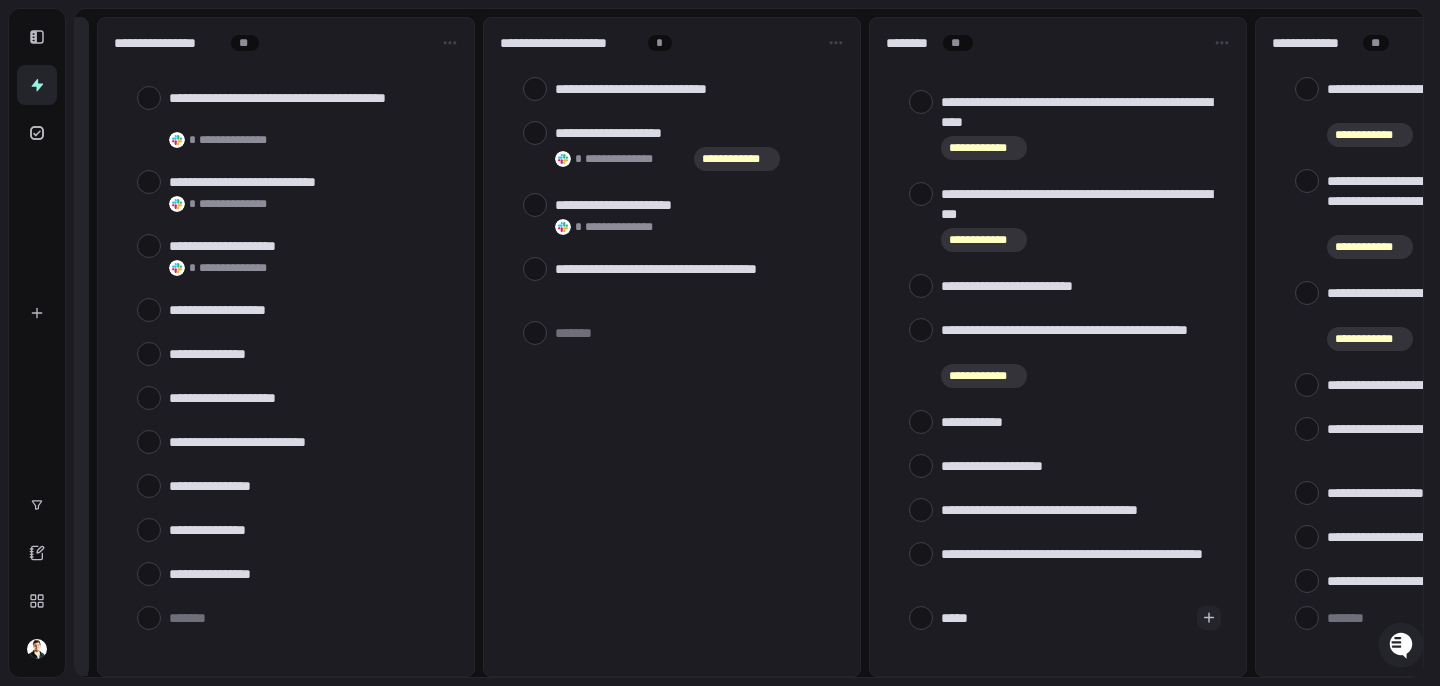 type on "******" 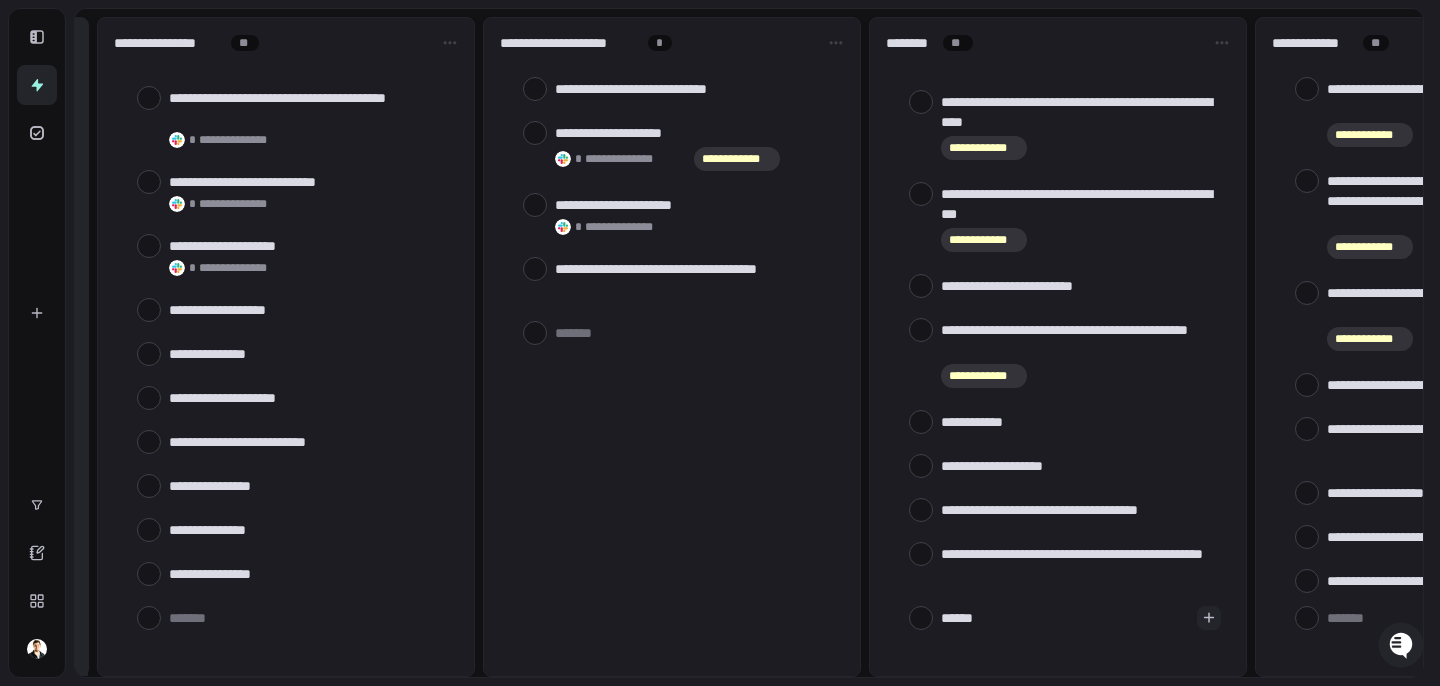 type on "******" 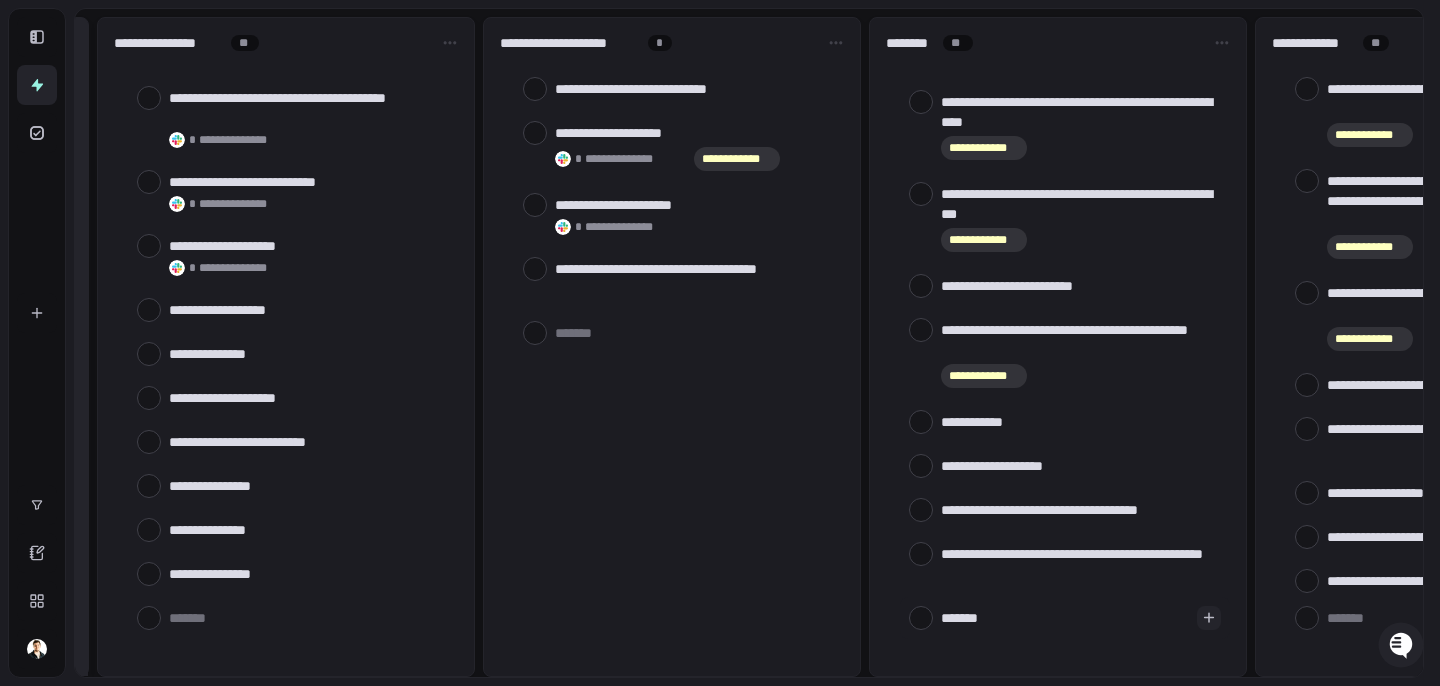 type on "*" 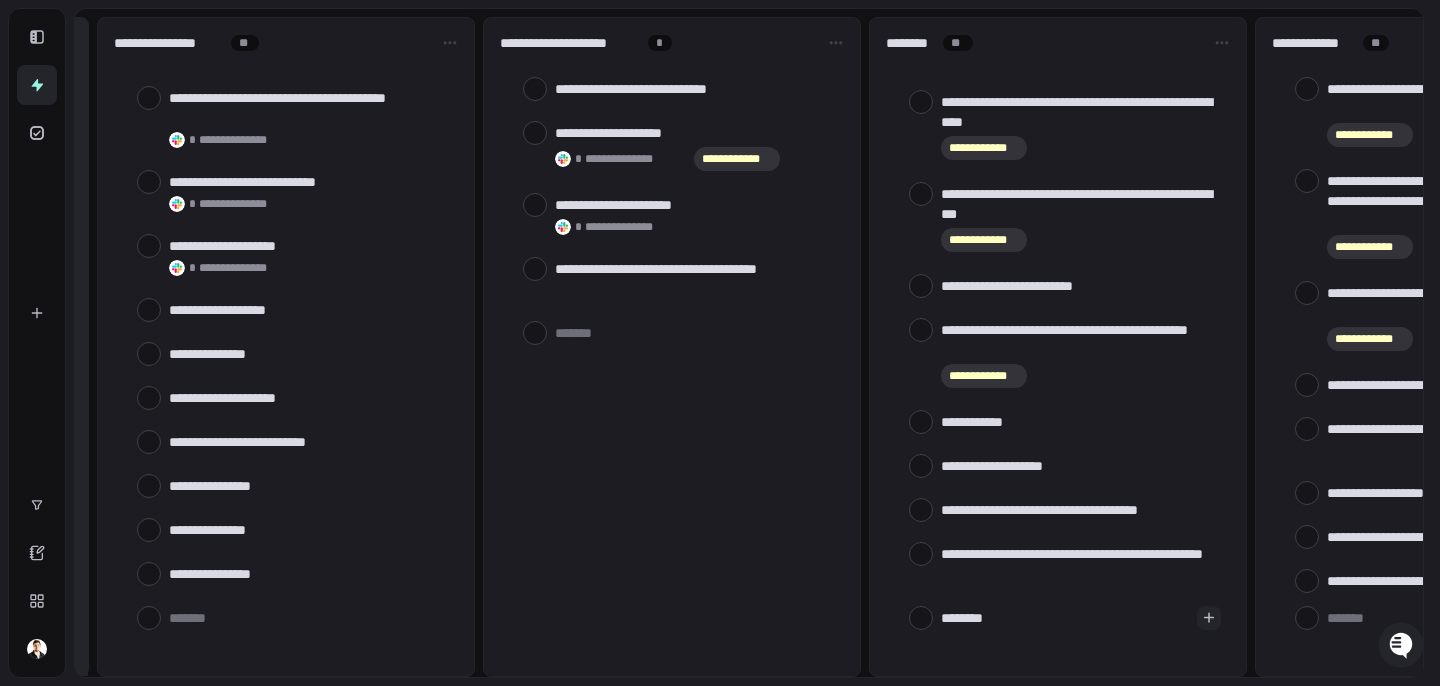 type on "*********" 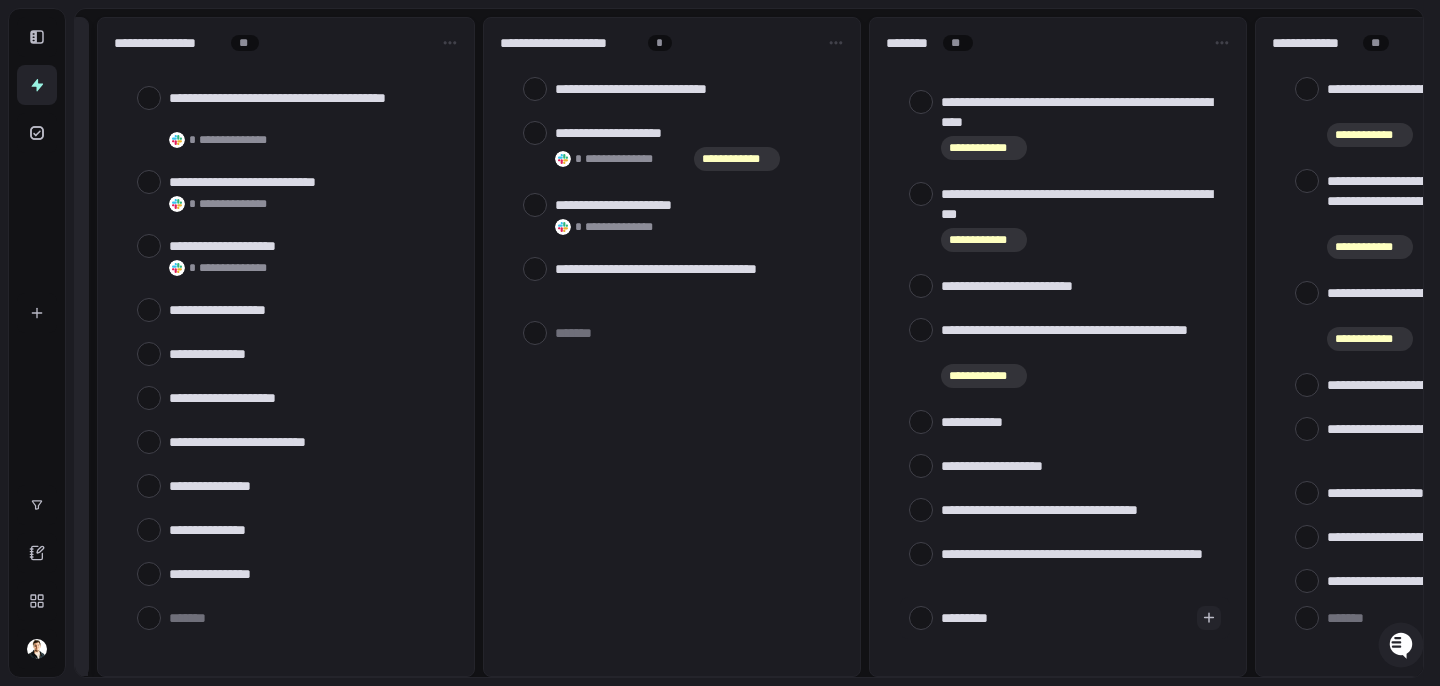type on "**********" 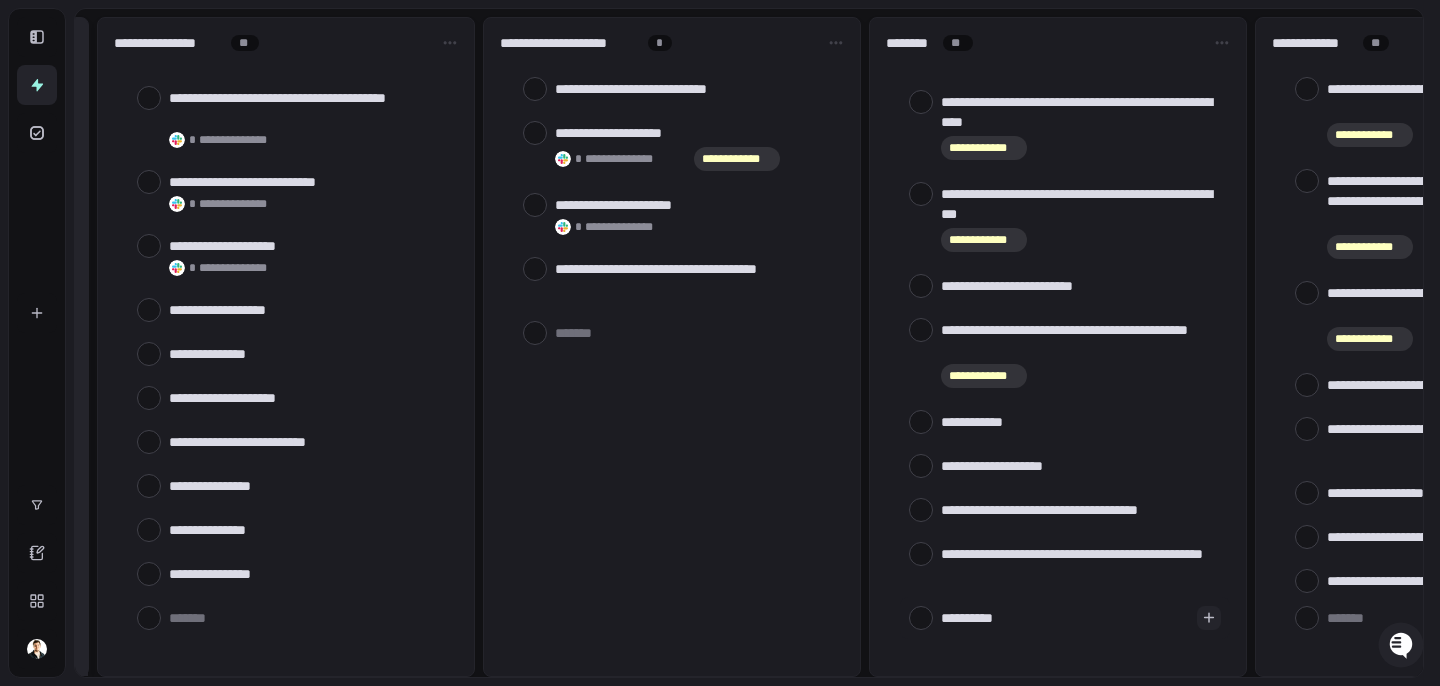 type on "*" 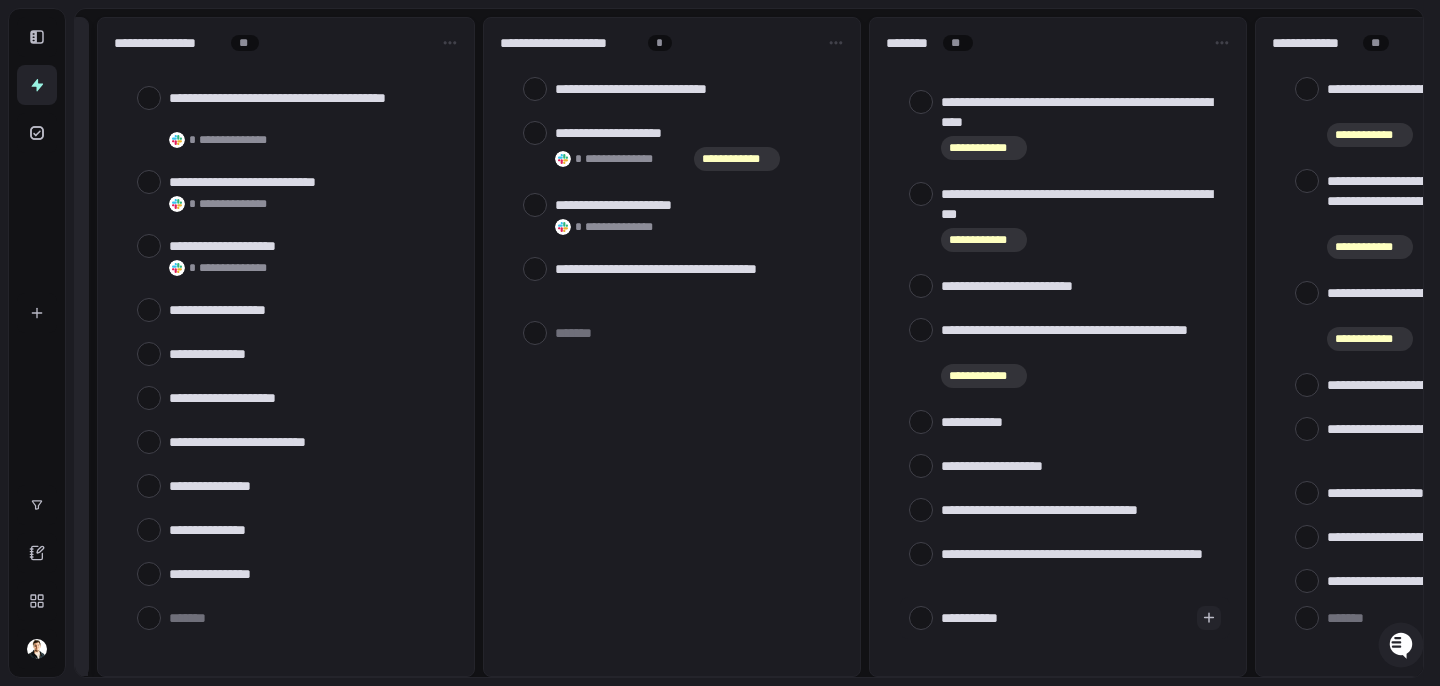 type on "**********" 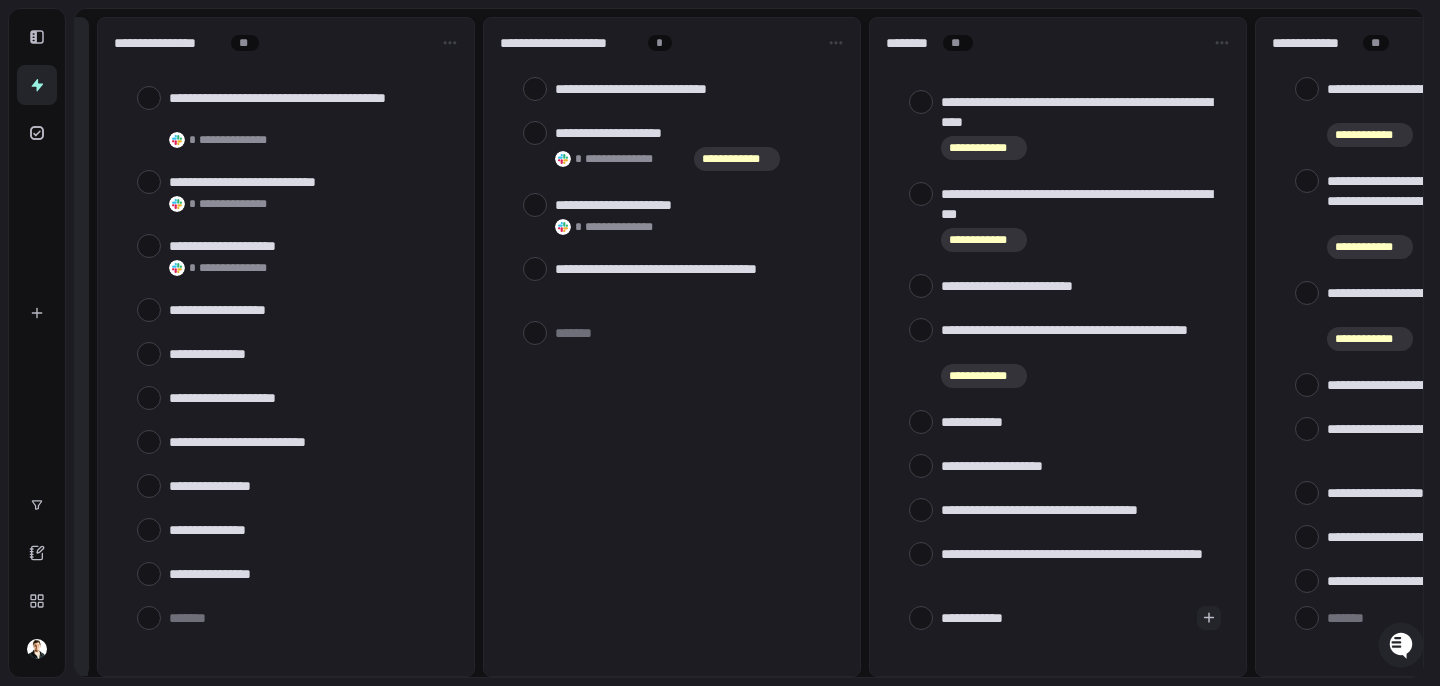 type on "**********" 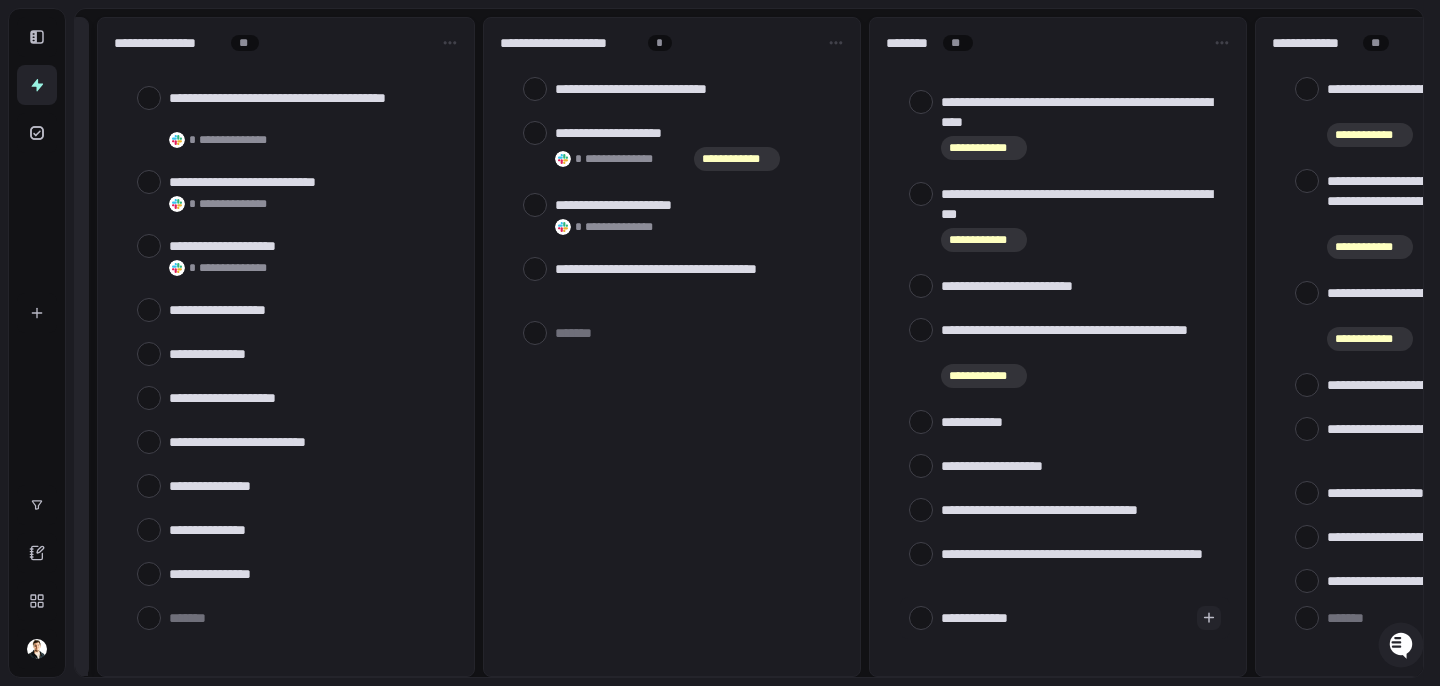 type on "**********" 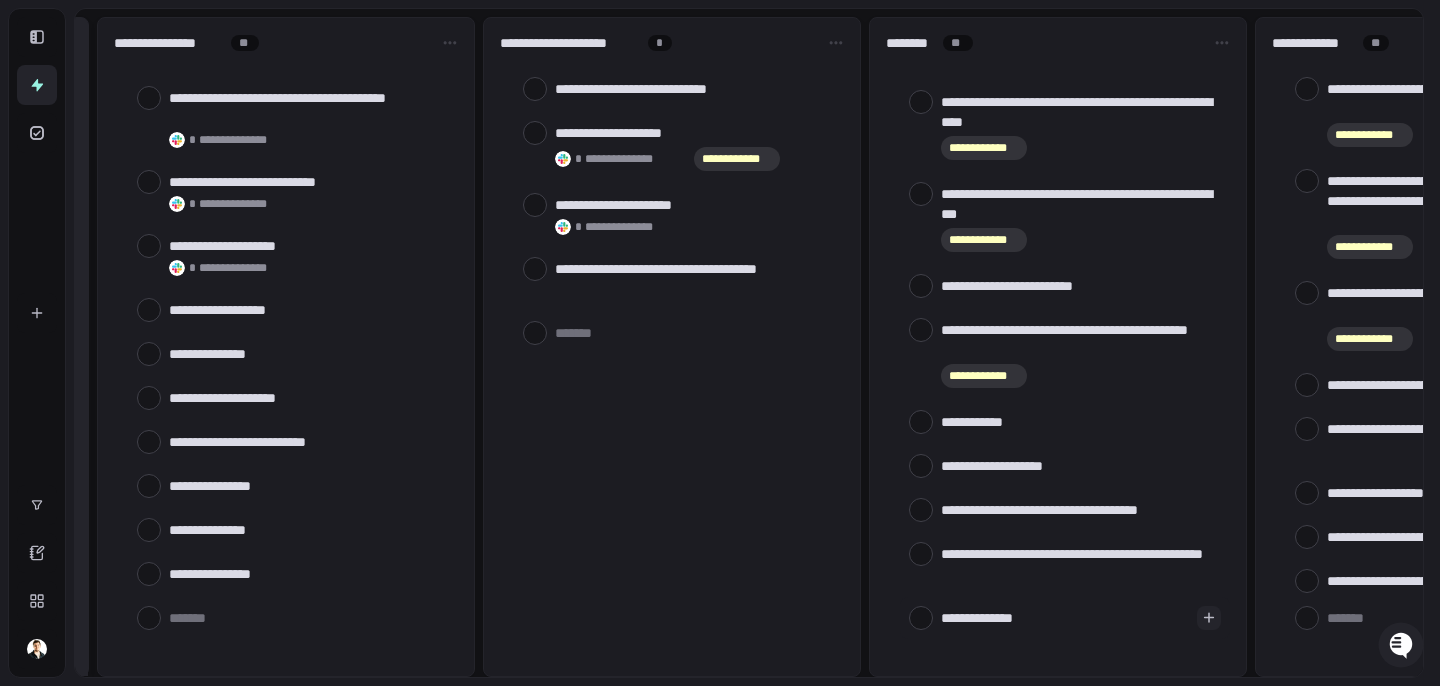 type on "**********" 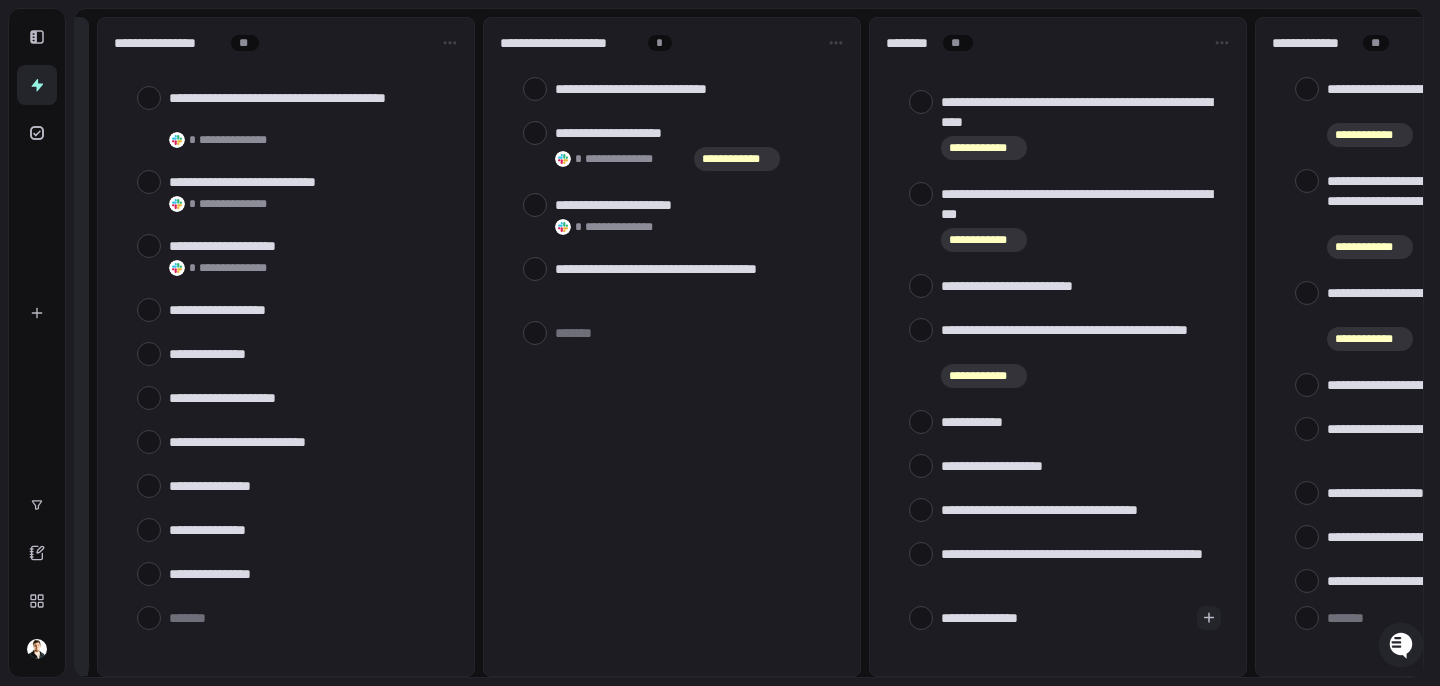 type on "**********" 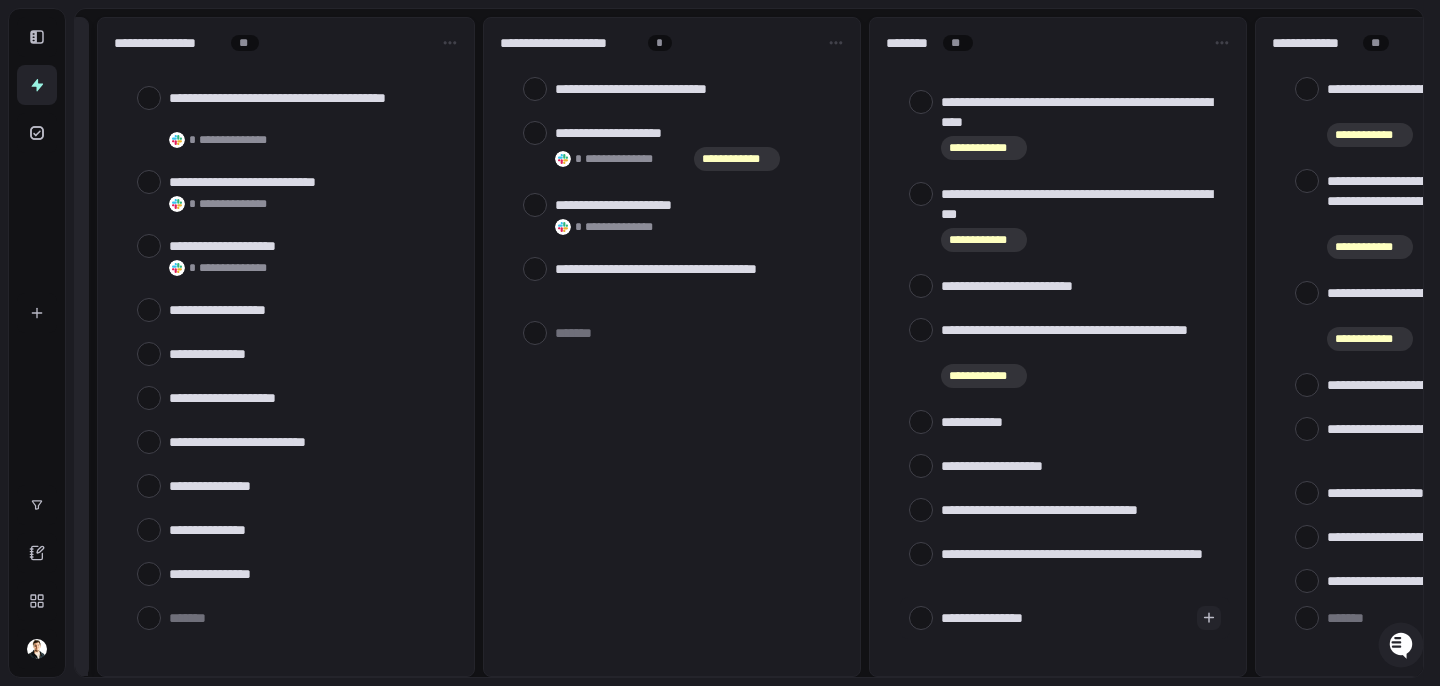 type on "**********" 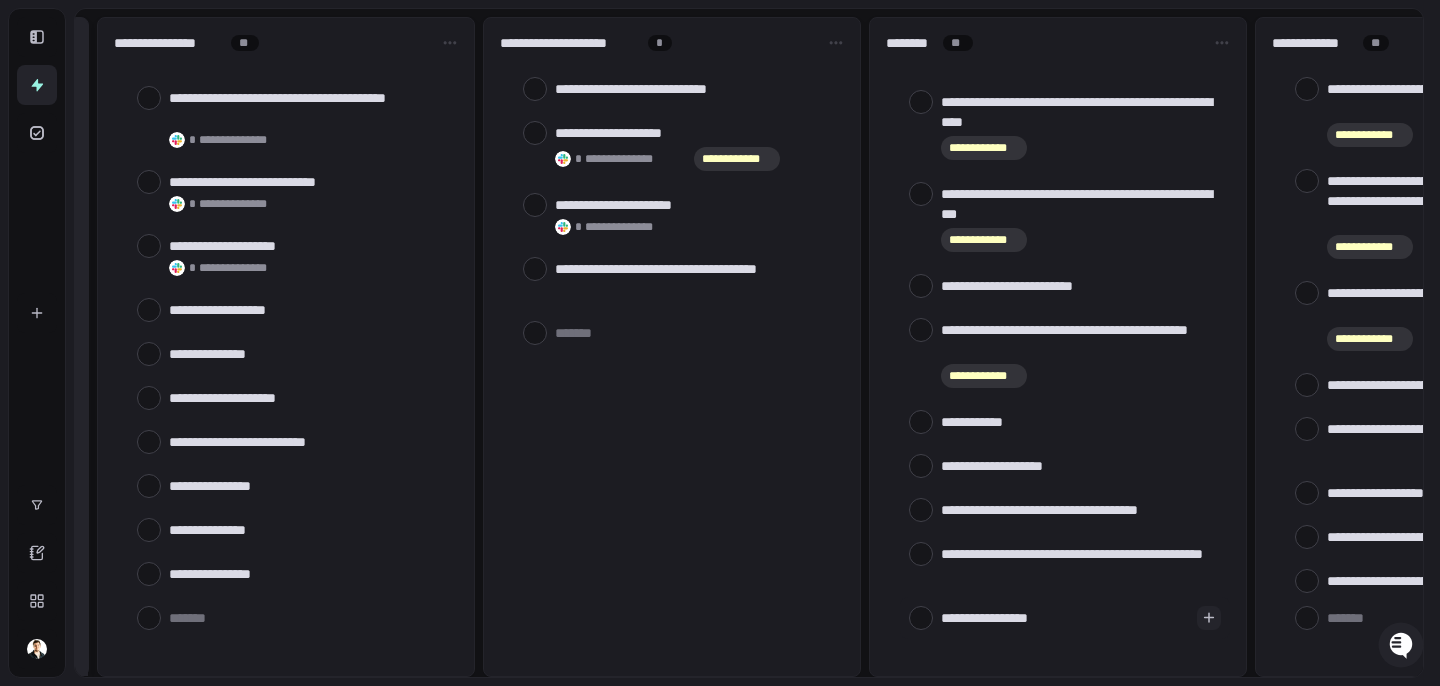type on "**********" 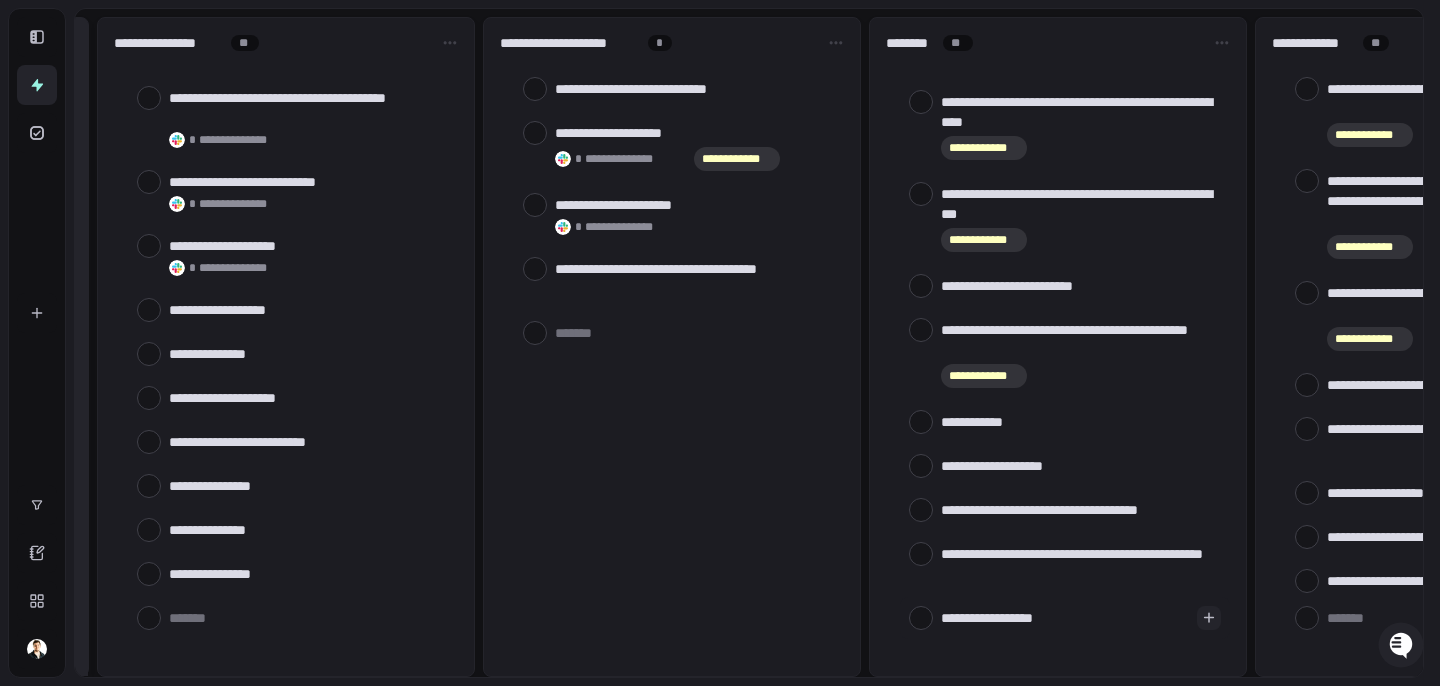 type on "**********" 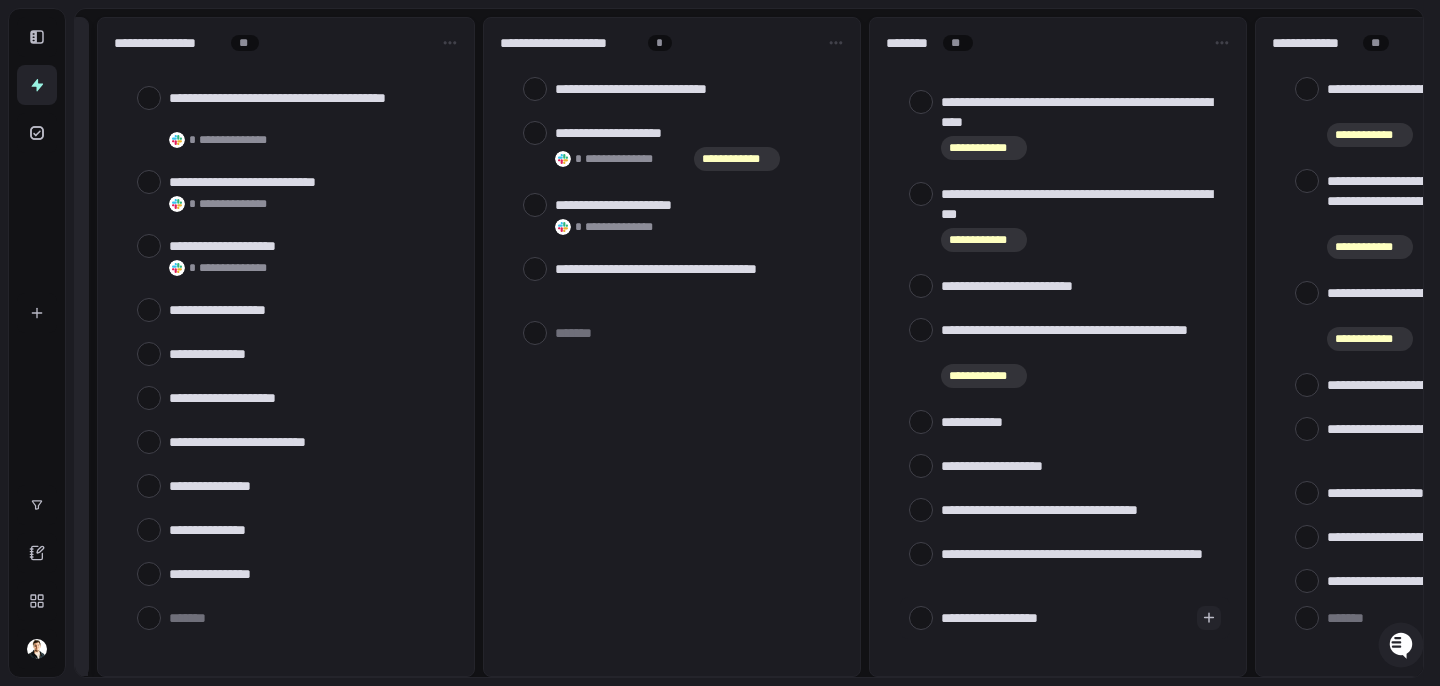 type on "**********" 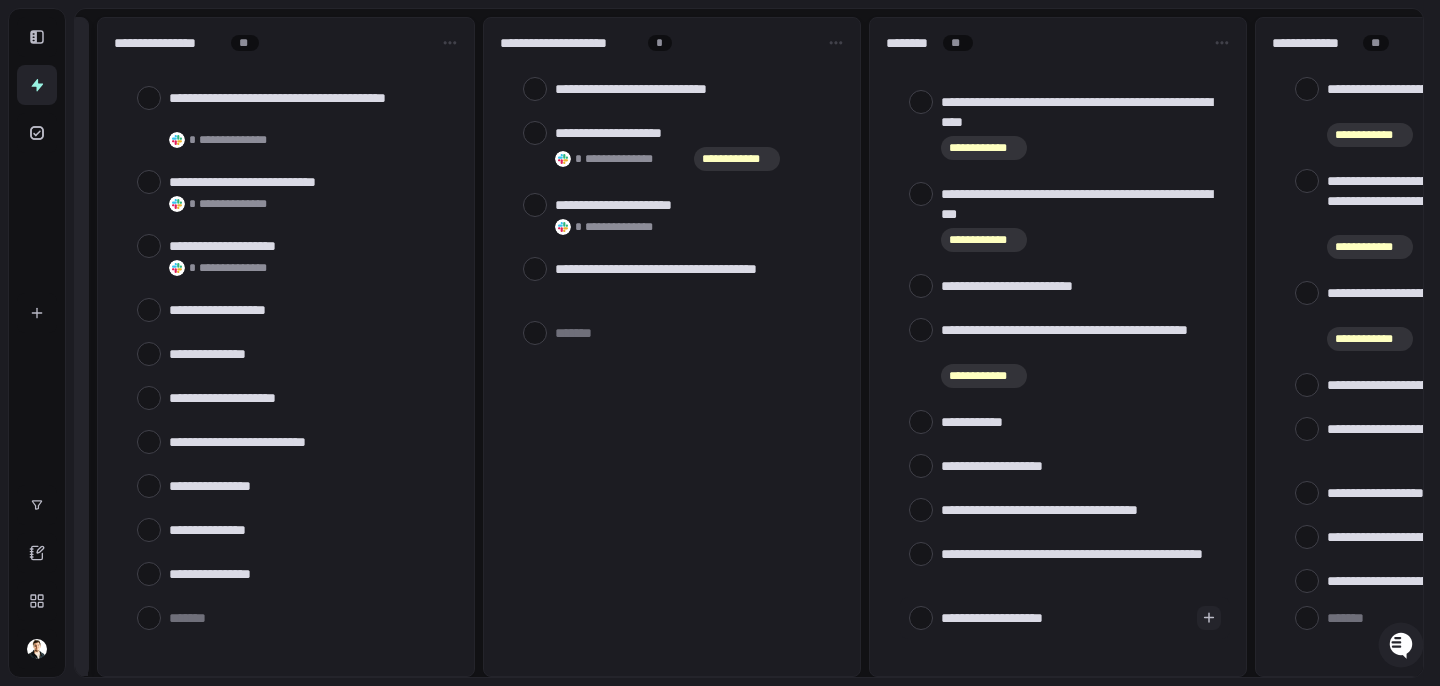 type on "**********" 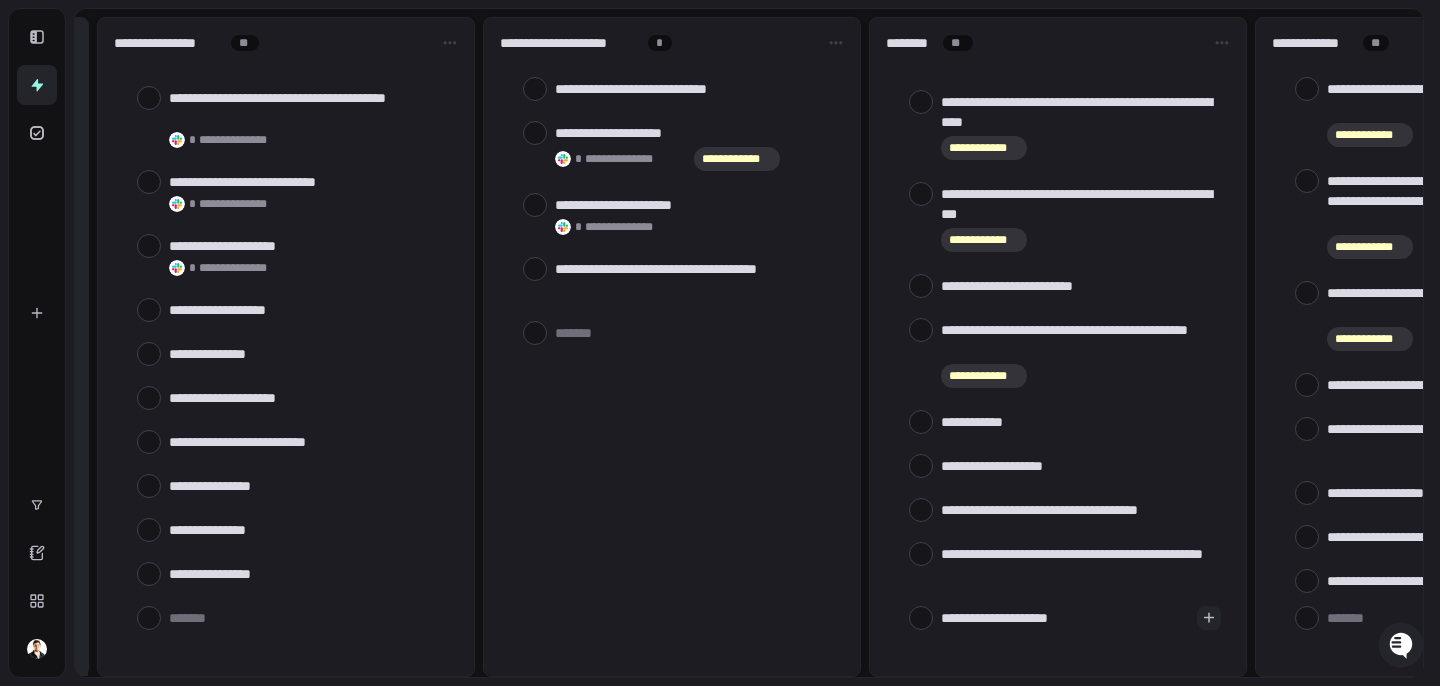 type on "**********" 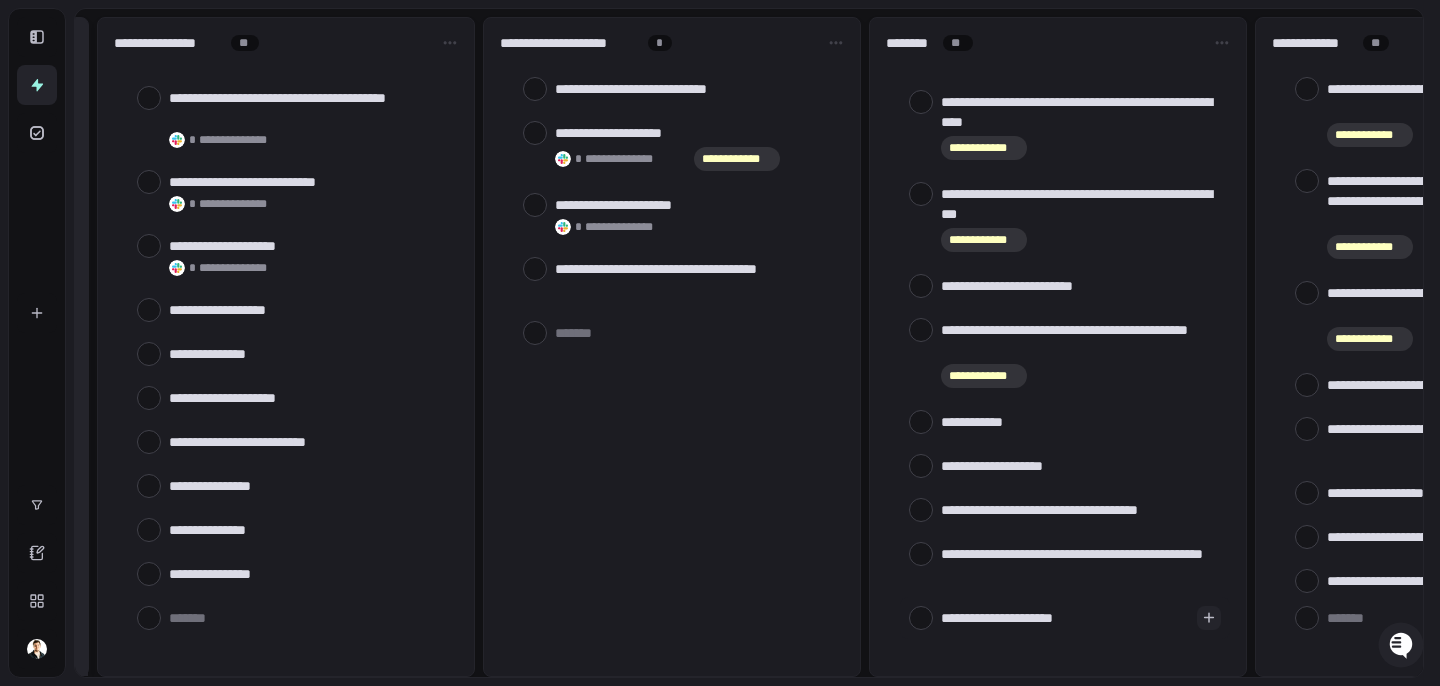type on "**********" 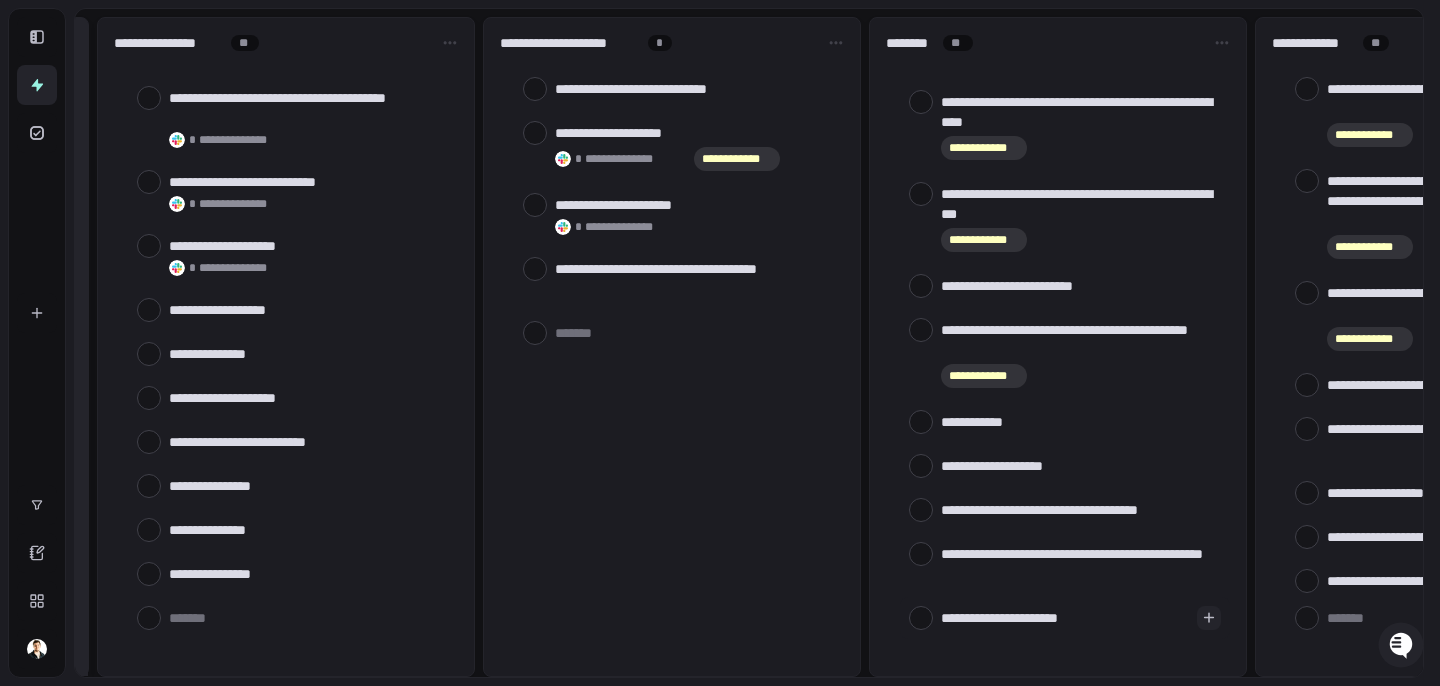 type on "*" 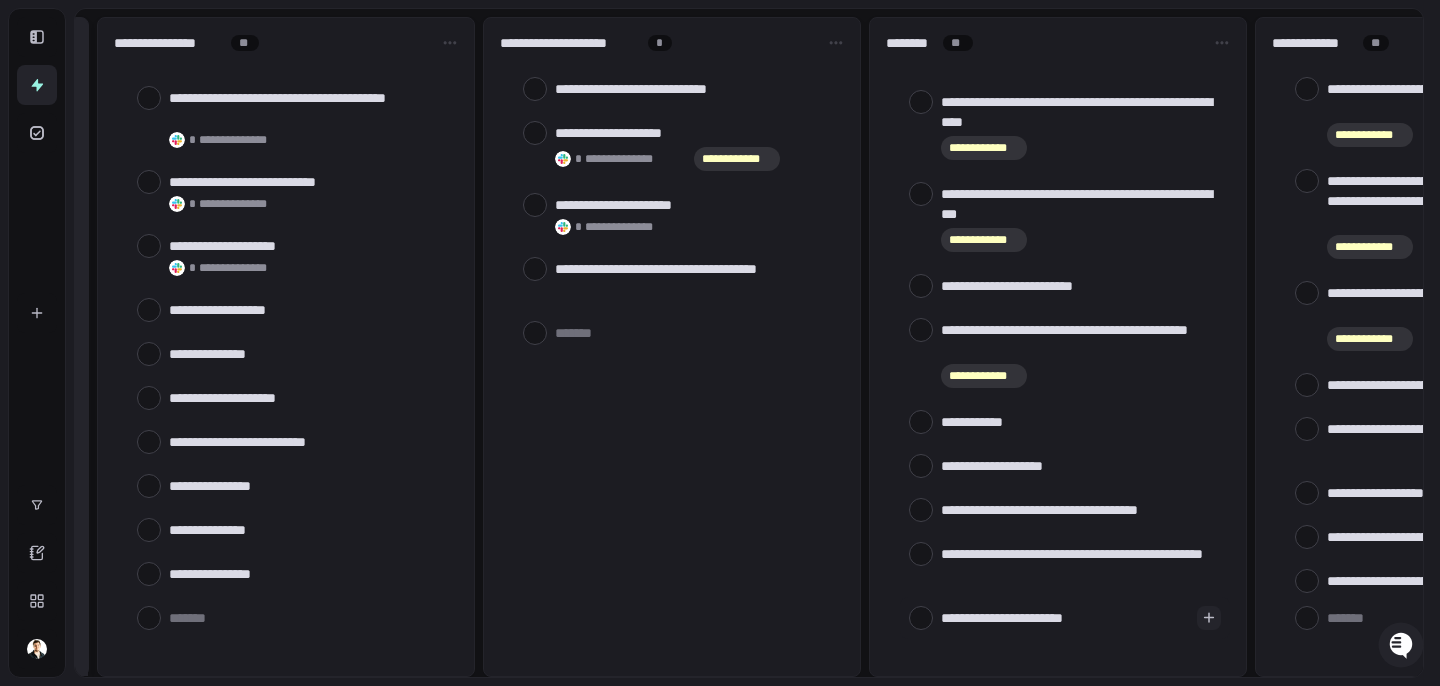 type on "**********" 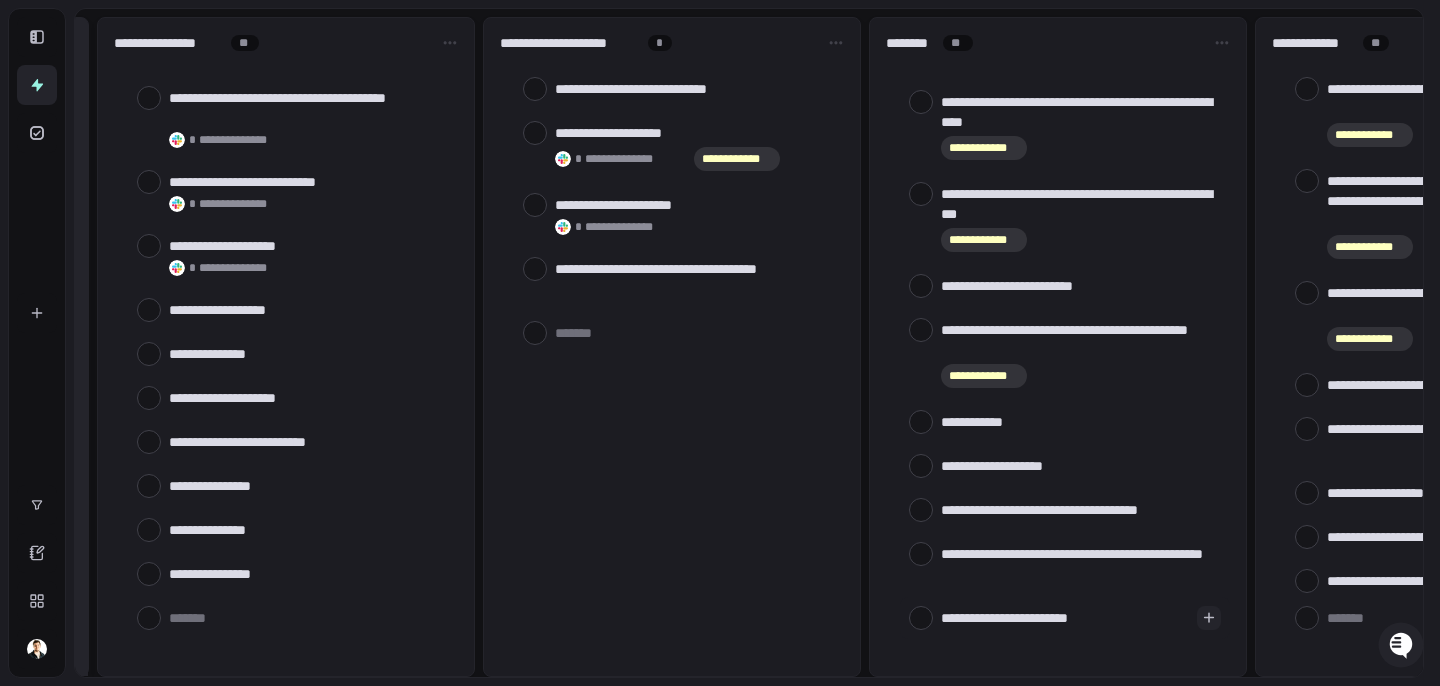 type on "*" 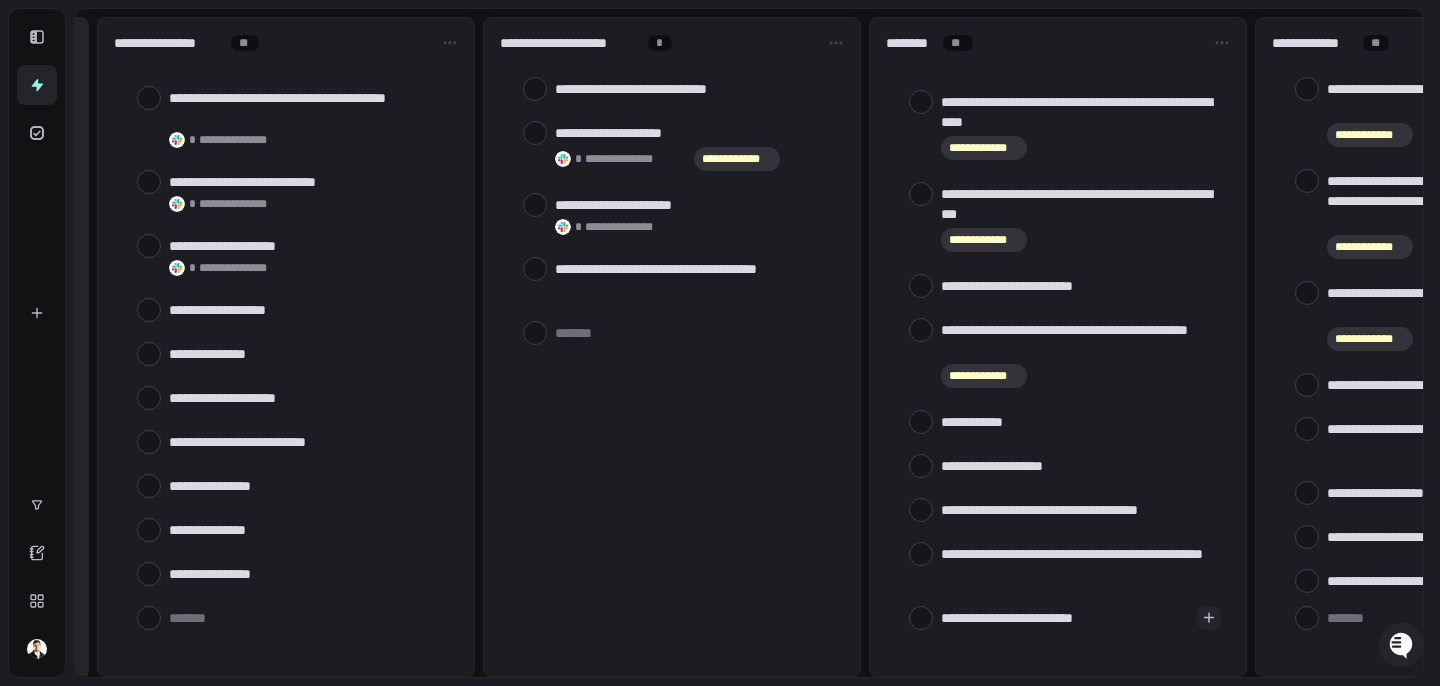 type on "**********" 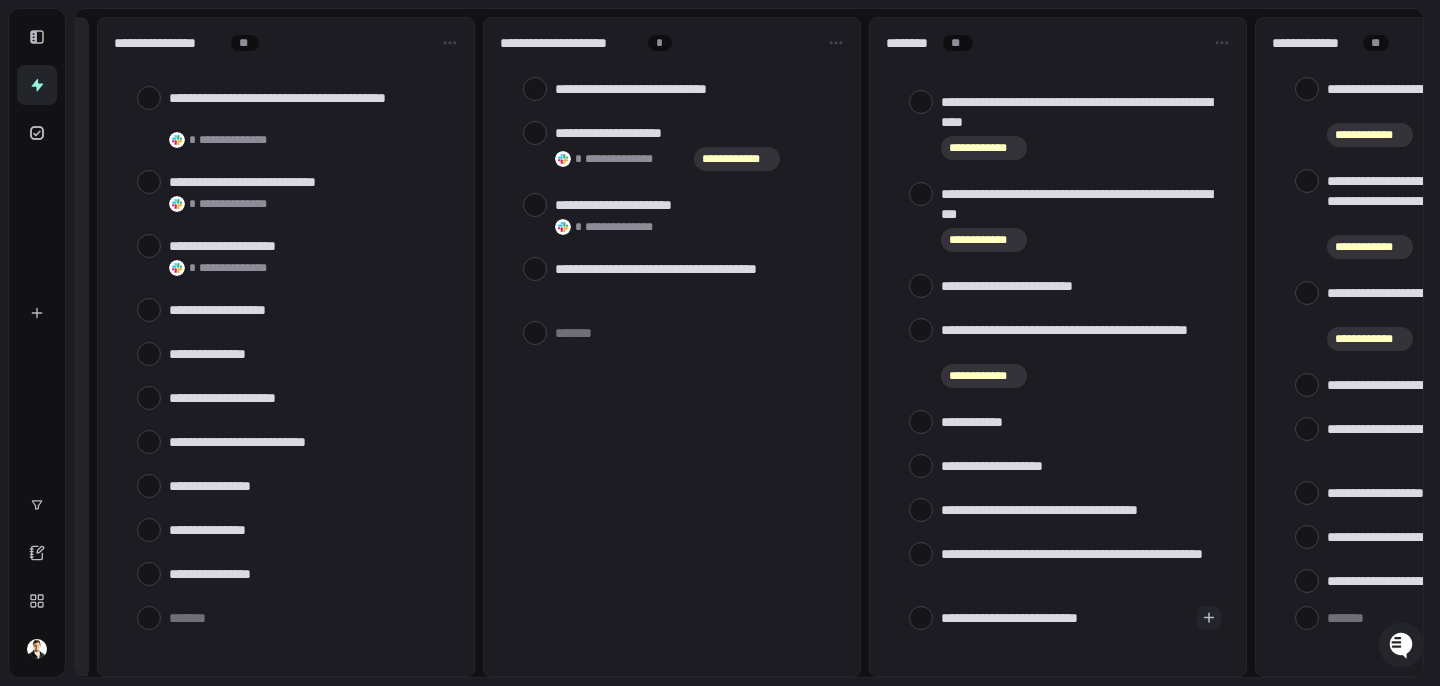 type on "**********" 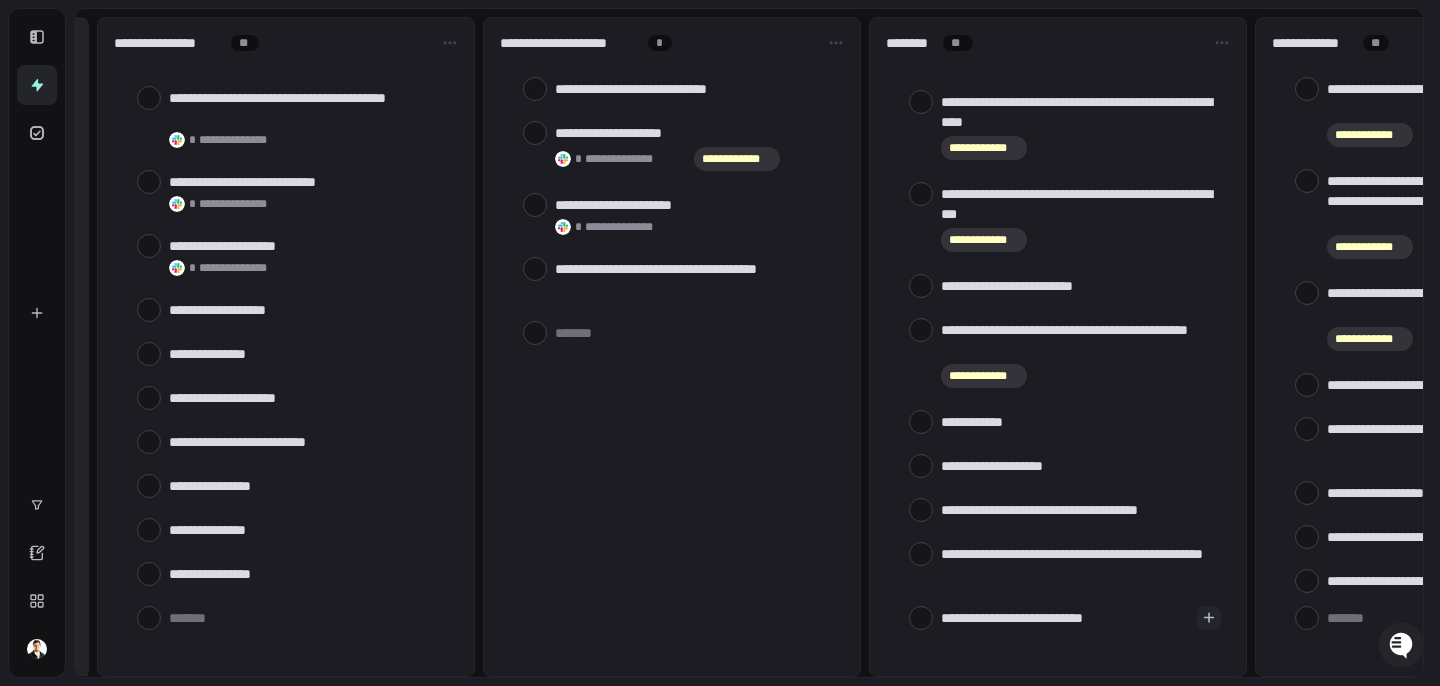 type on "**********" 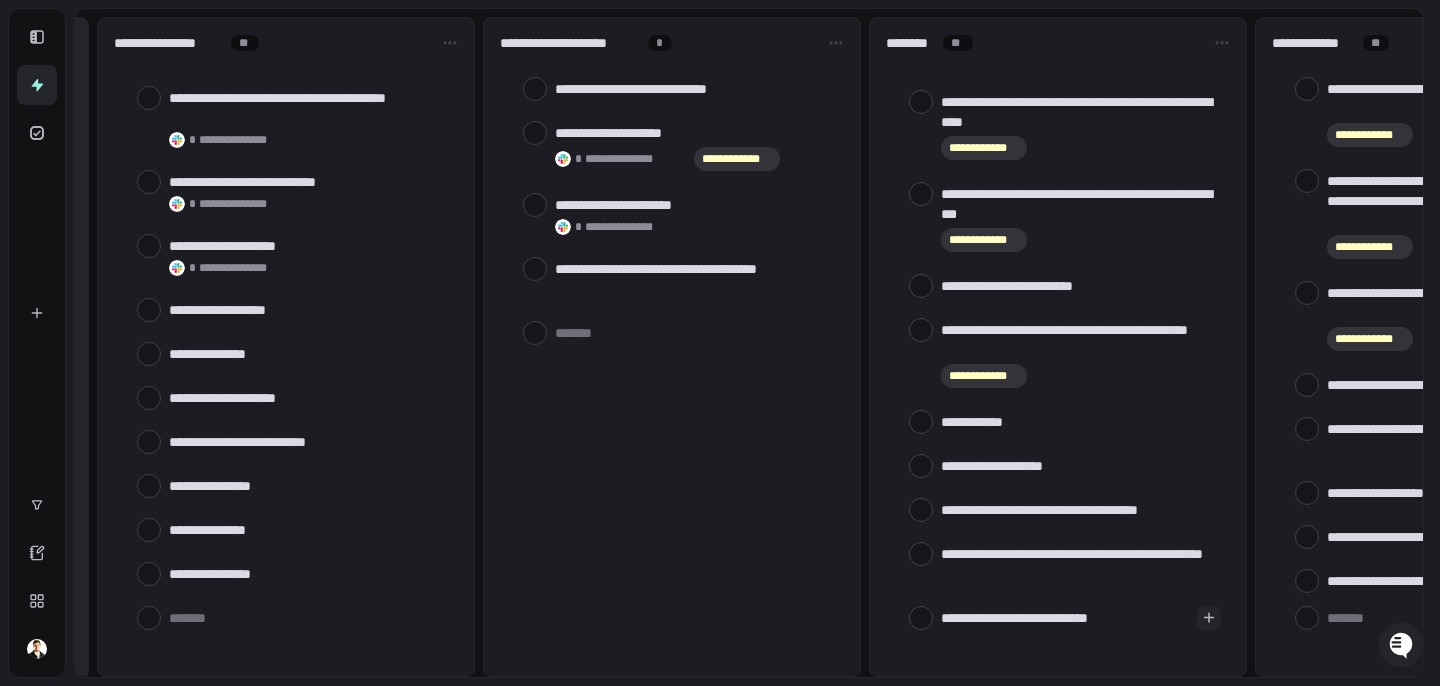 type on "**********" 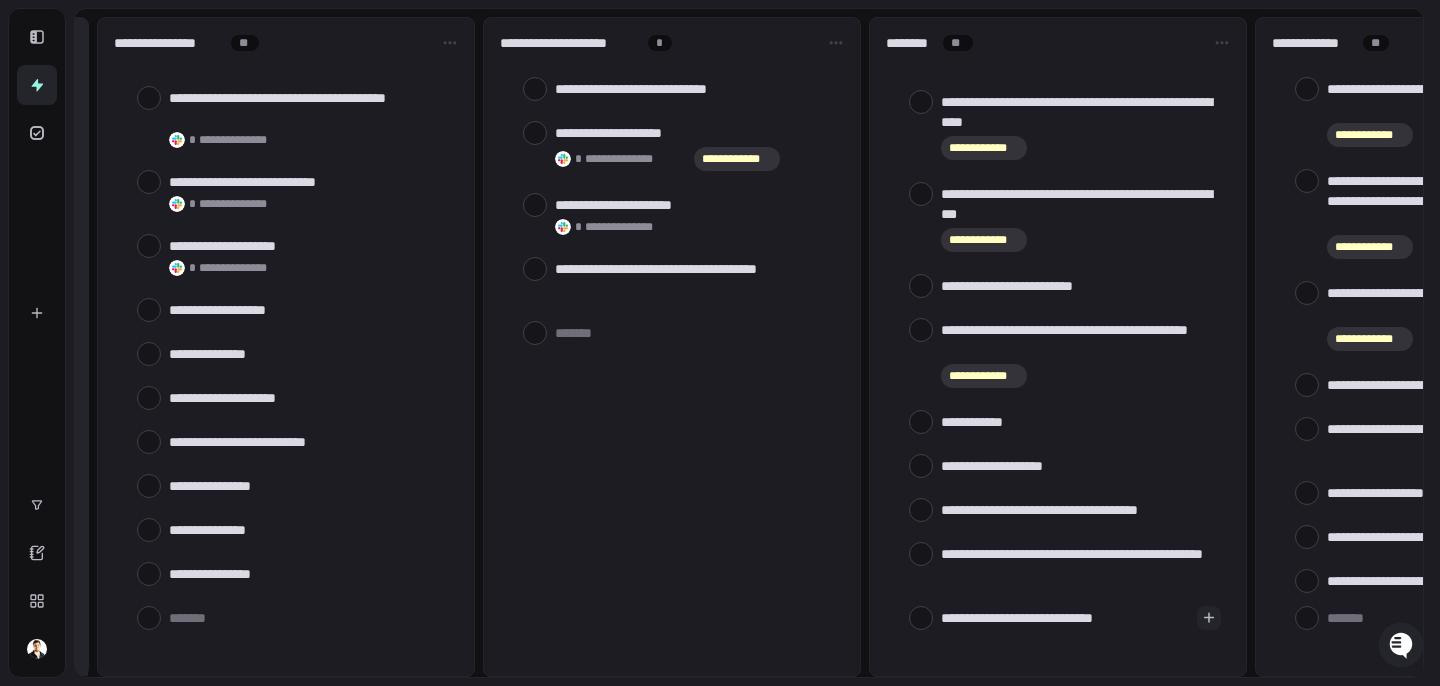 type on "**********" 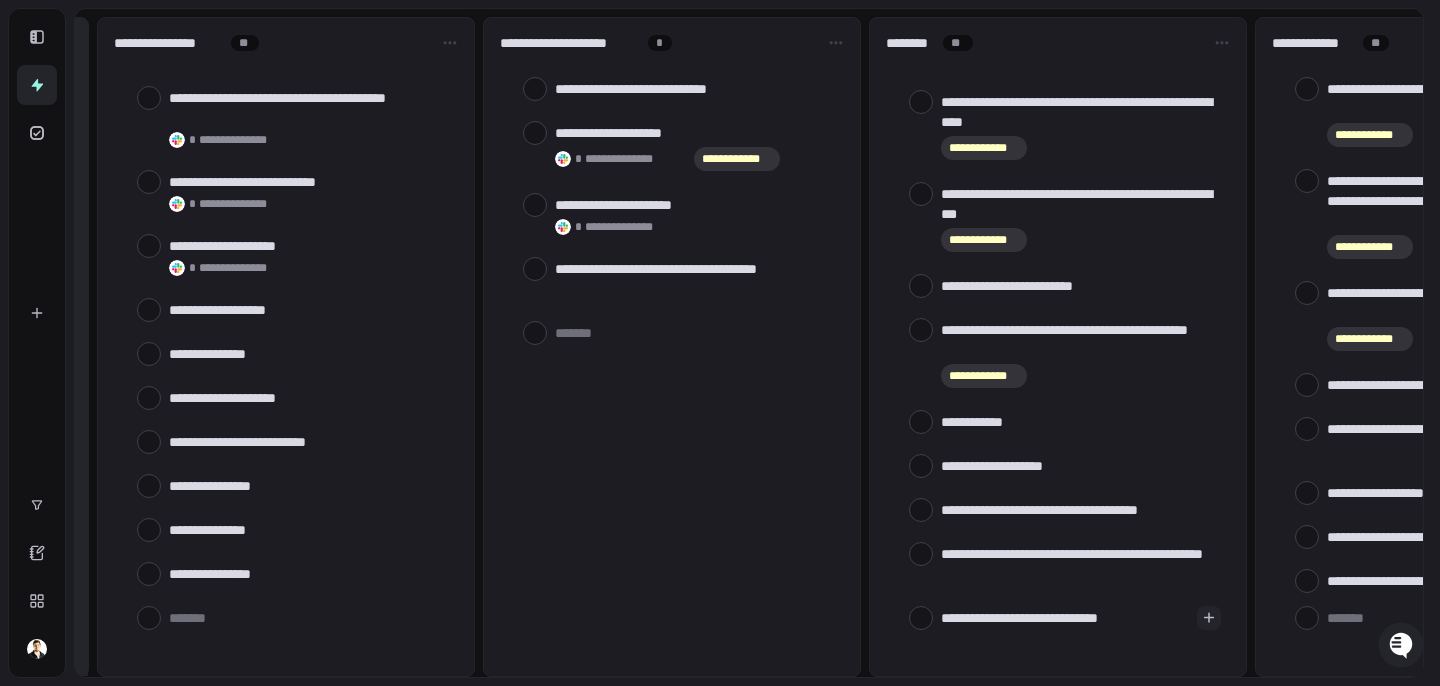 type on "**********" 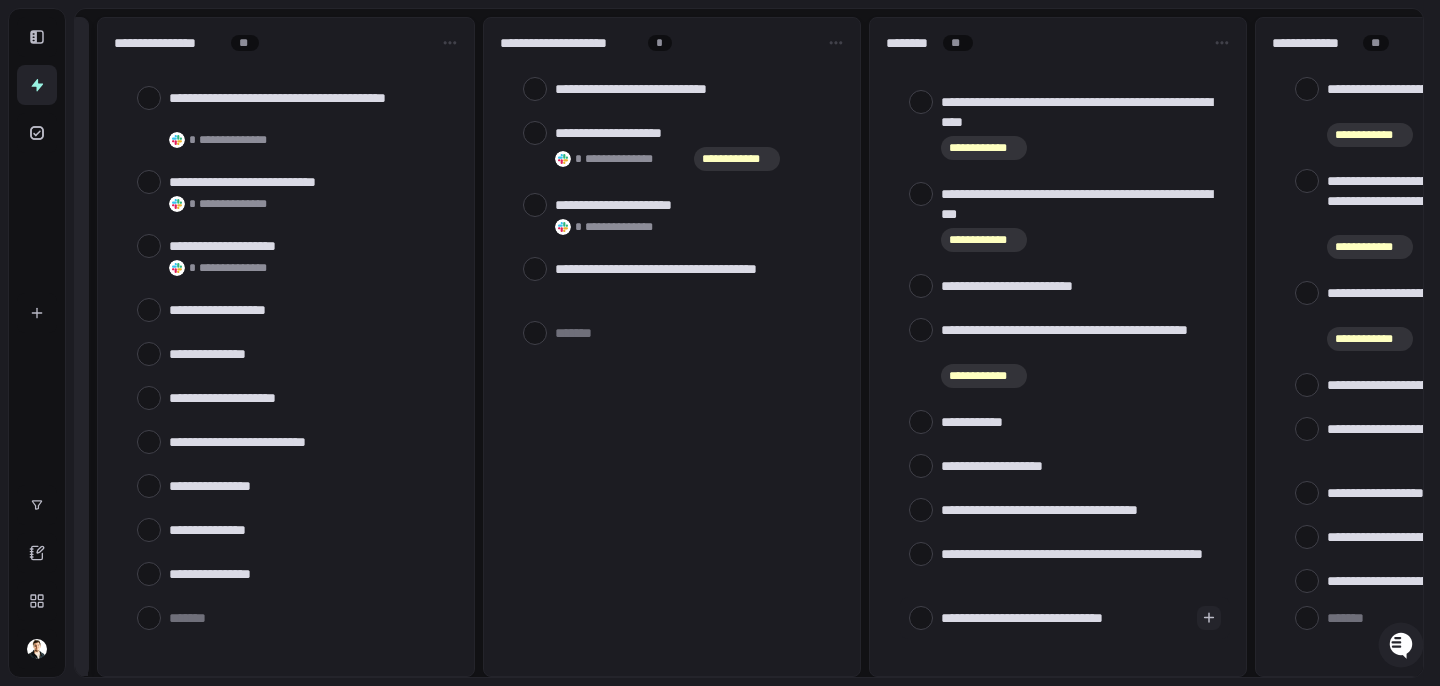 type on "**********" 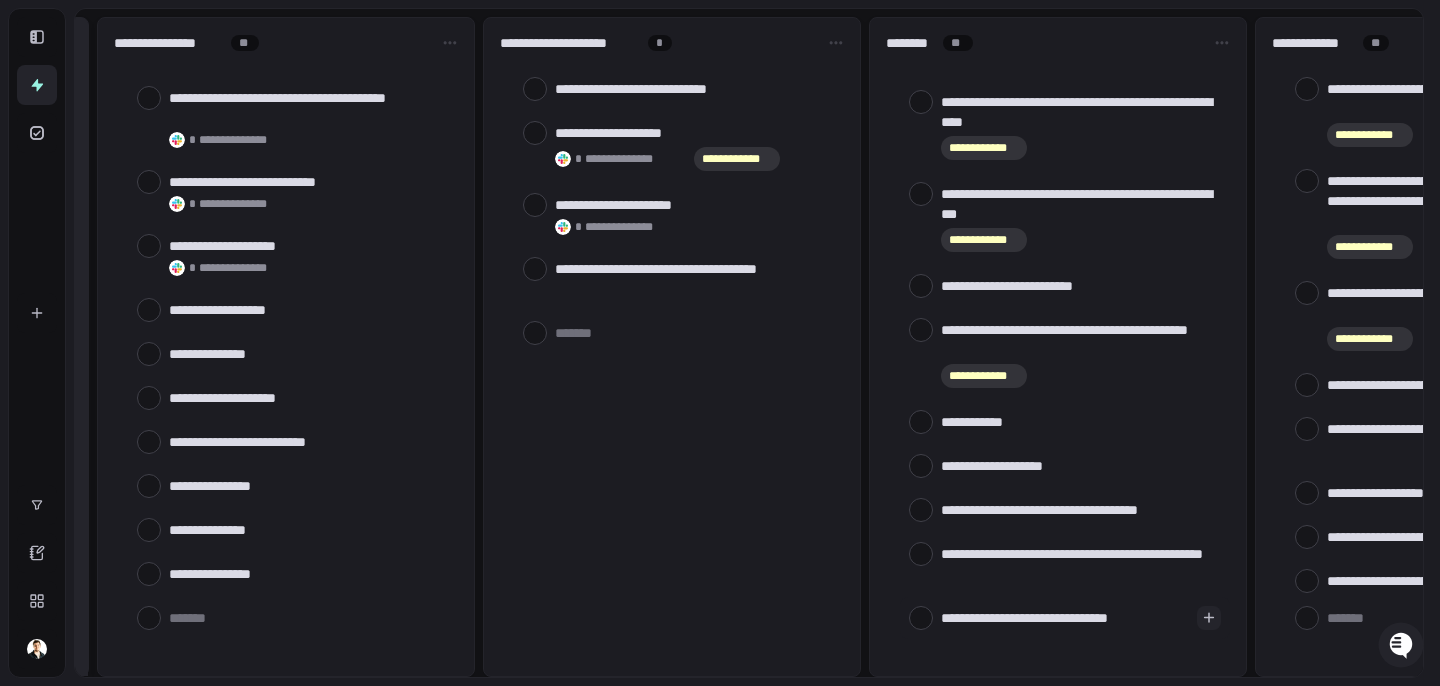 type on "**********" 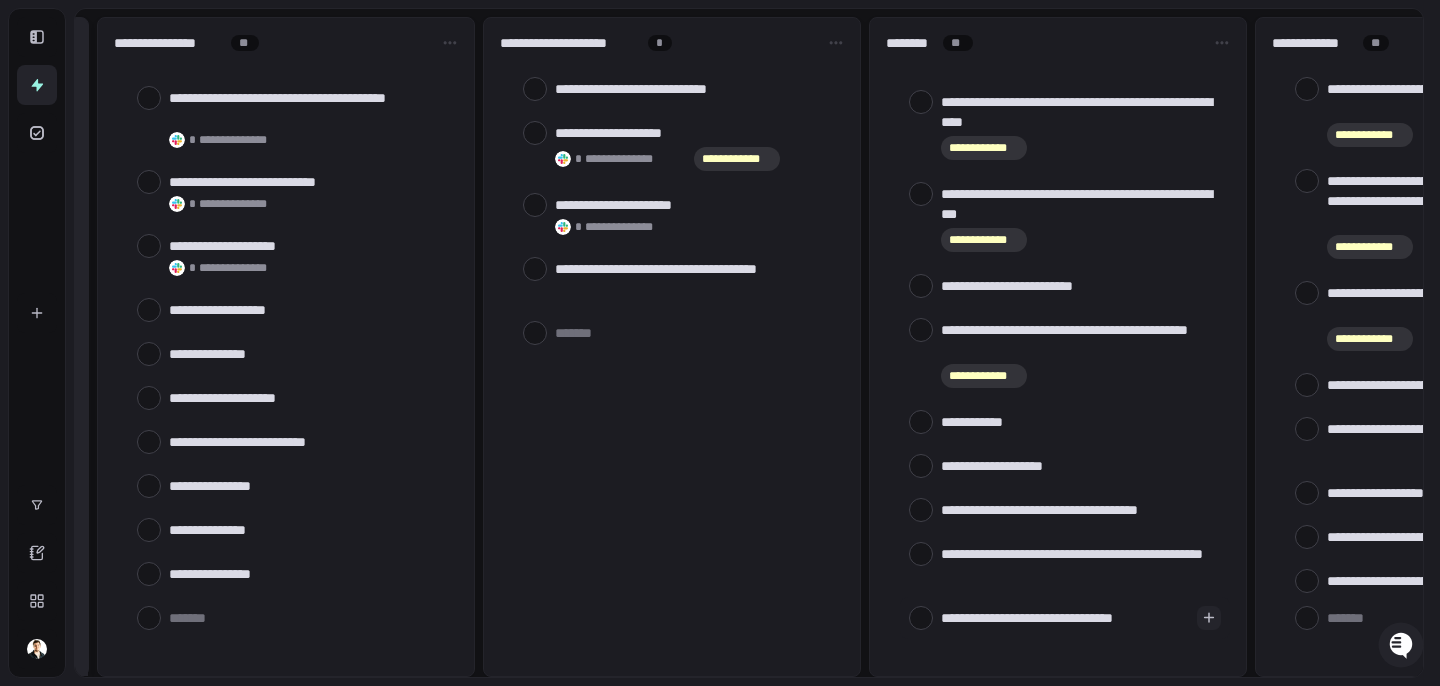 type on "**********" 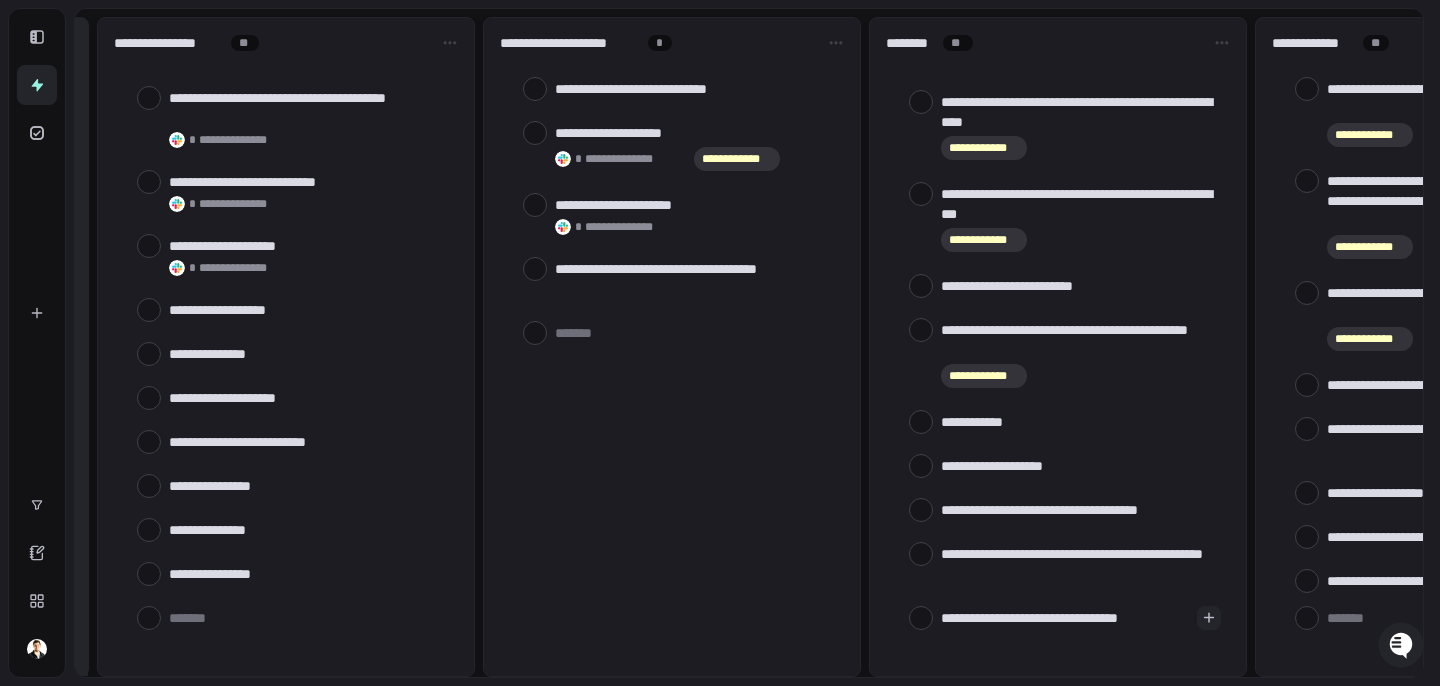 type on "**********" 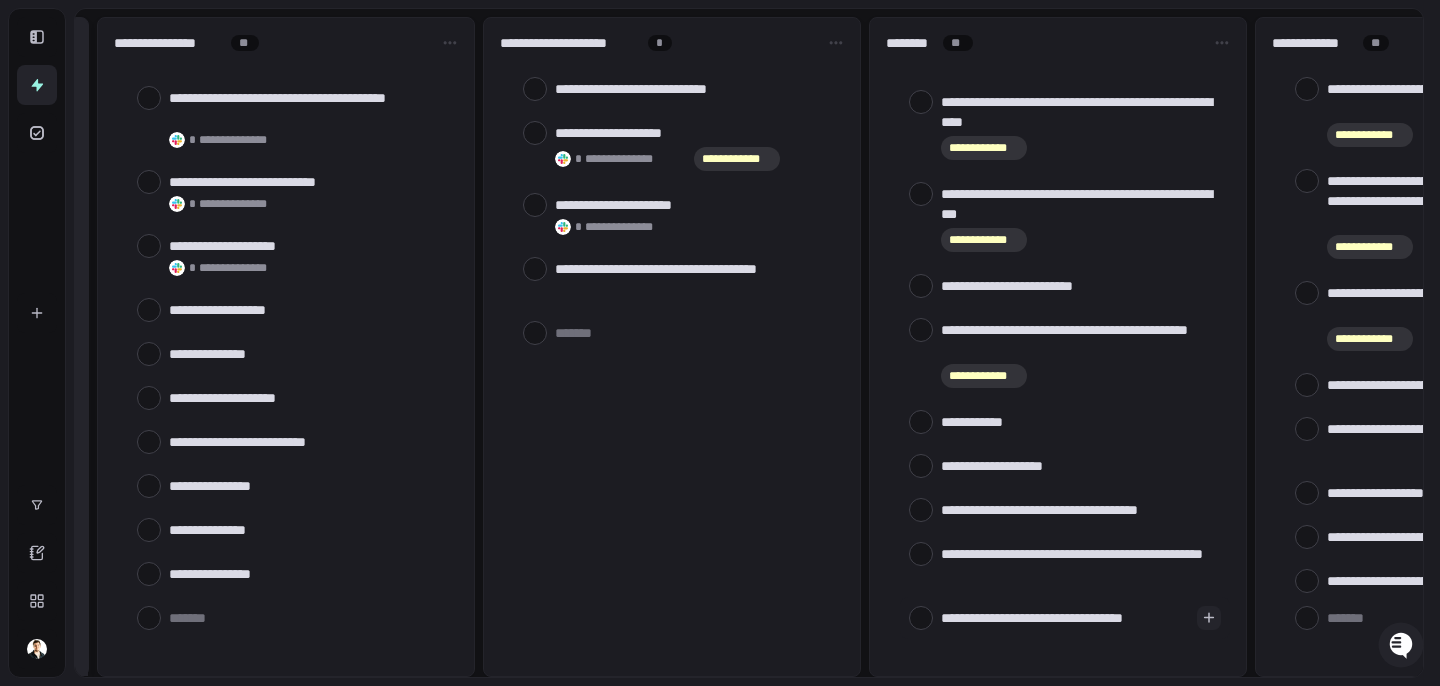 type on "**********" 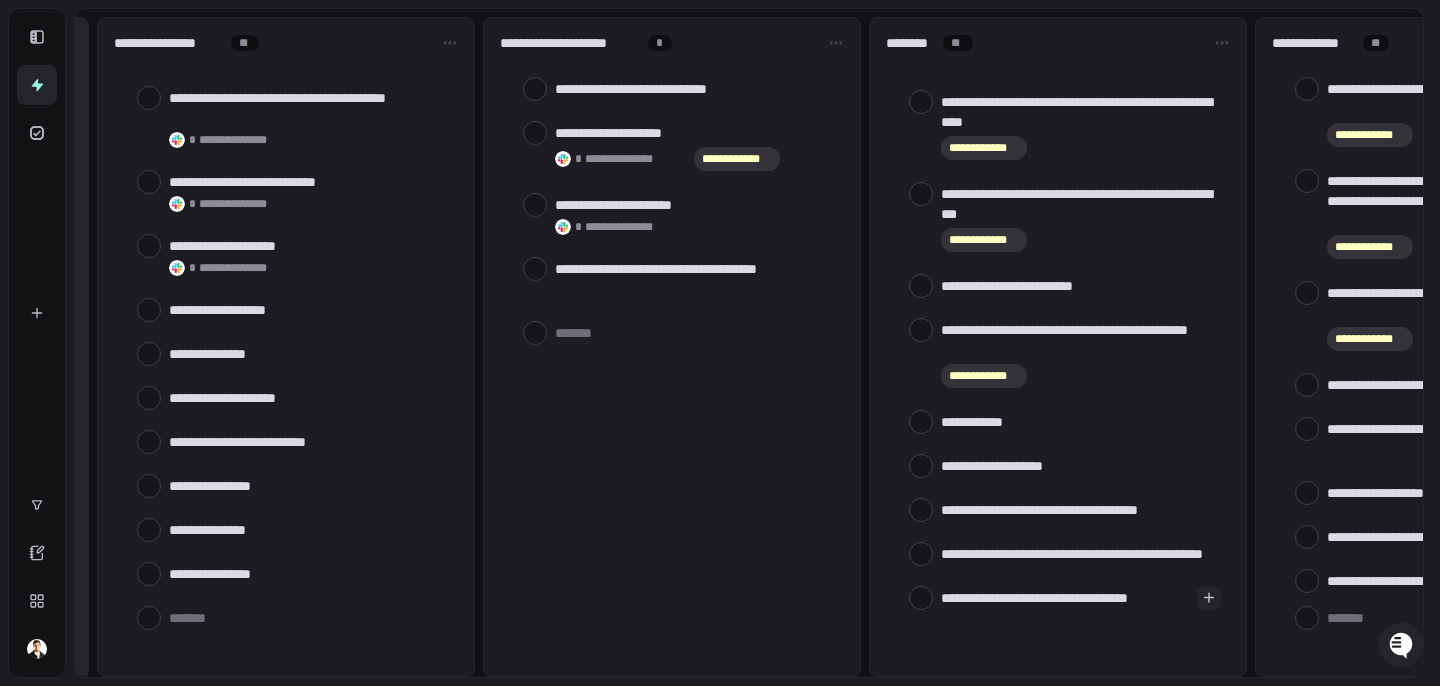 type on "*" 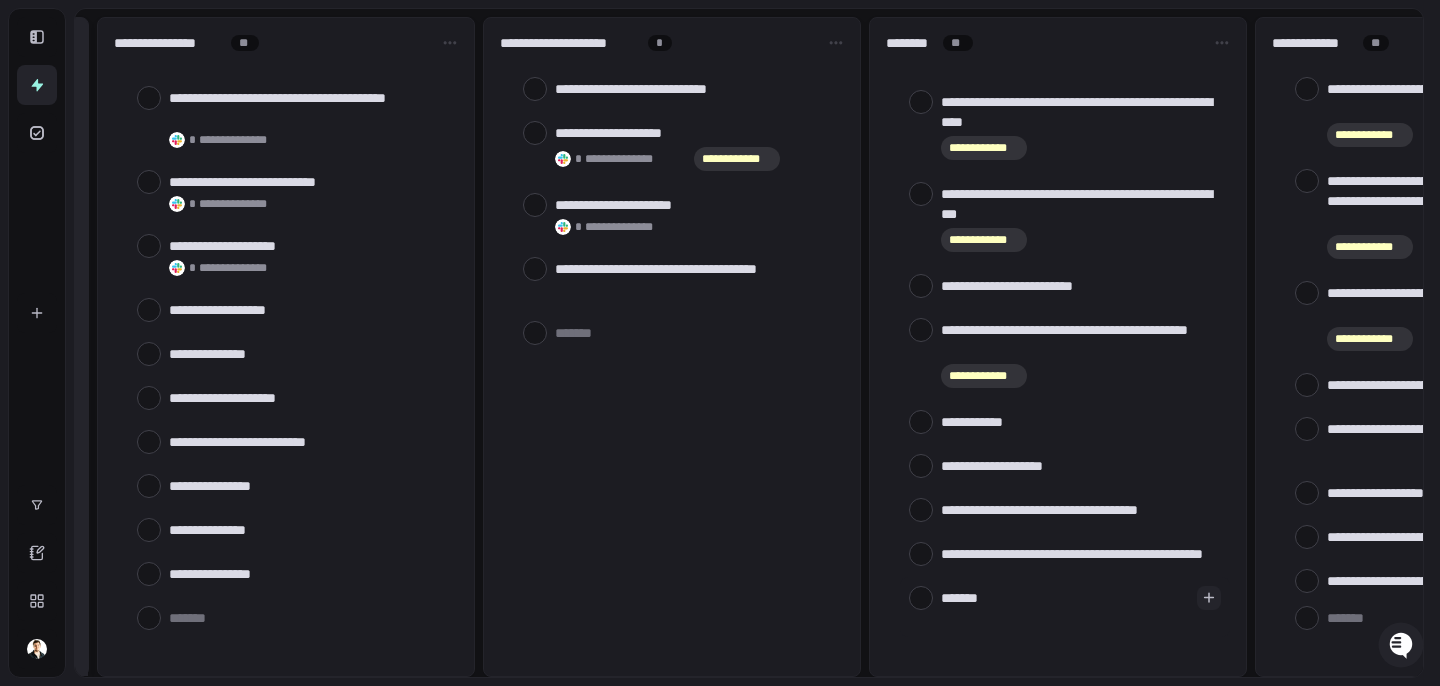 type on "*" 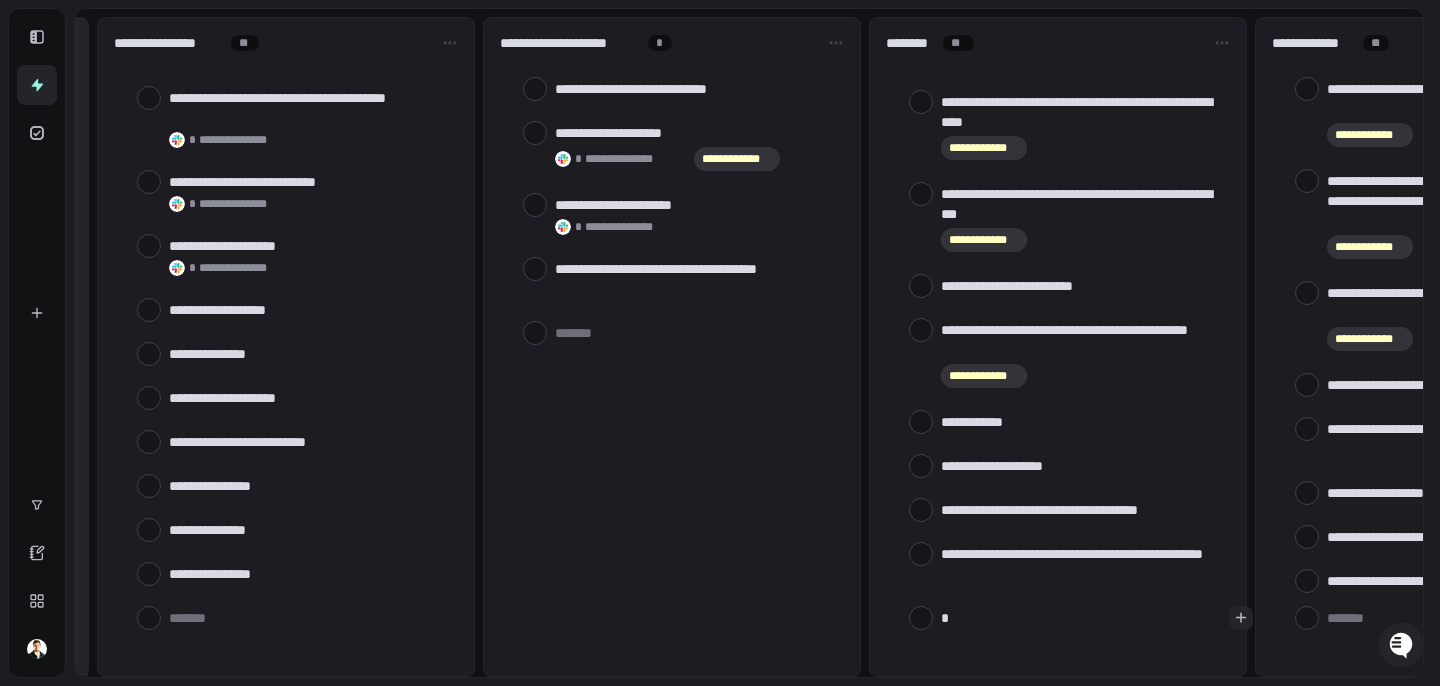 scroll, scrollTop: 1583, scrollLeft: 0, axis: vertical 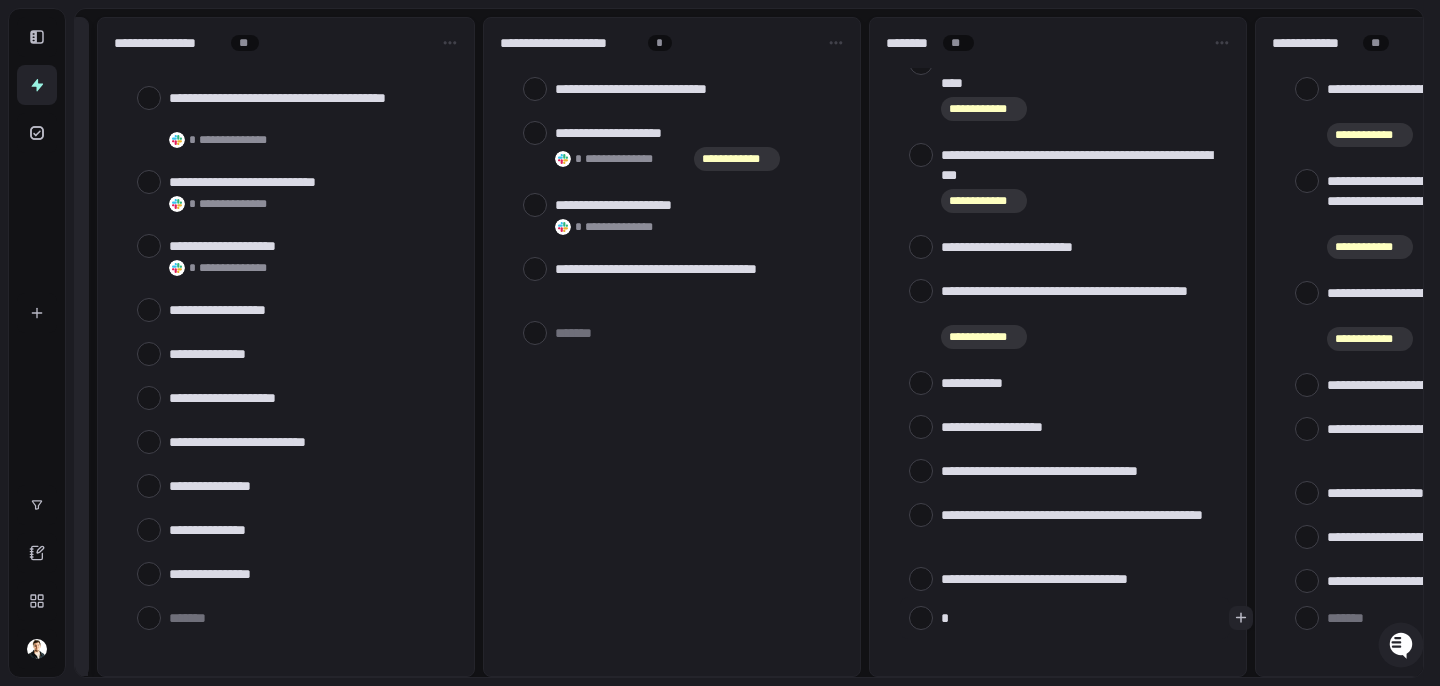 type on "**" 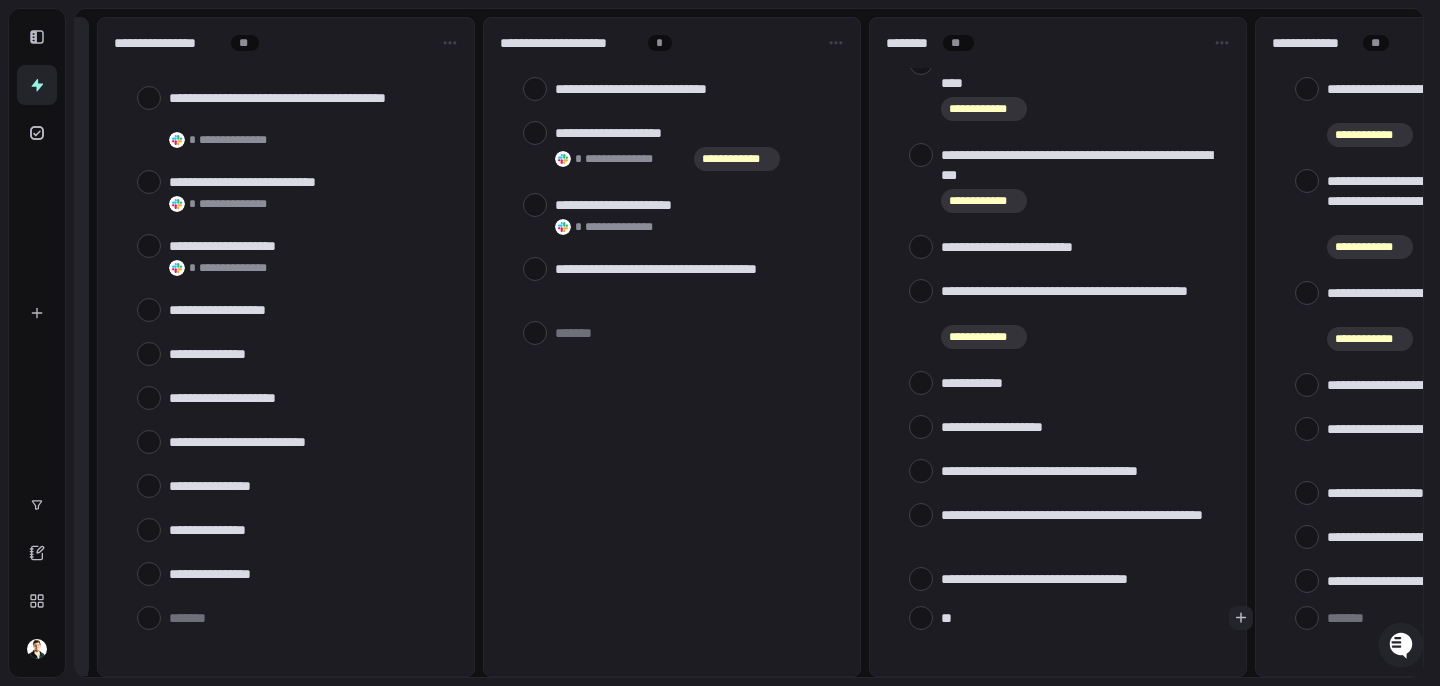 type on "*" 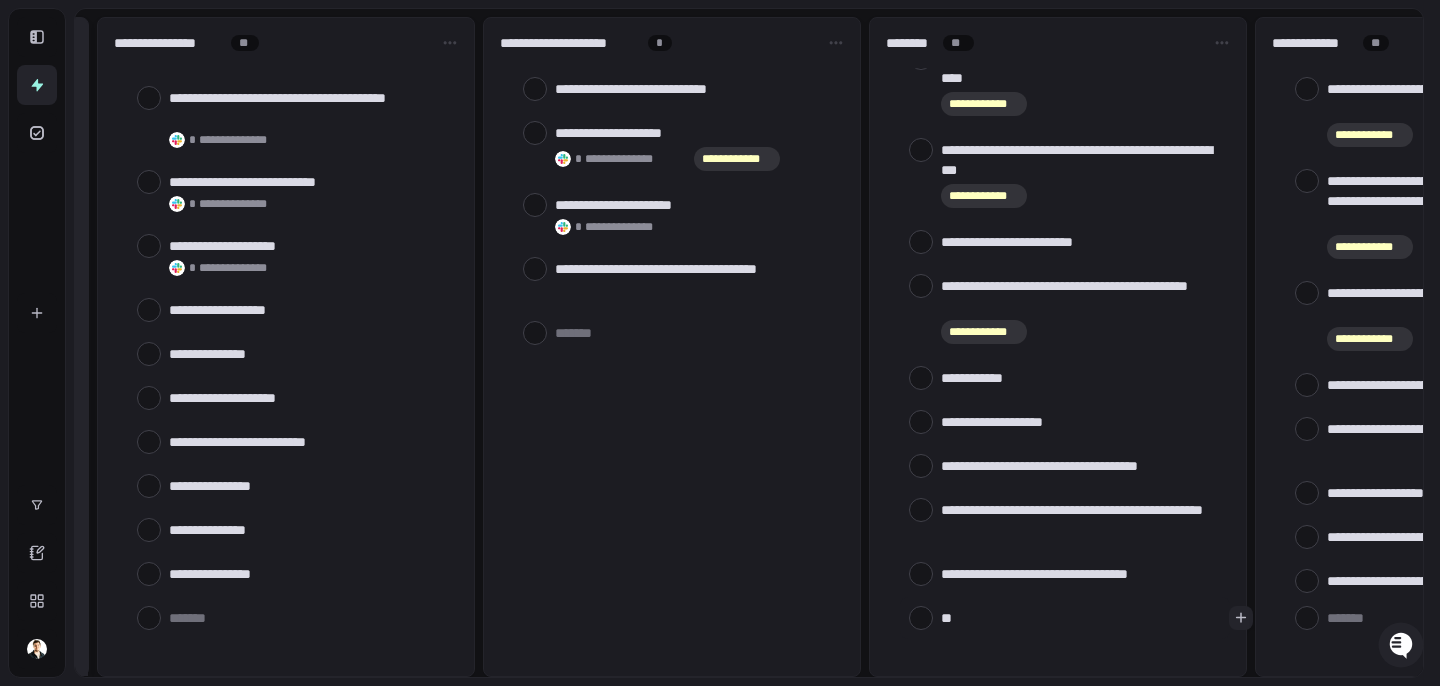 type on "***" 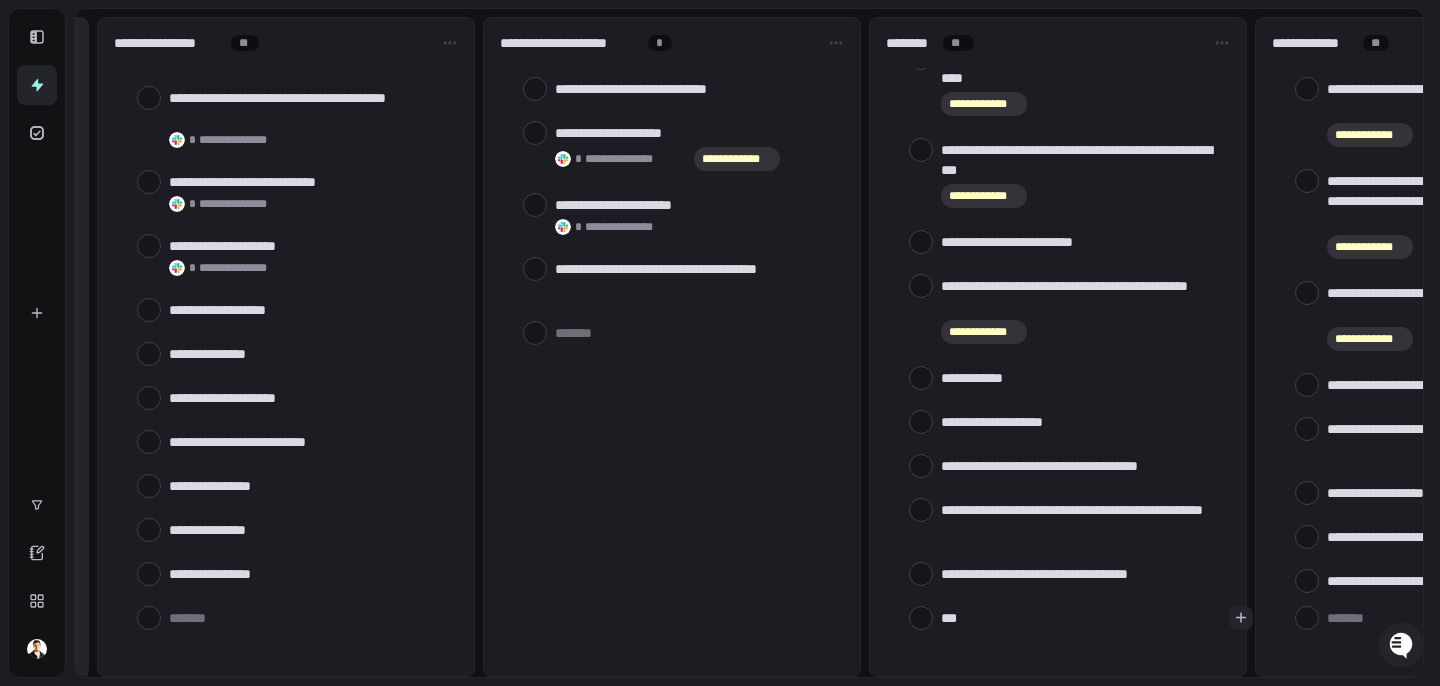 type on "***" 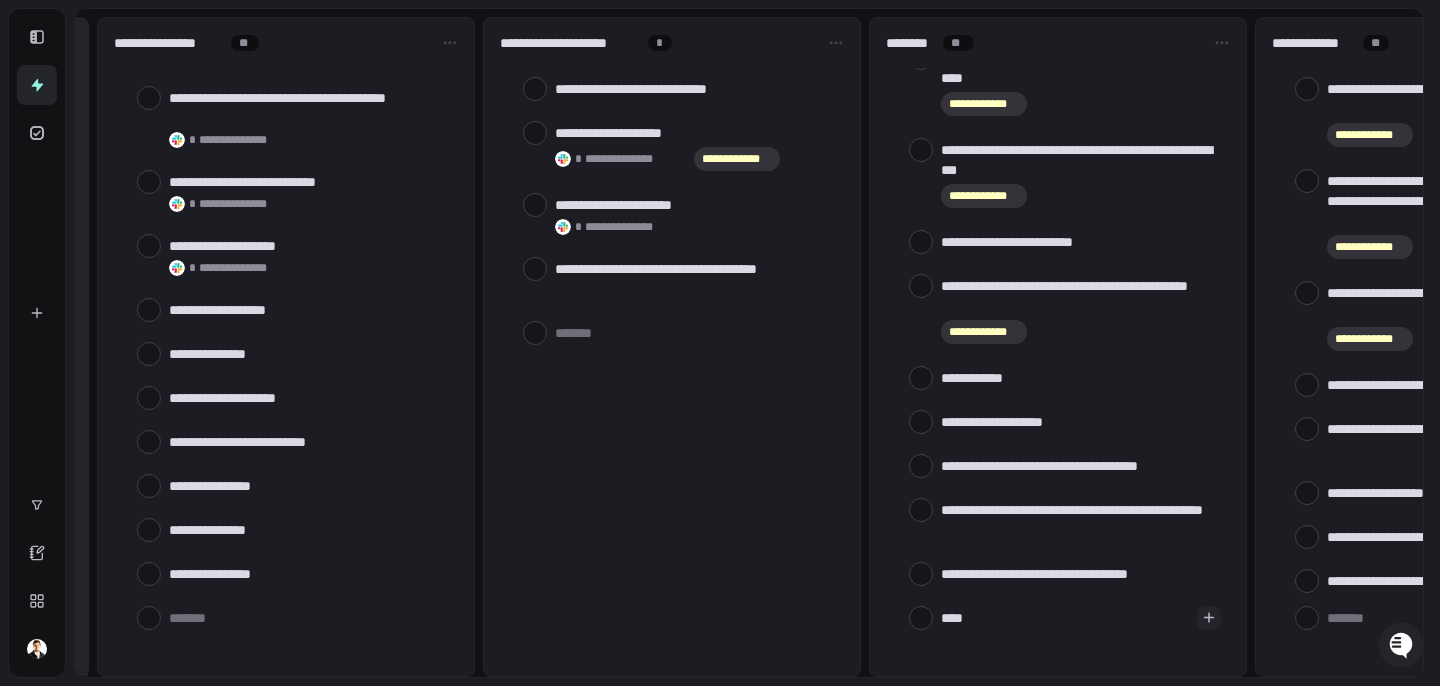 type on "*" 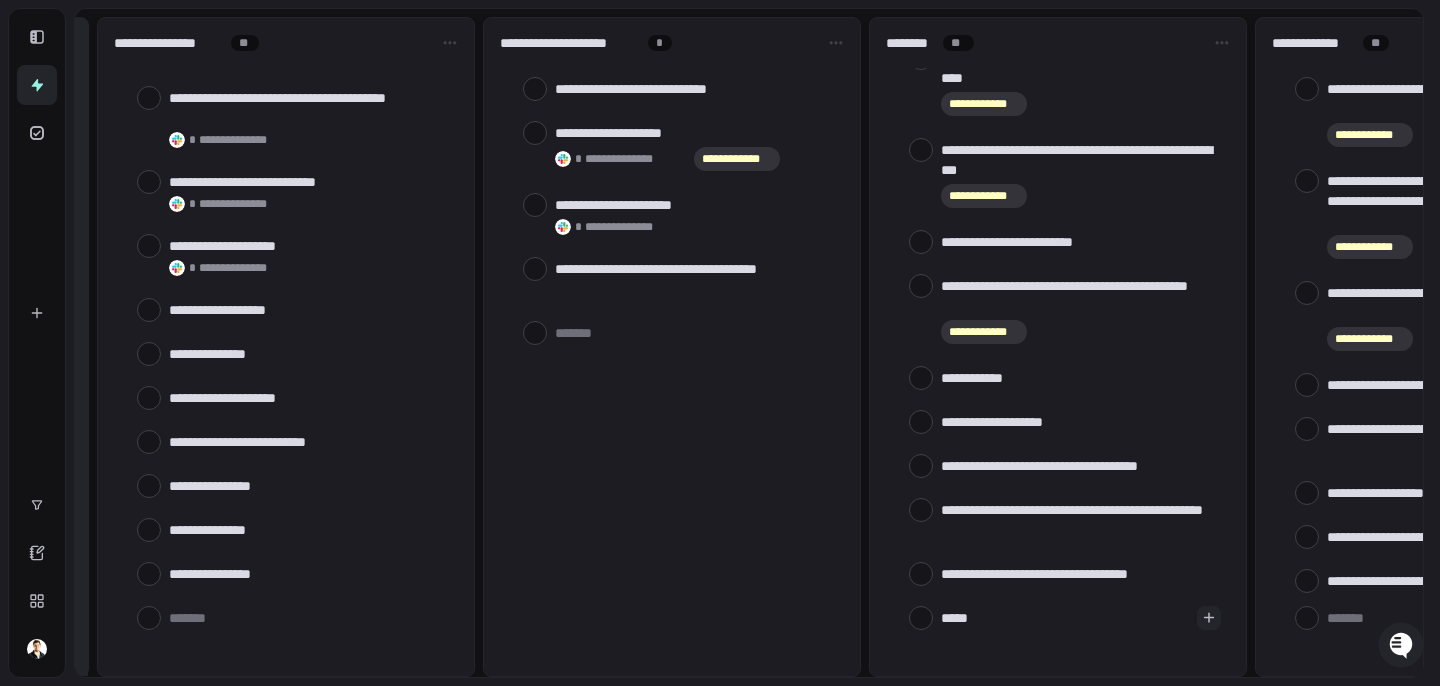 type on "******" 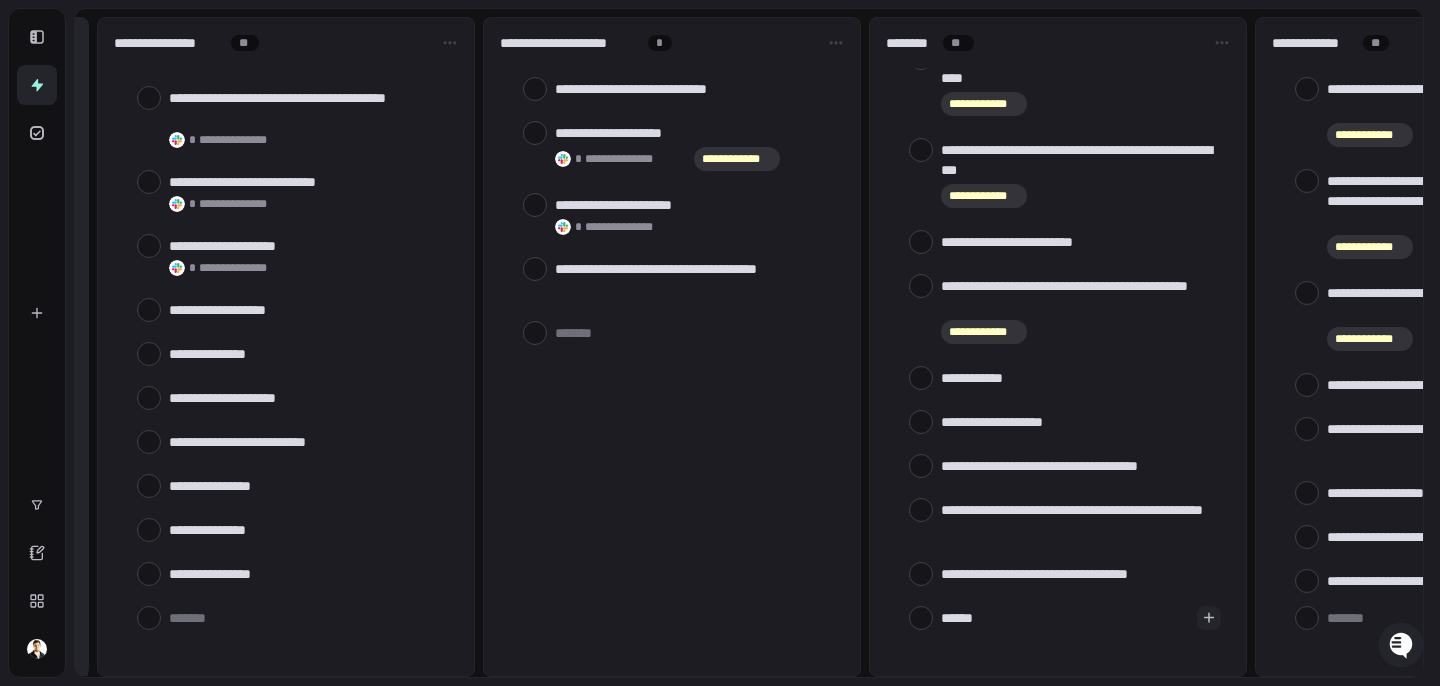 type on "*******" 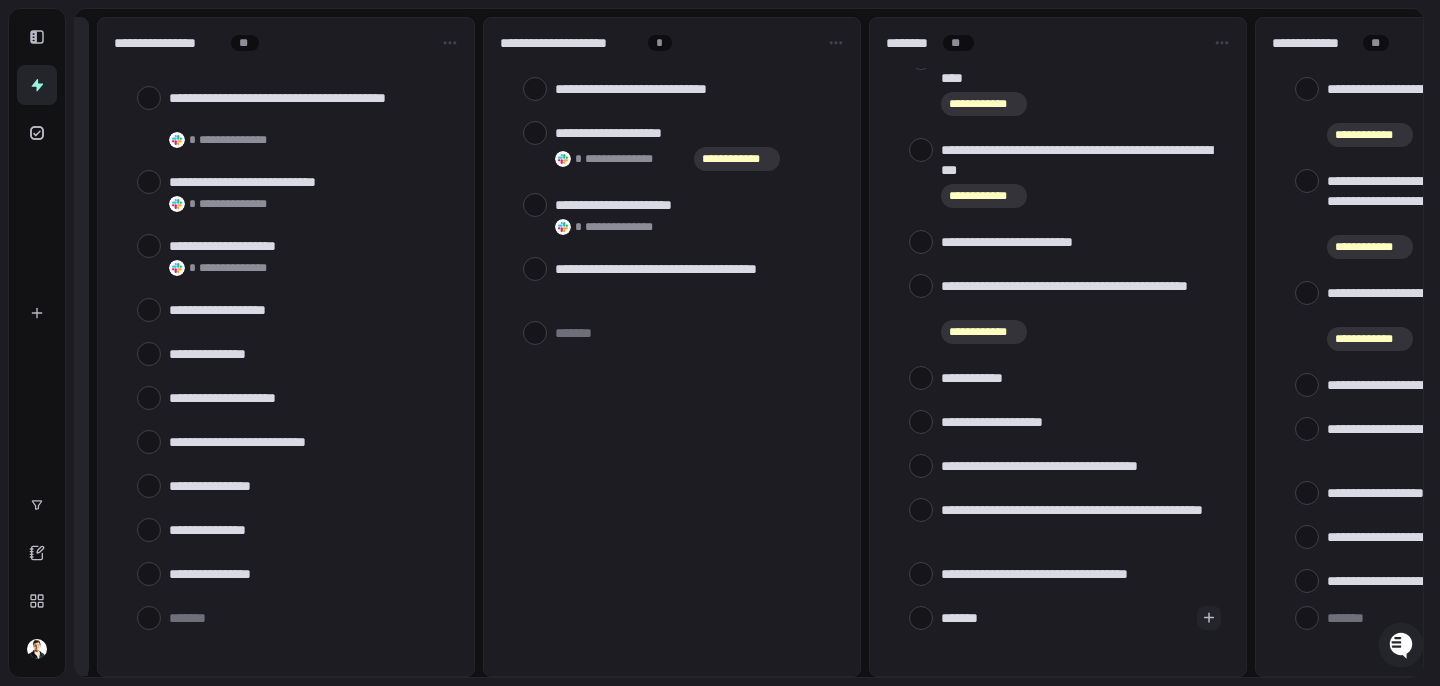 type on "*" 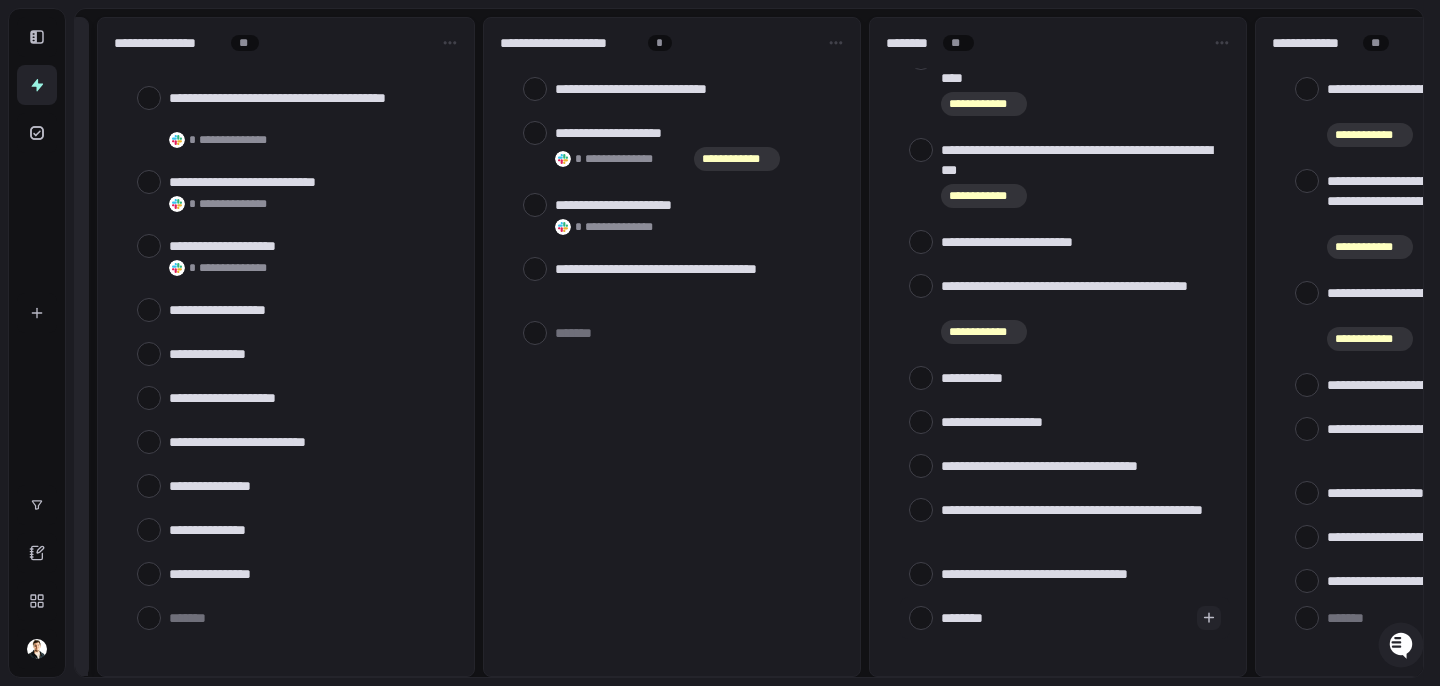 type on "*********" 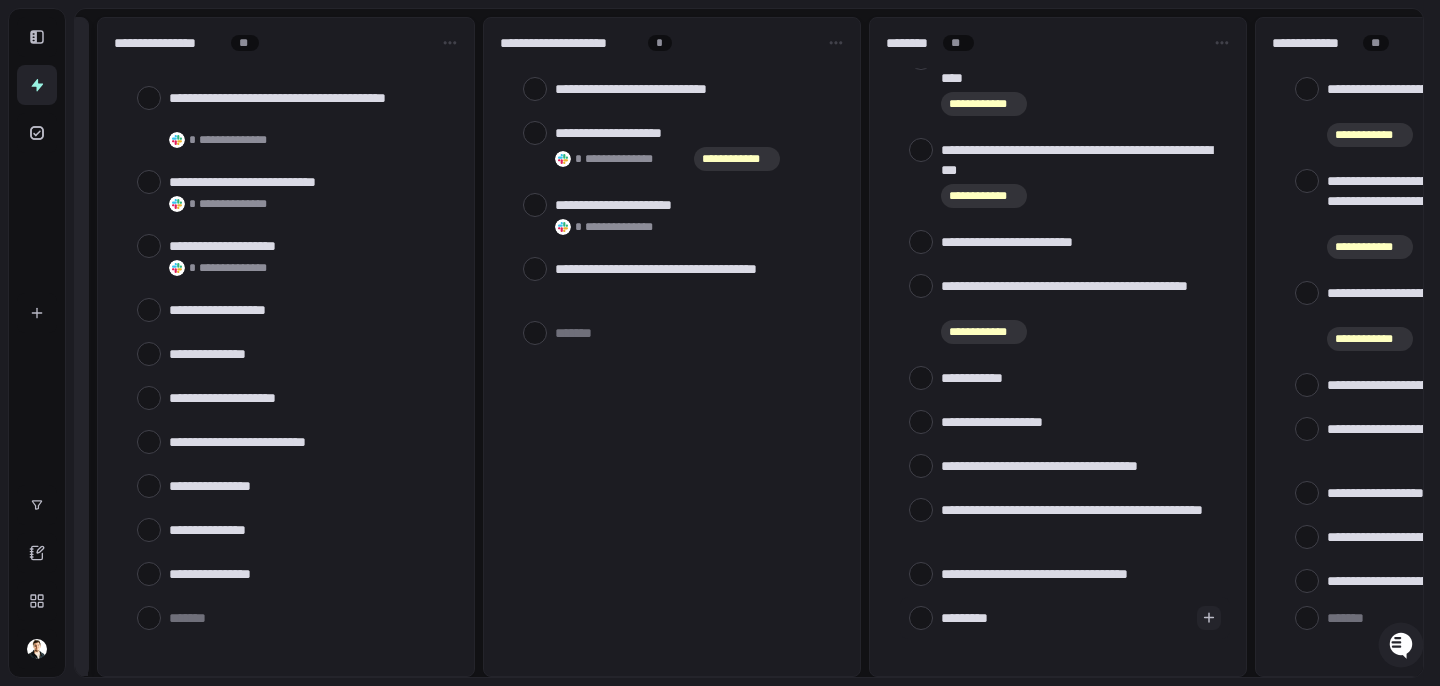 type on "*********" 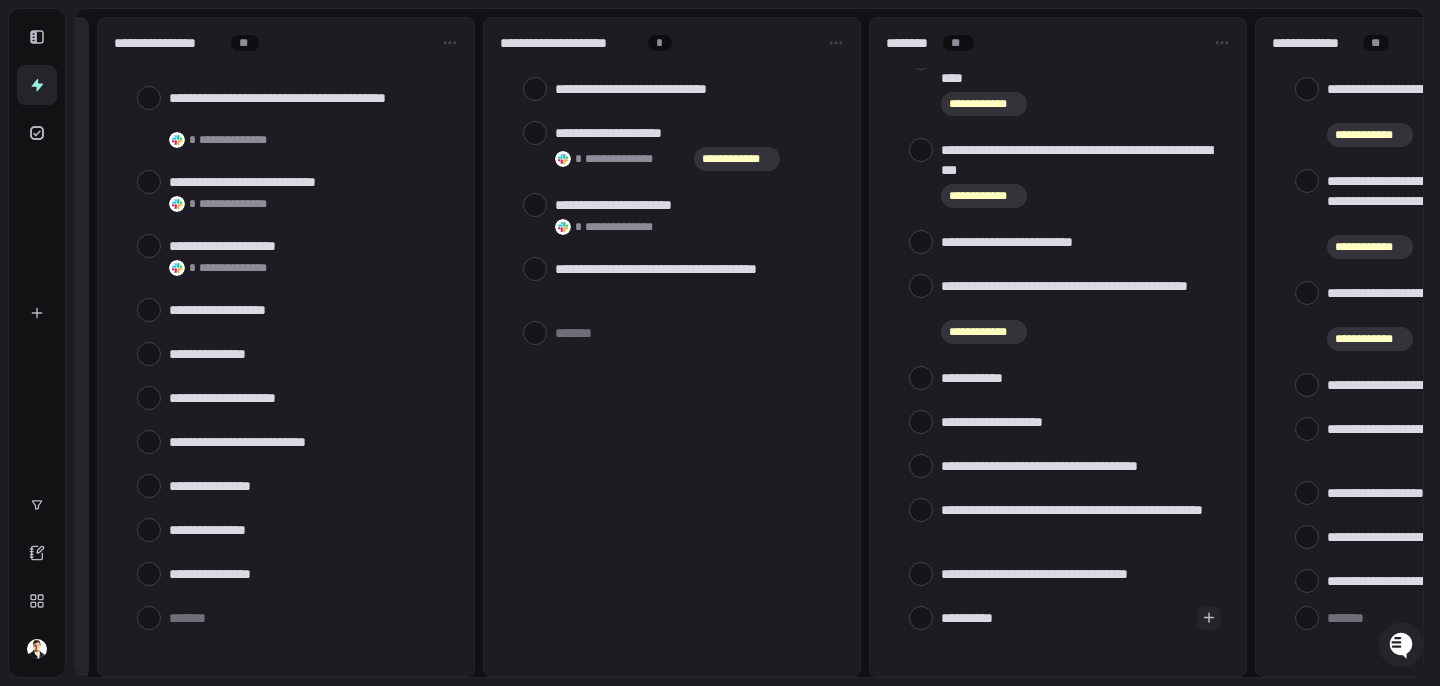 type on "**********" 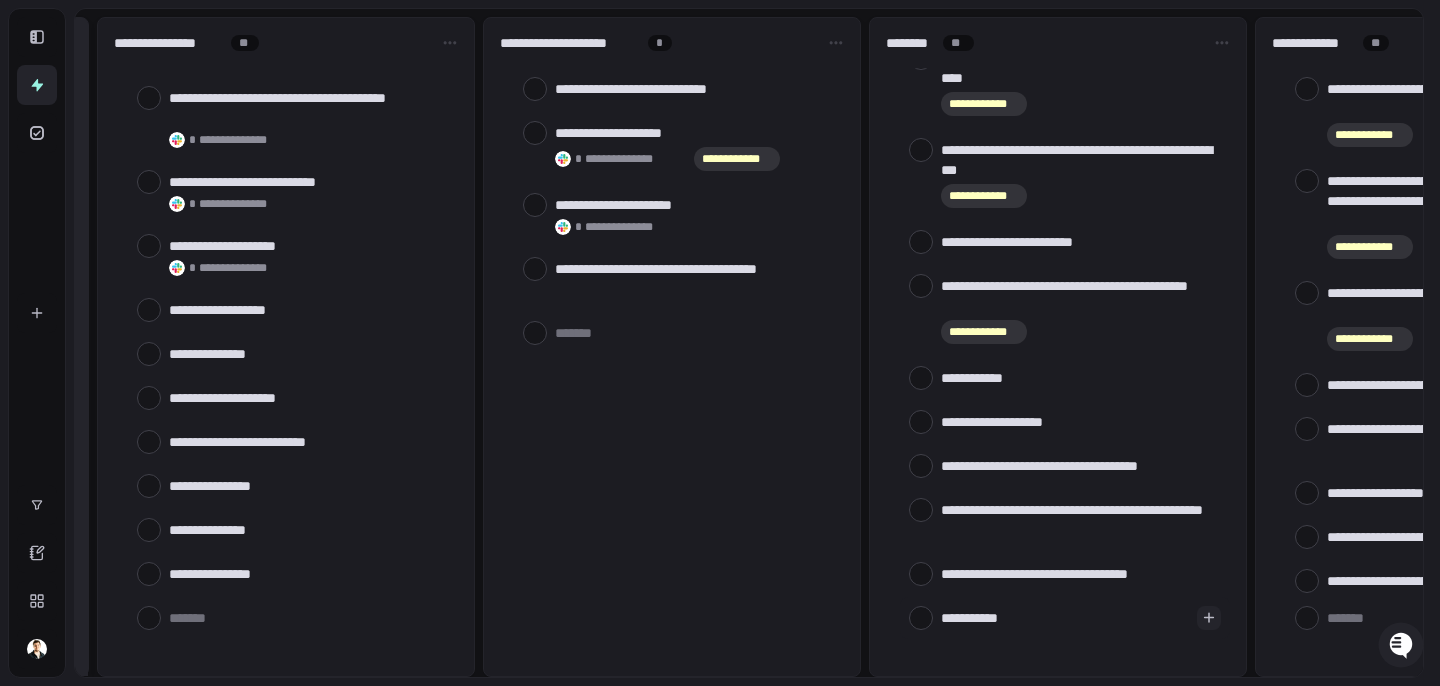 type on "**********" 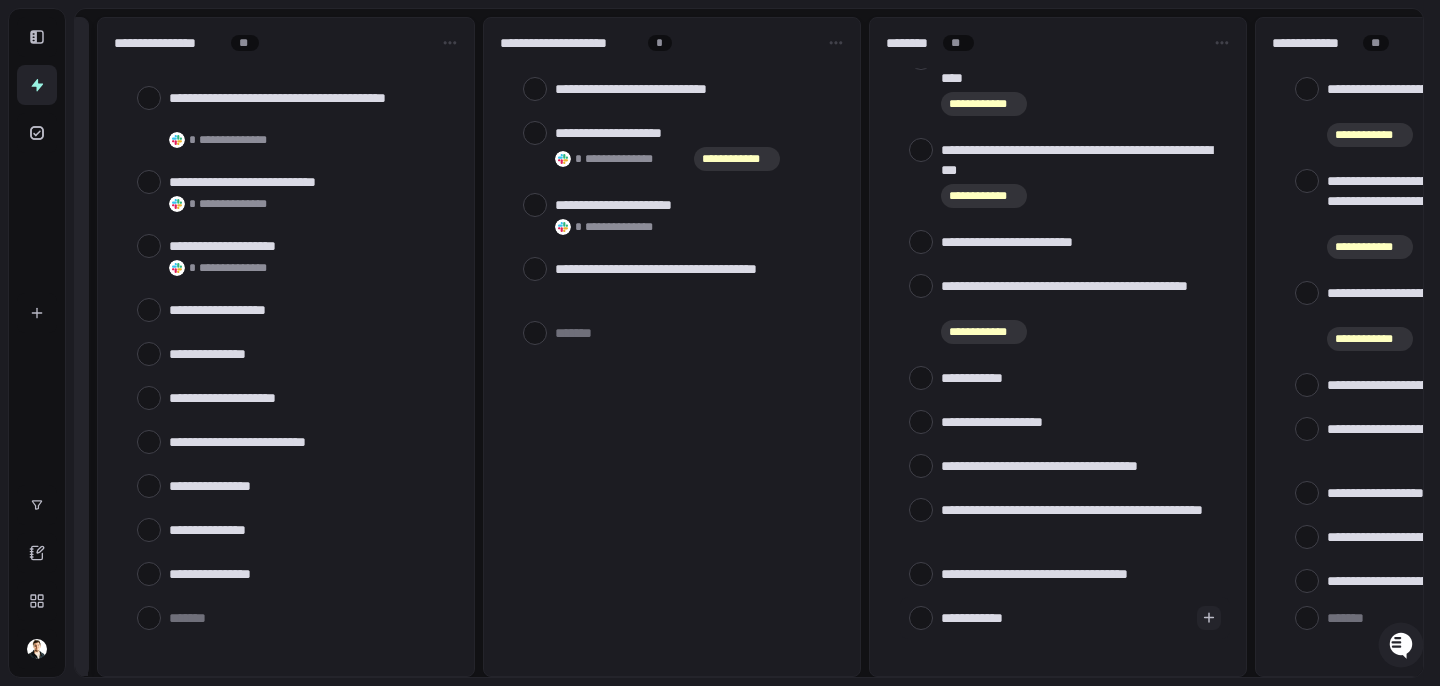 type on "**********" 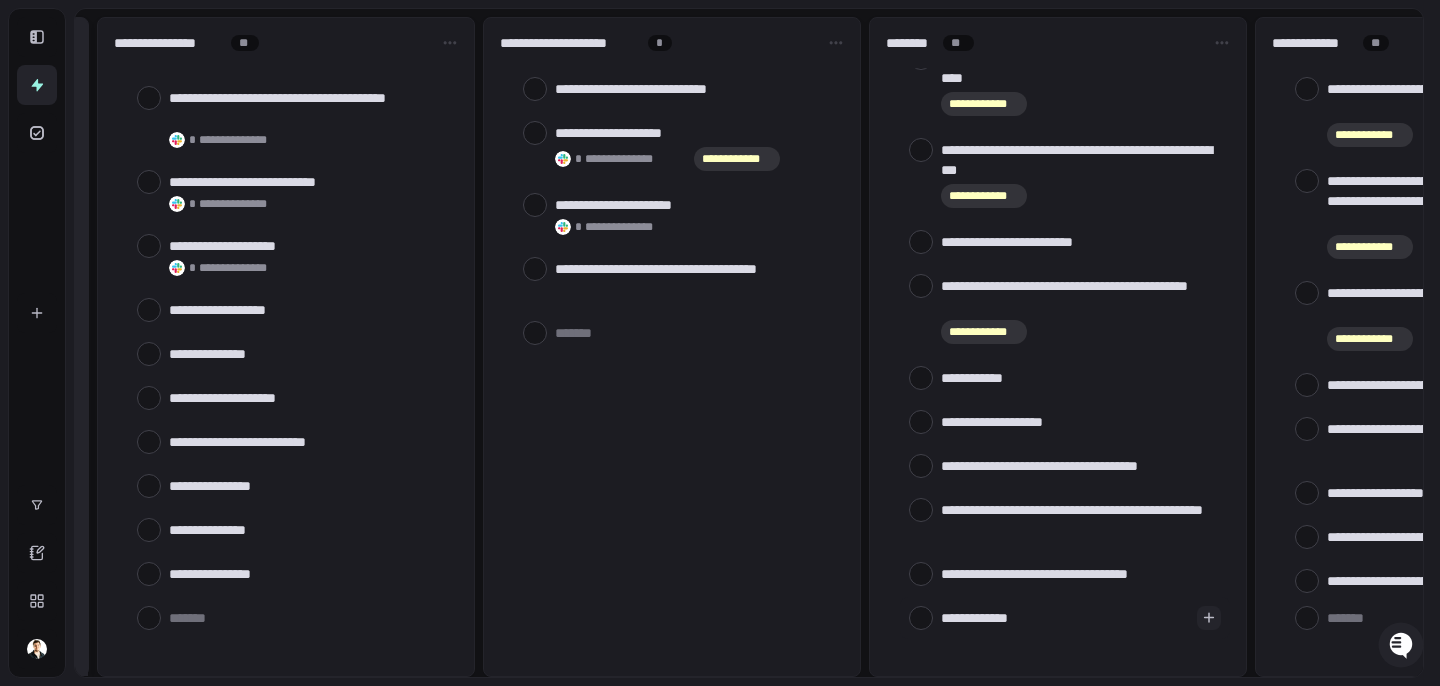 type on "**********" 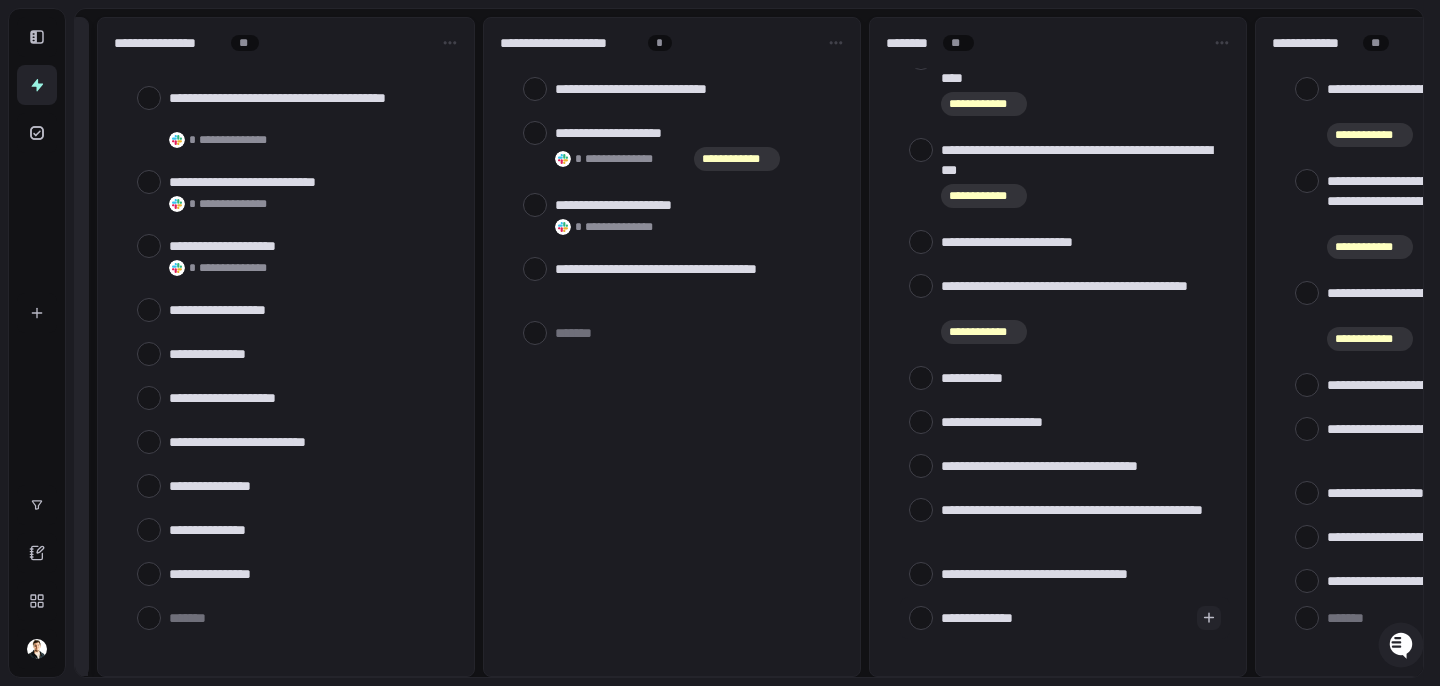 type on "**********" 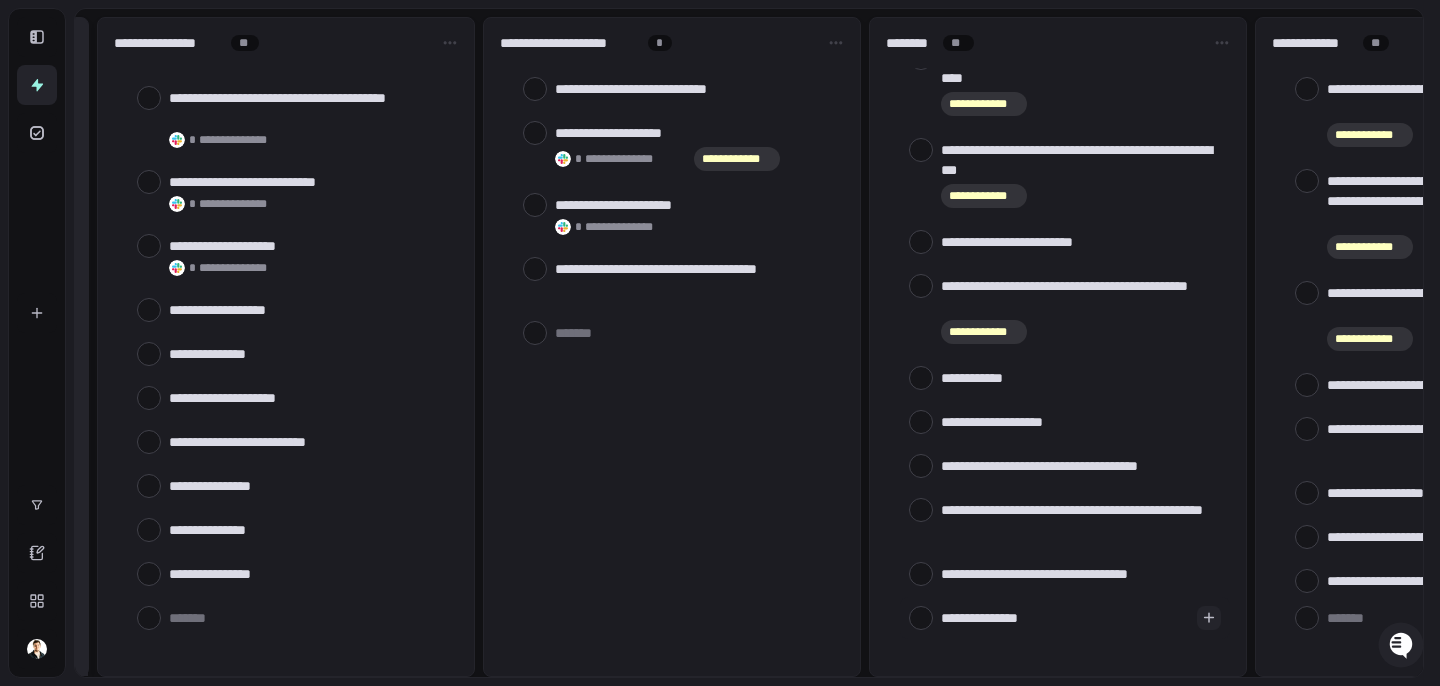 type on "**********" 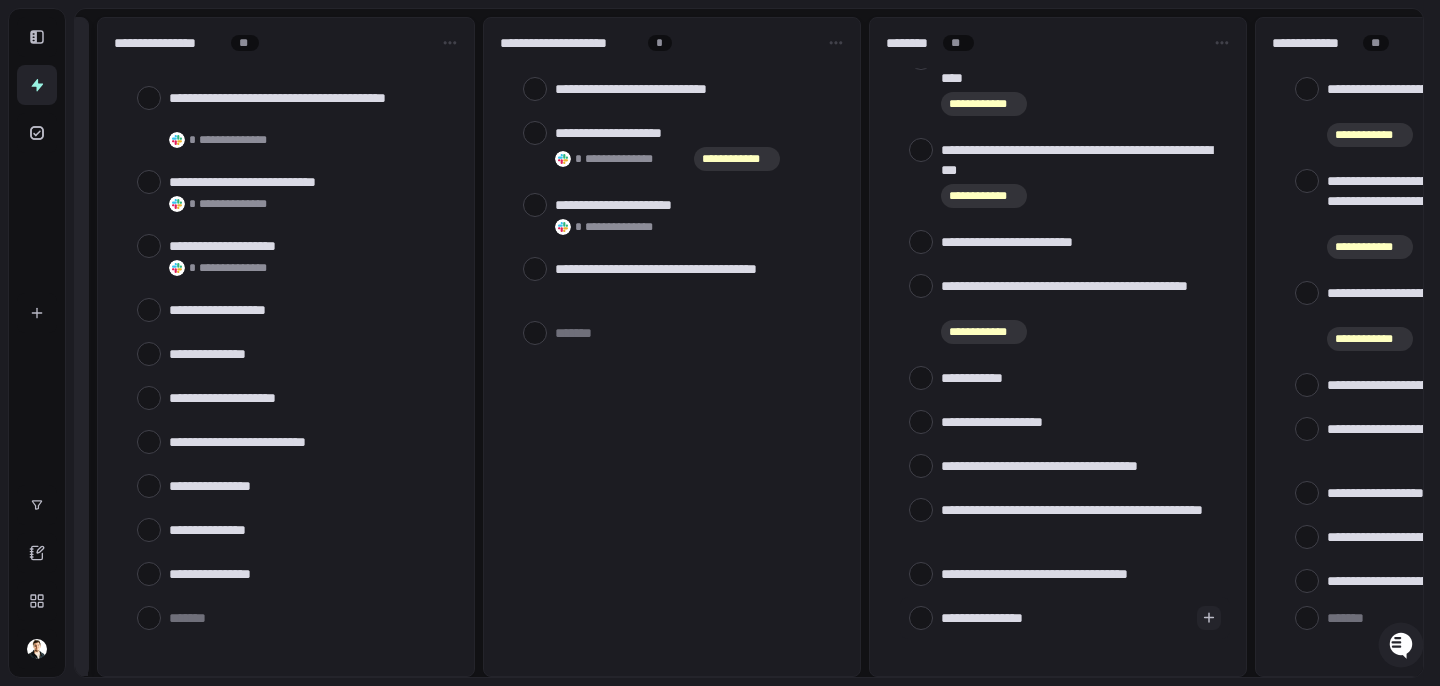 type on "**********" 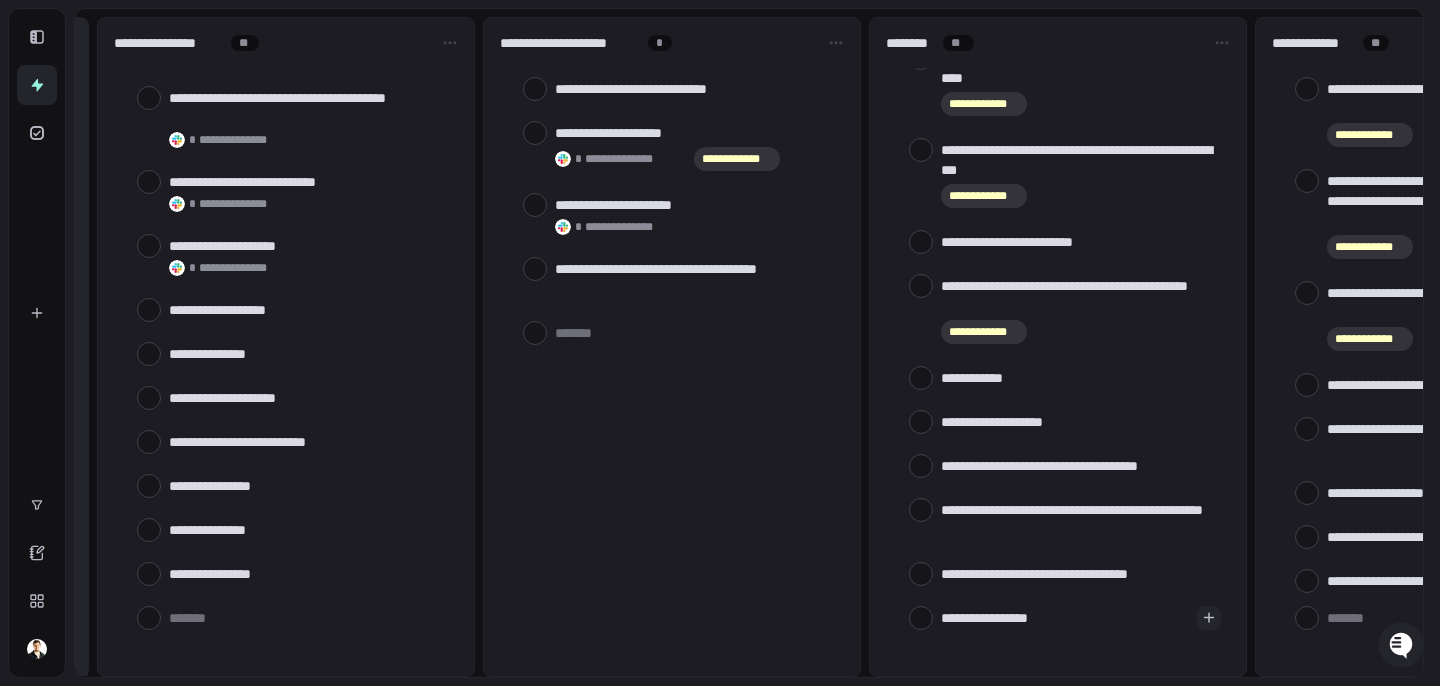 type on "*" 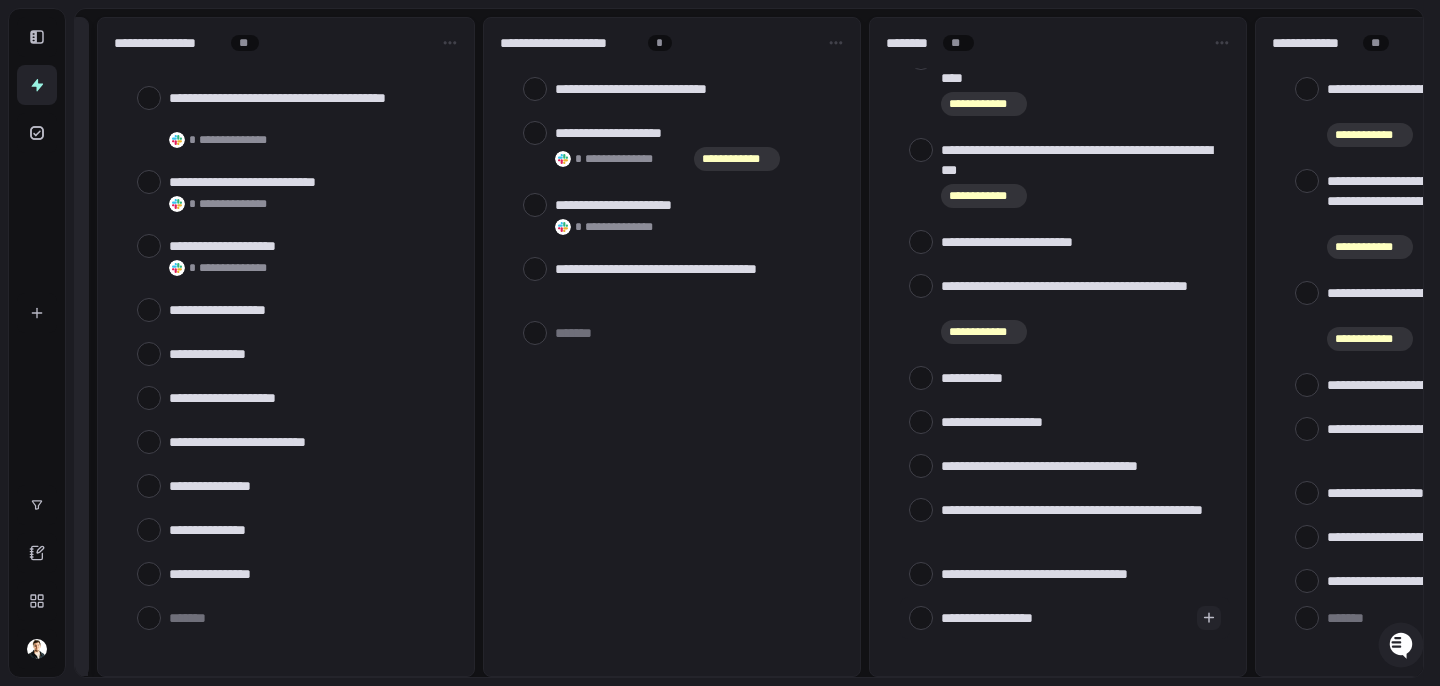 type on "**********" 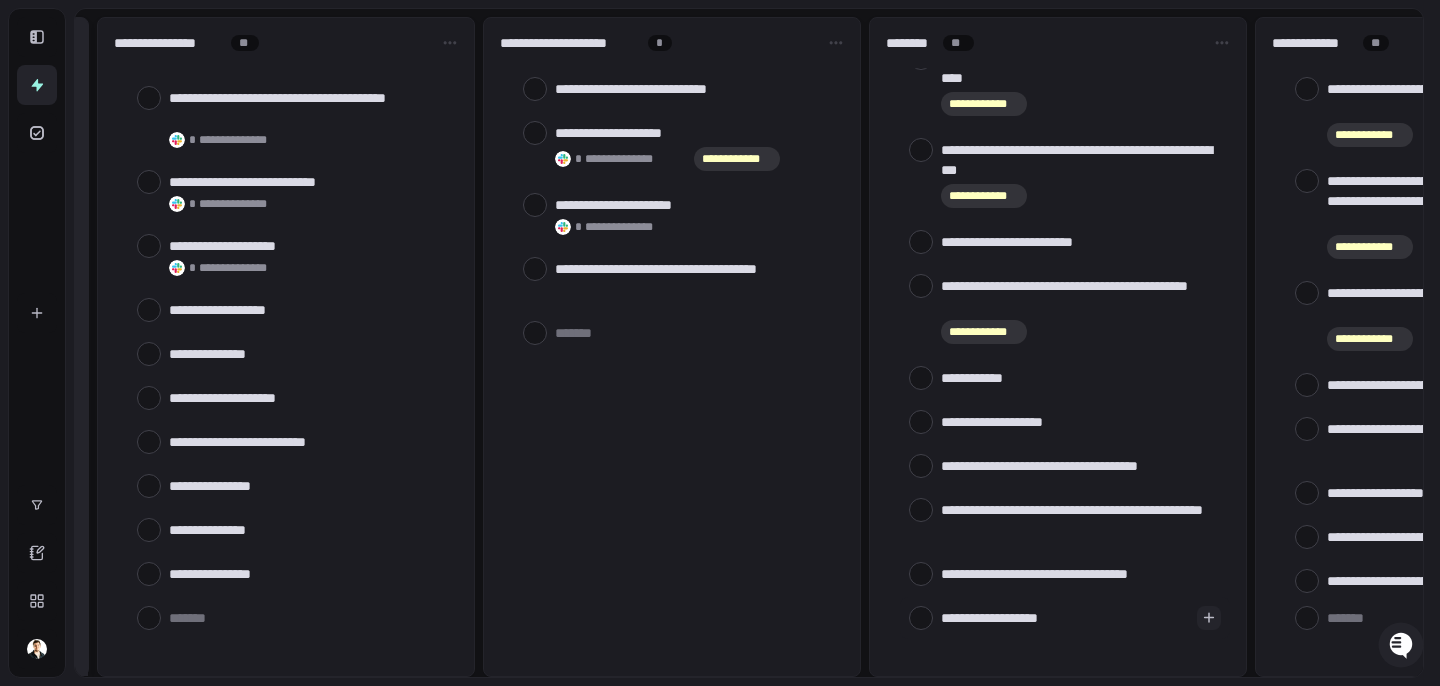 type on "**********" 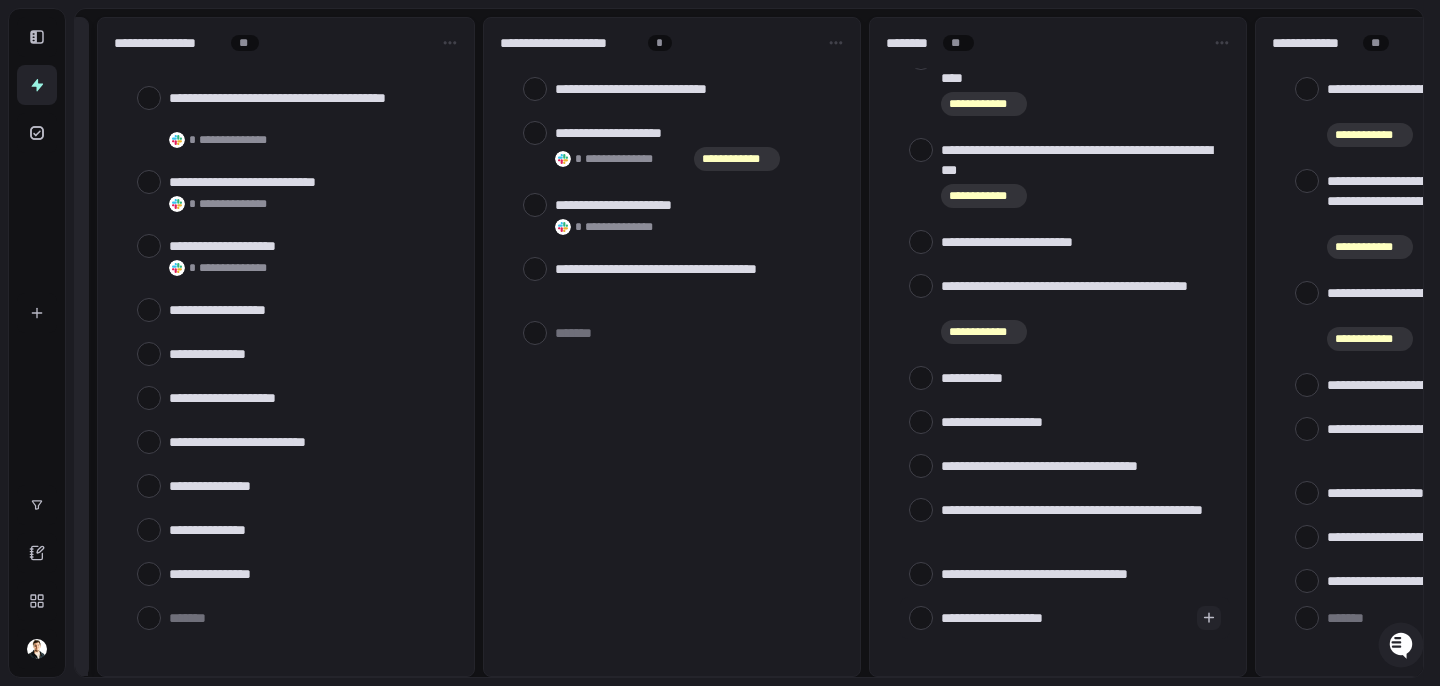 type on "**********" 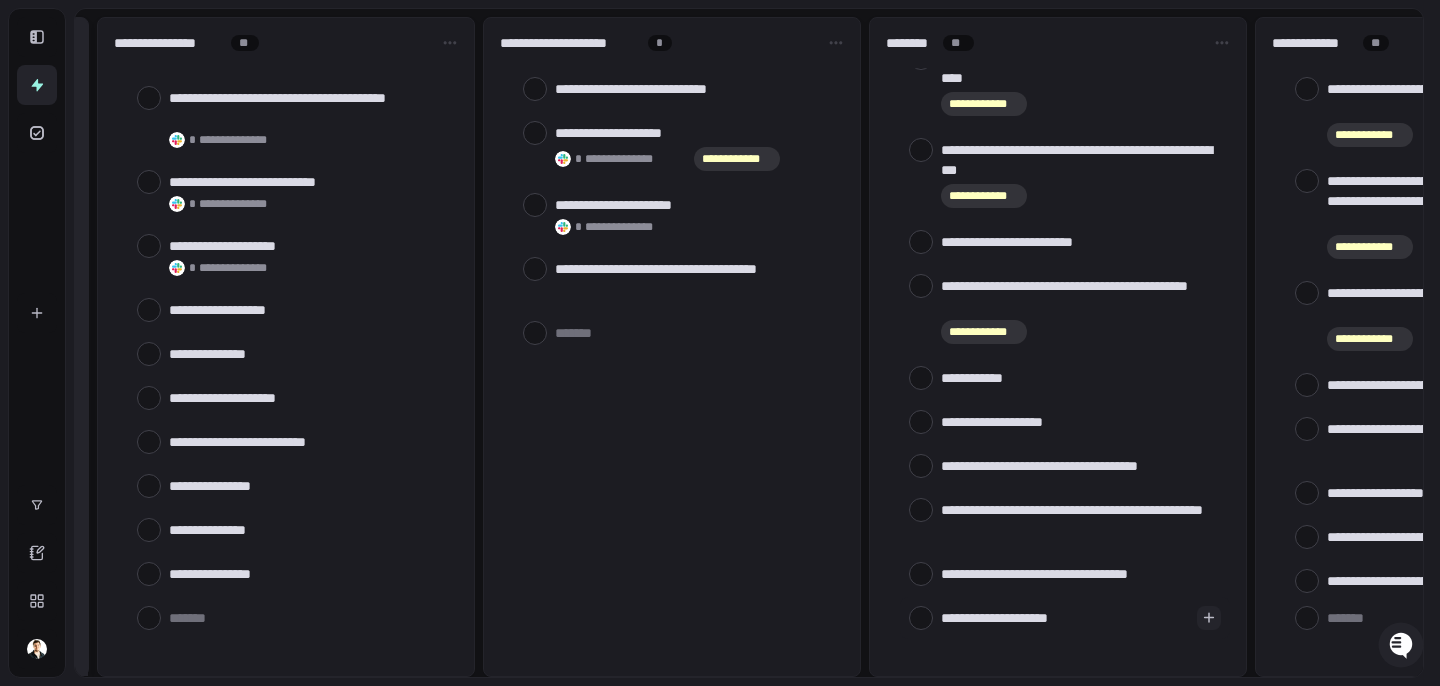 type on "**********" 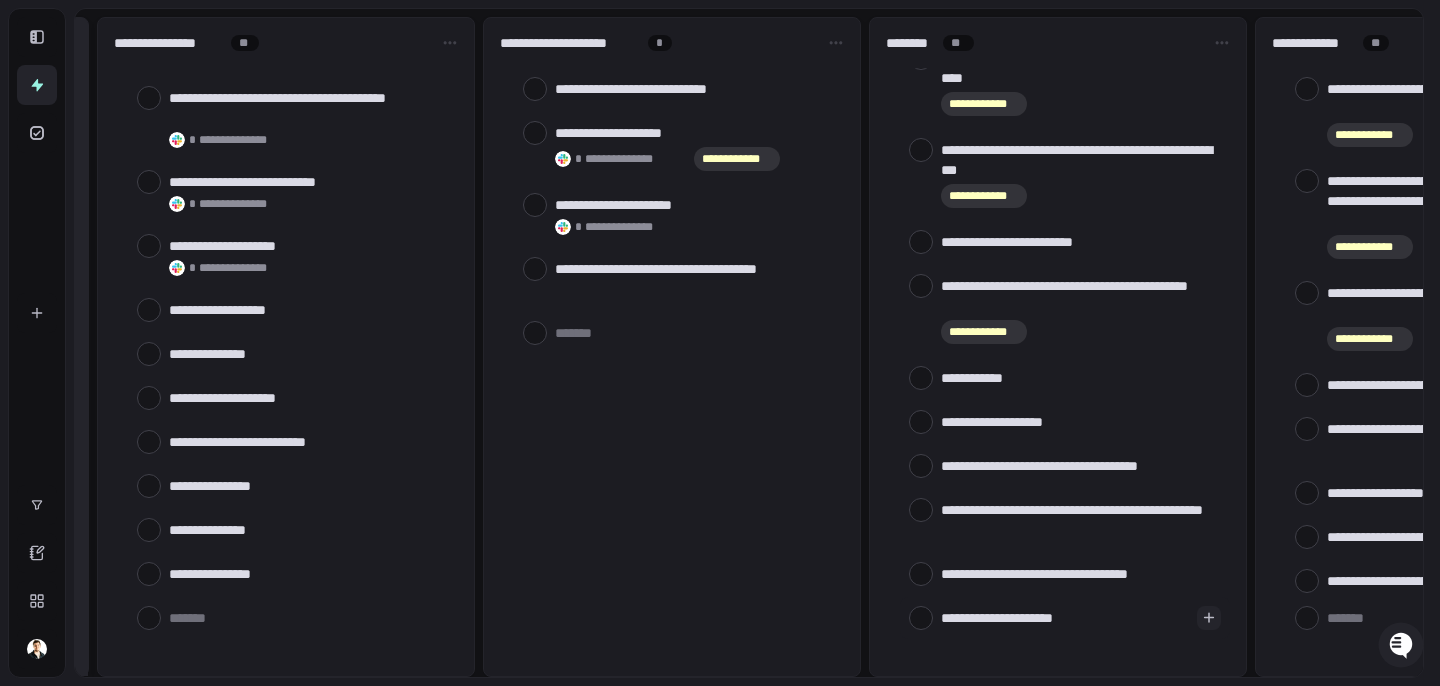 type on "**********" 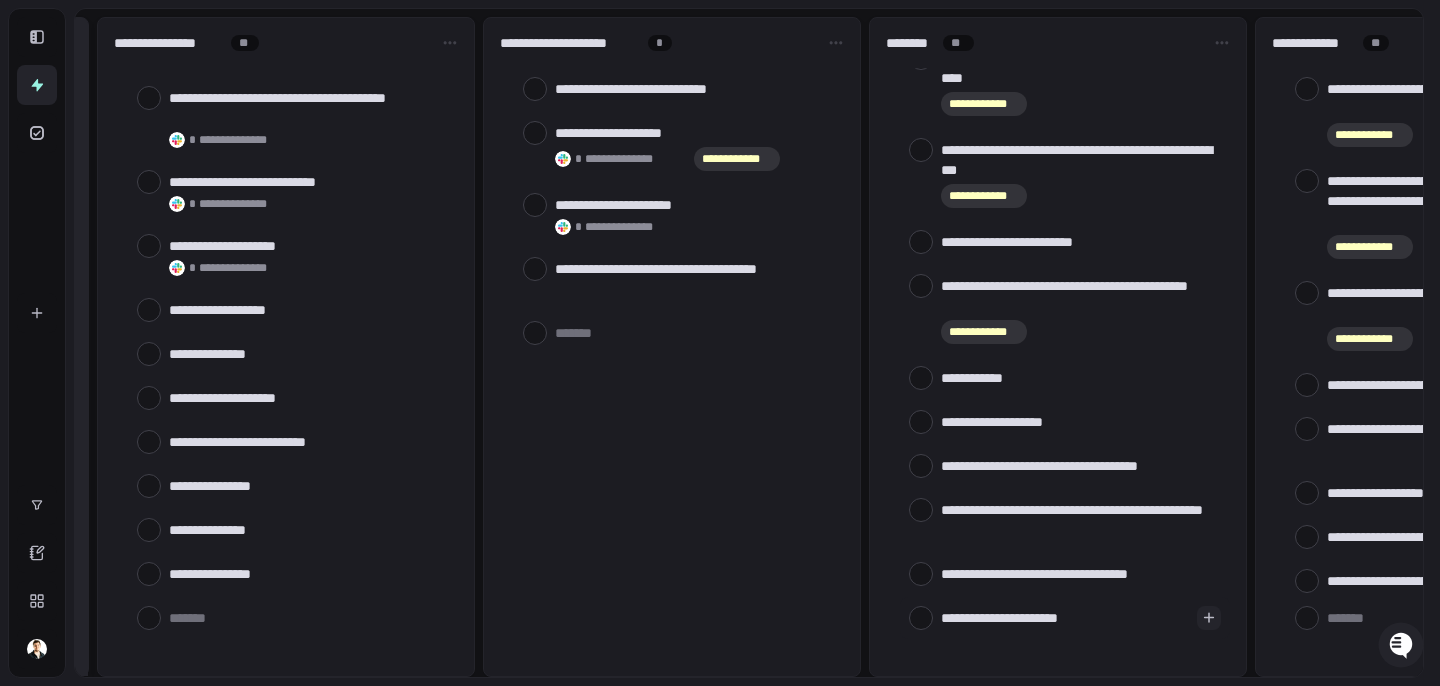 type on "**********" 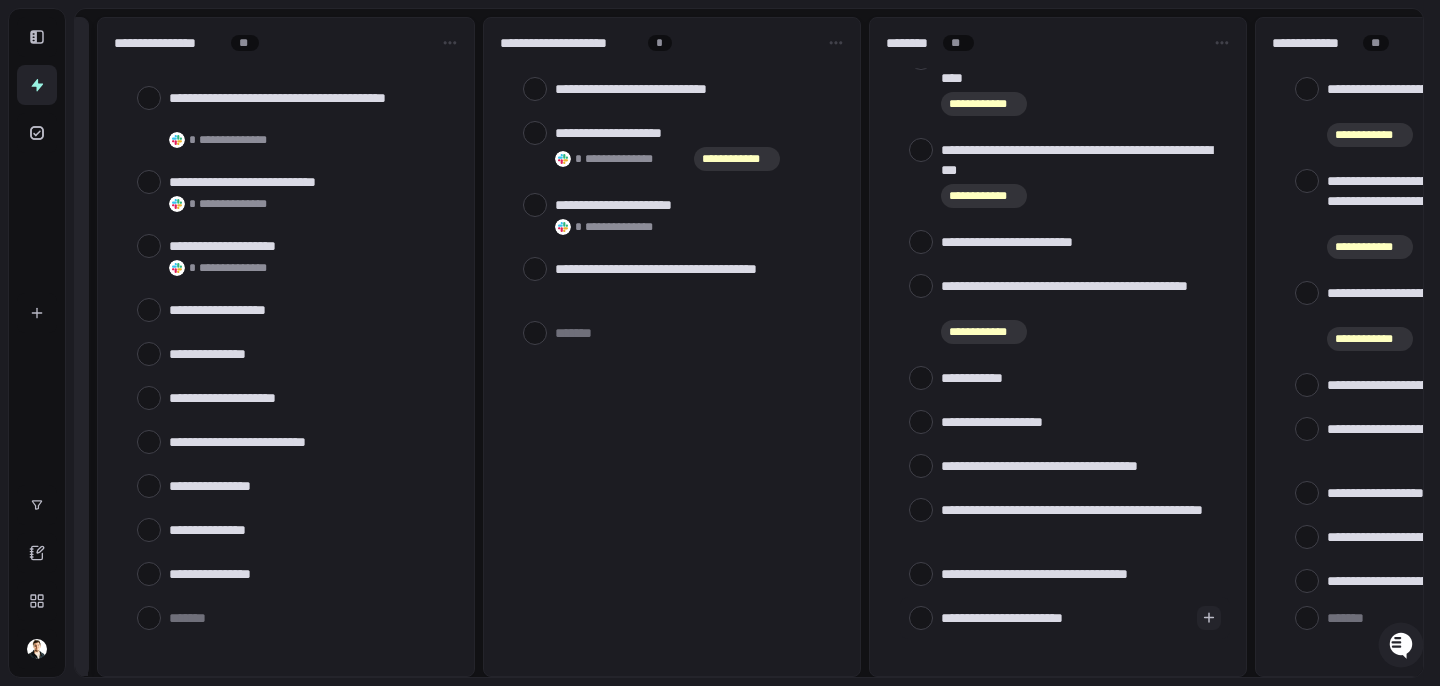 type on "**********" 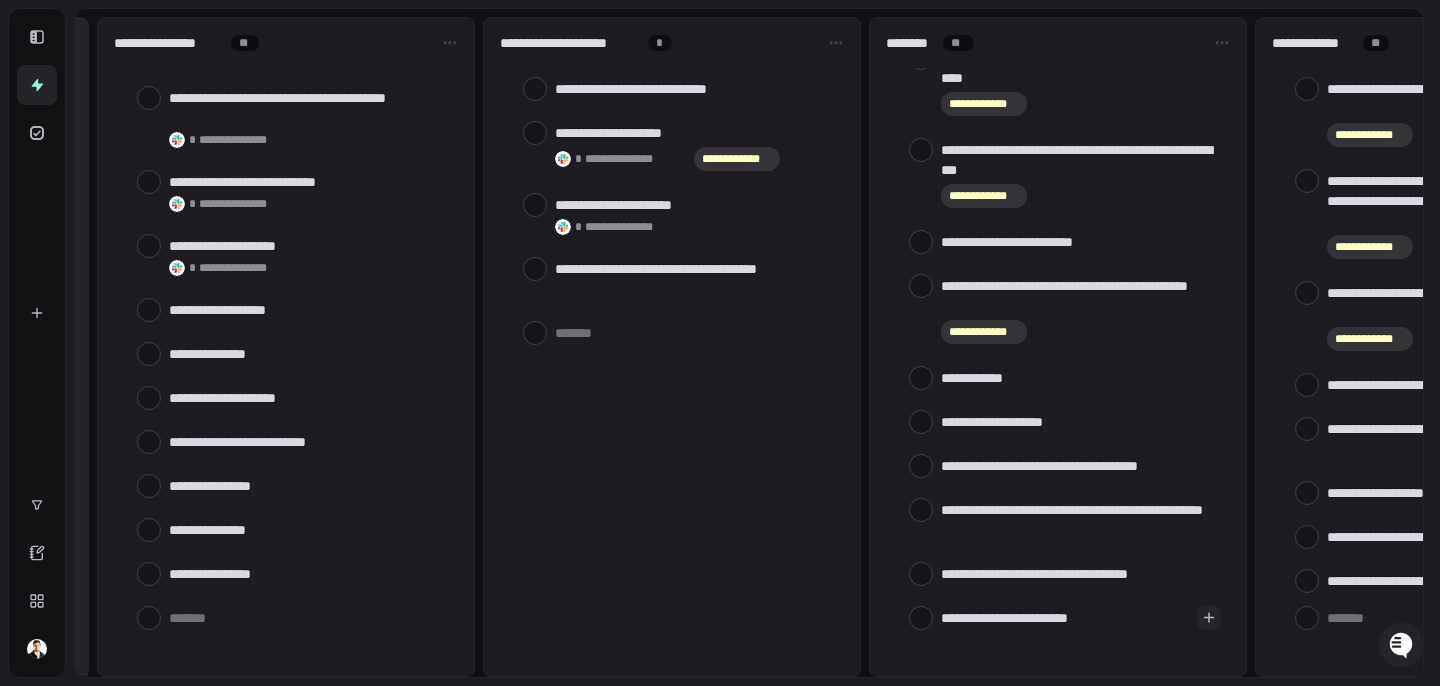 type on "*" 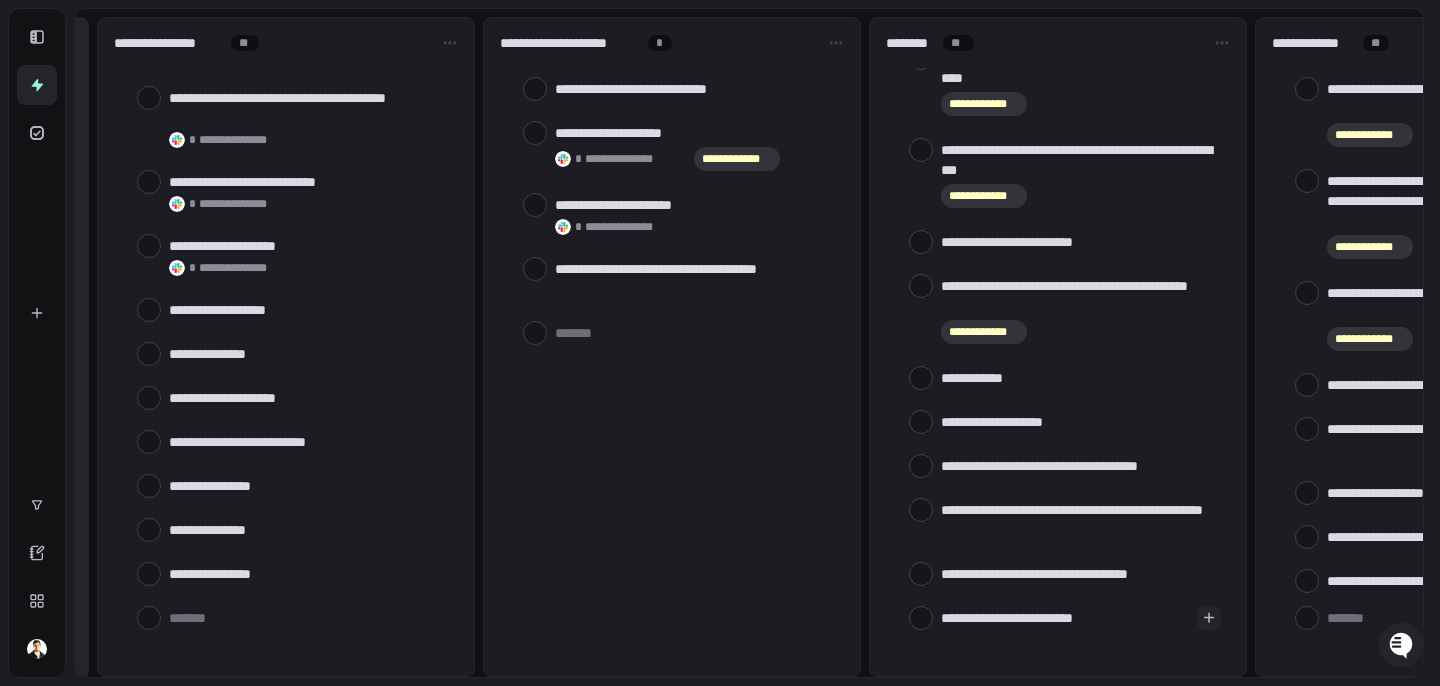 type on "**********" 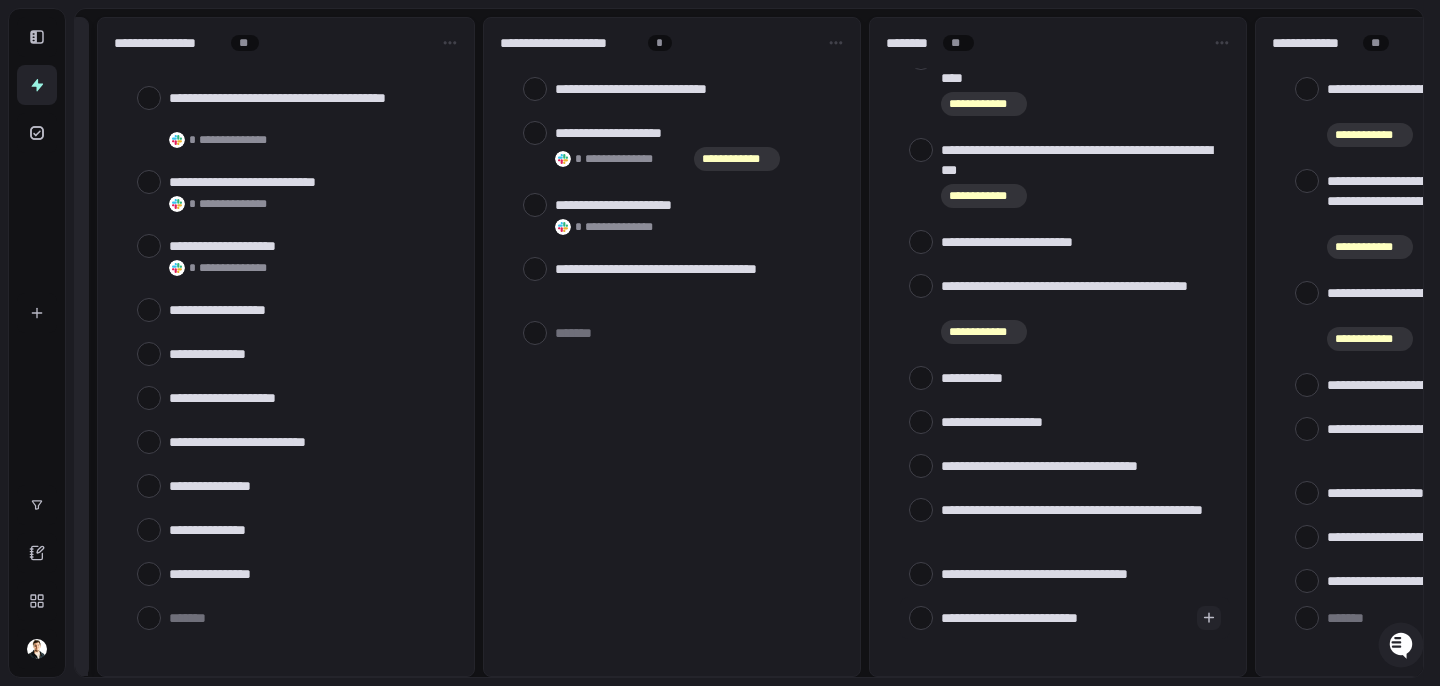 type on "**********" 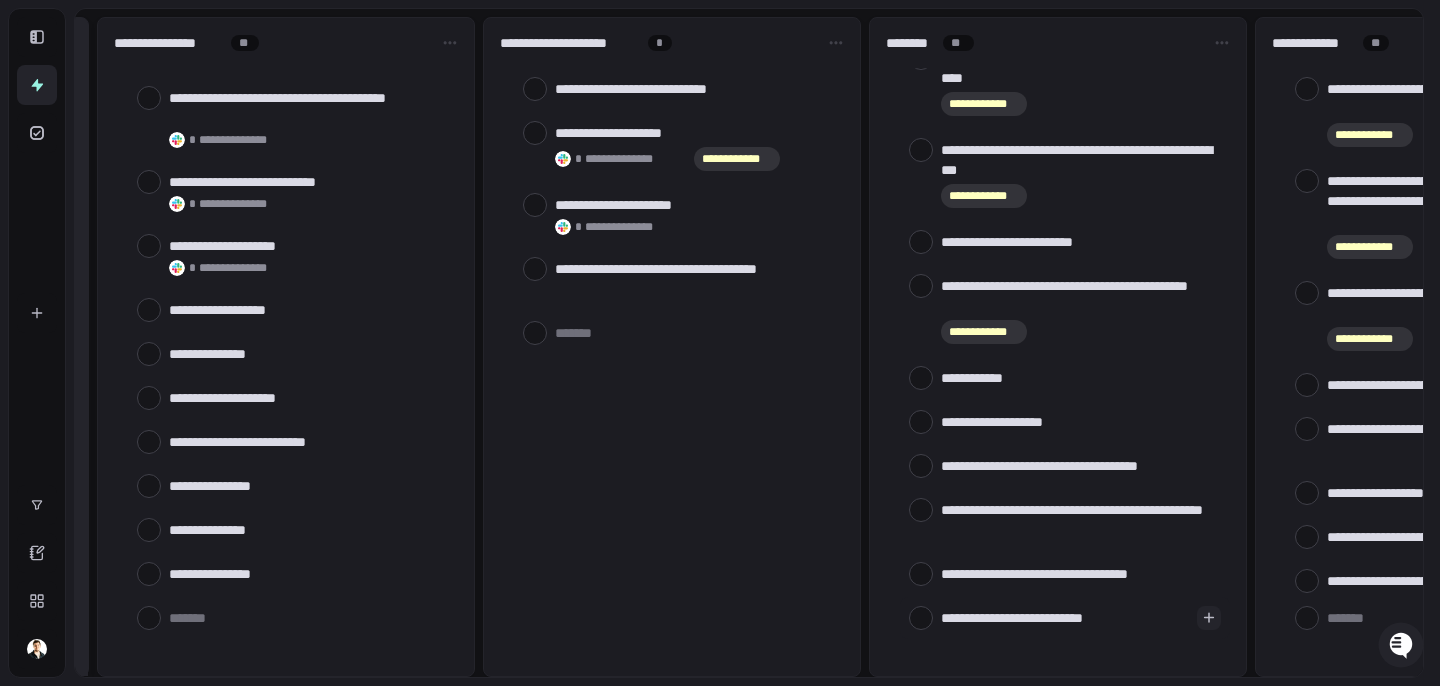 type on "**********" 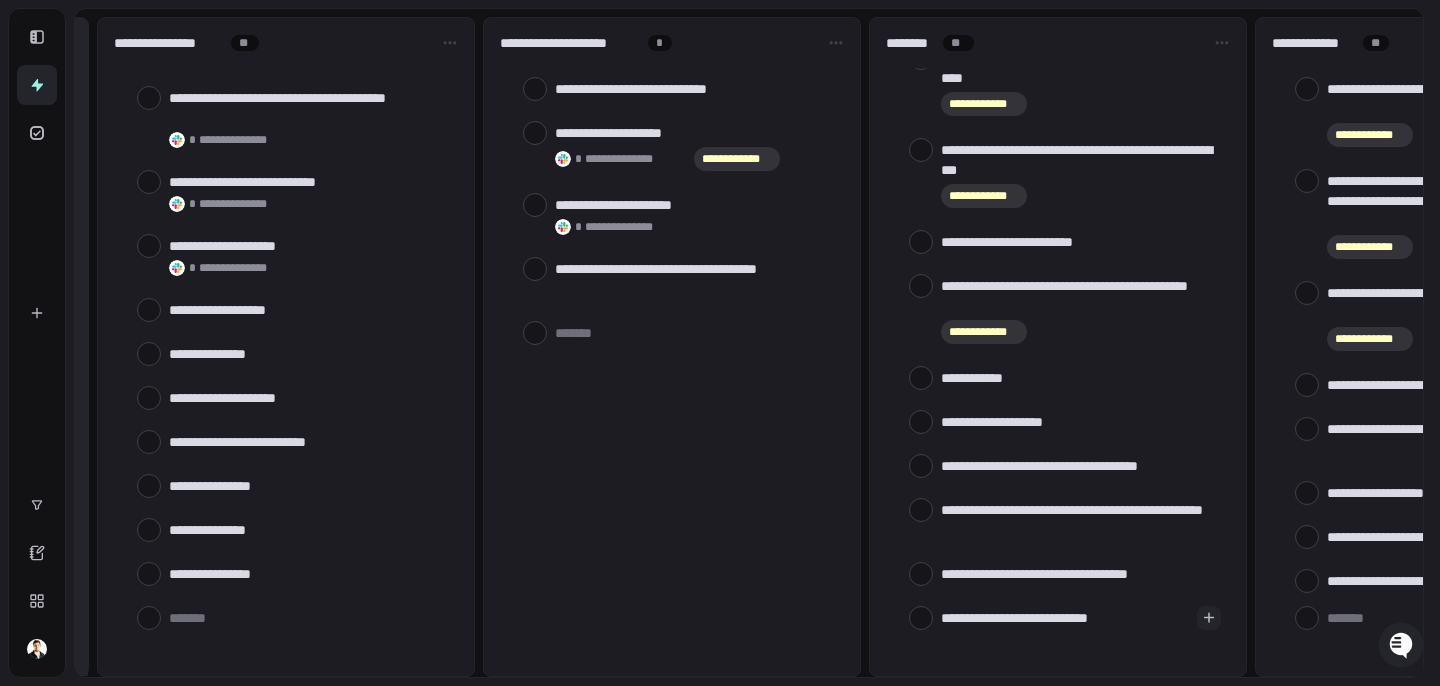 type on "**********" 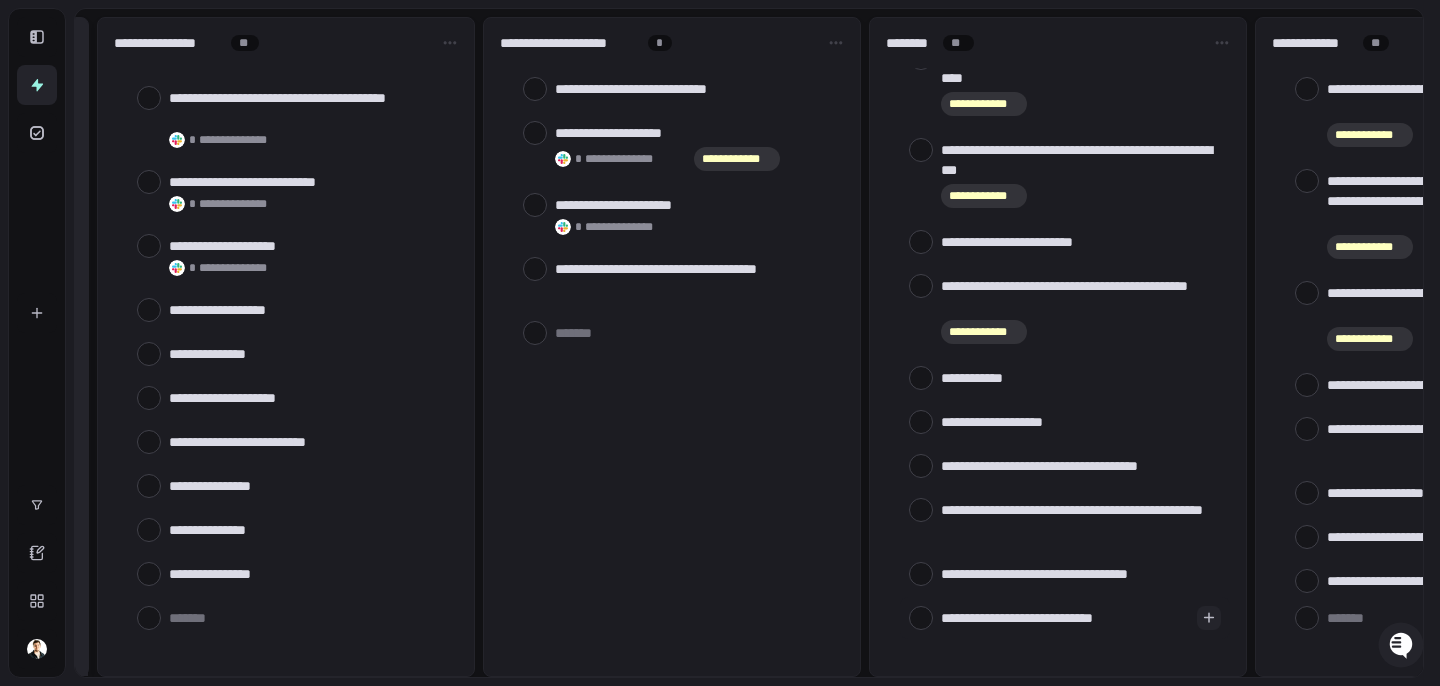 type on "**********" 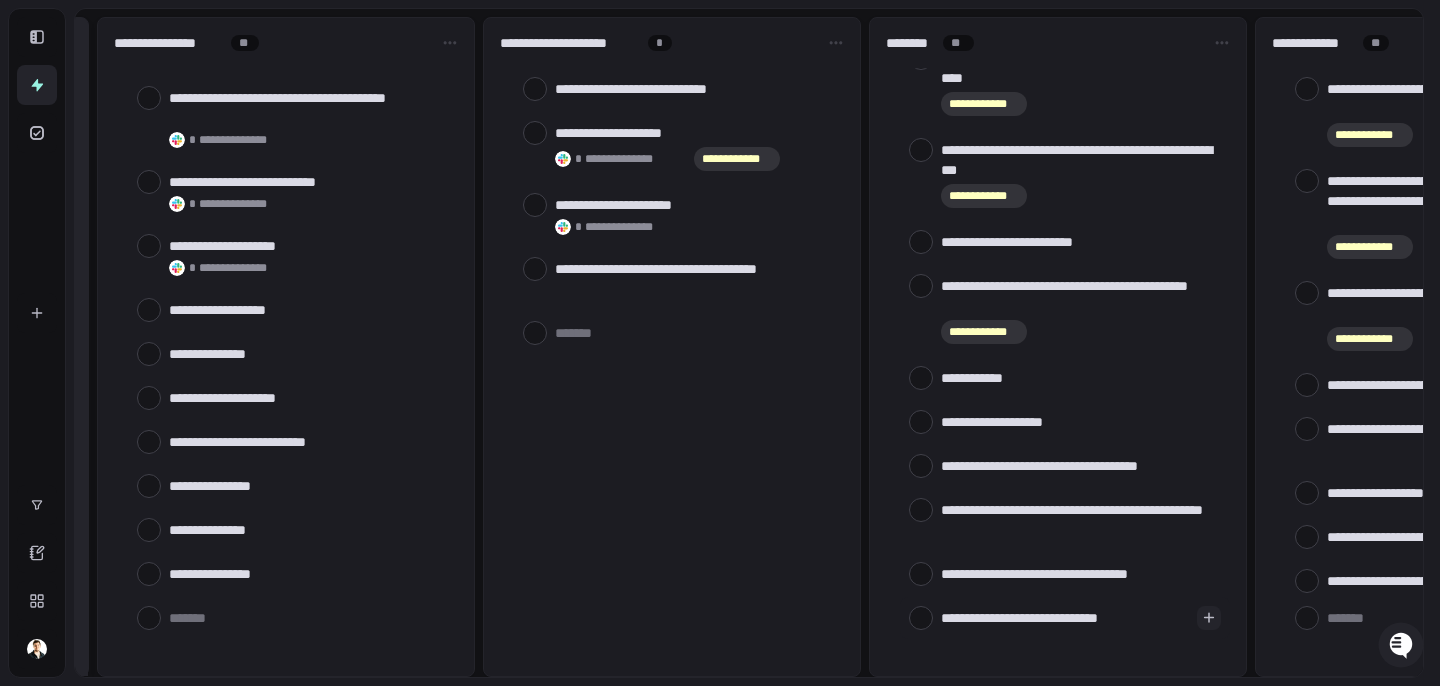 type on "**********" 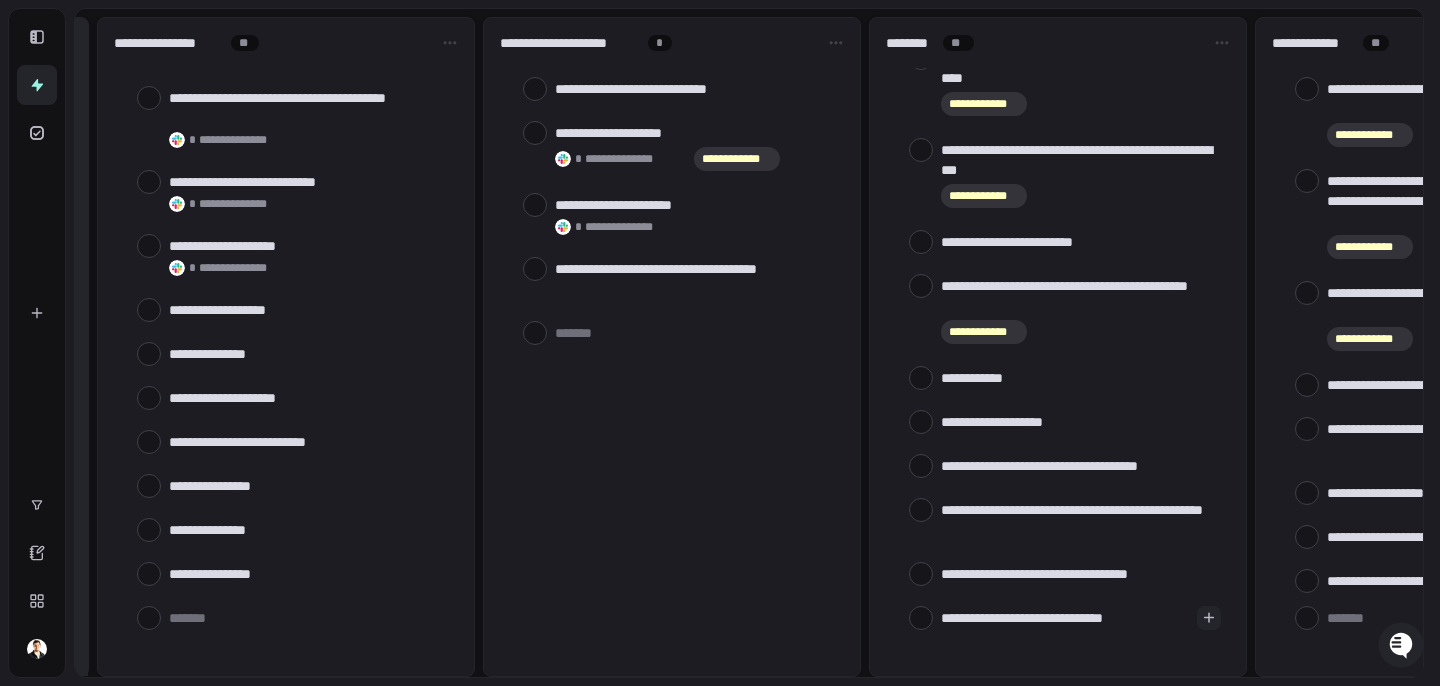 type on "**********" 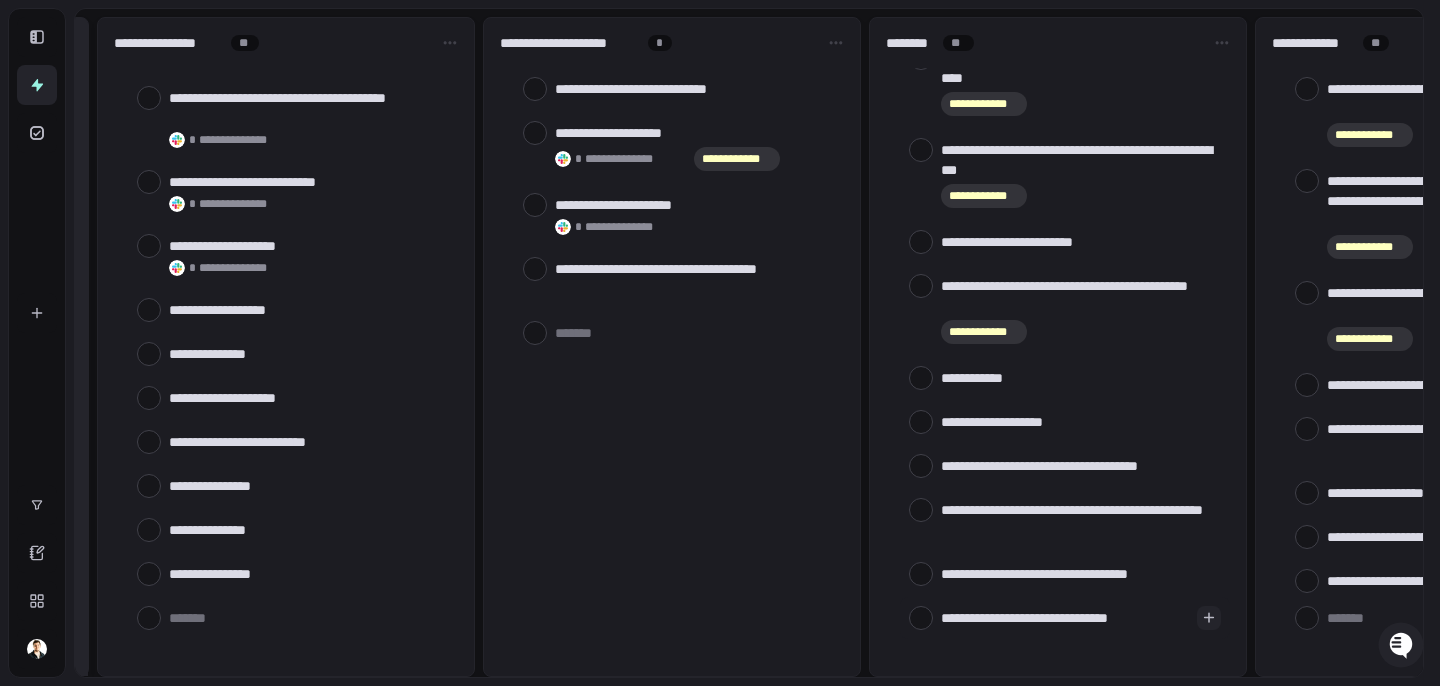 type on "**********" 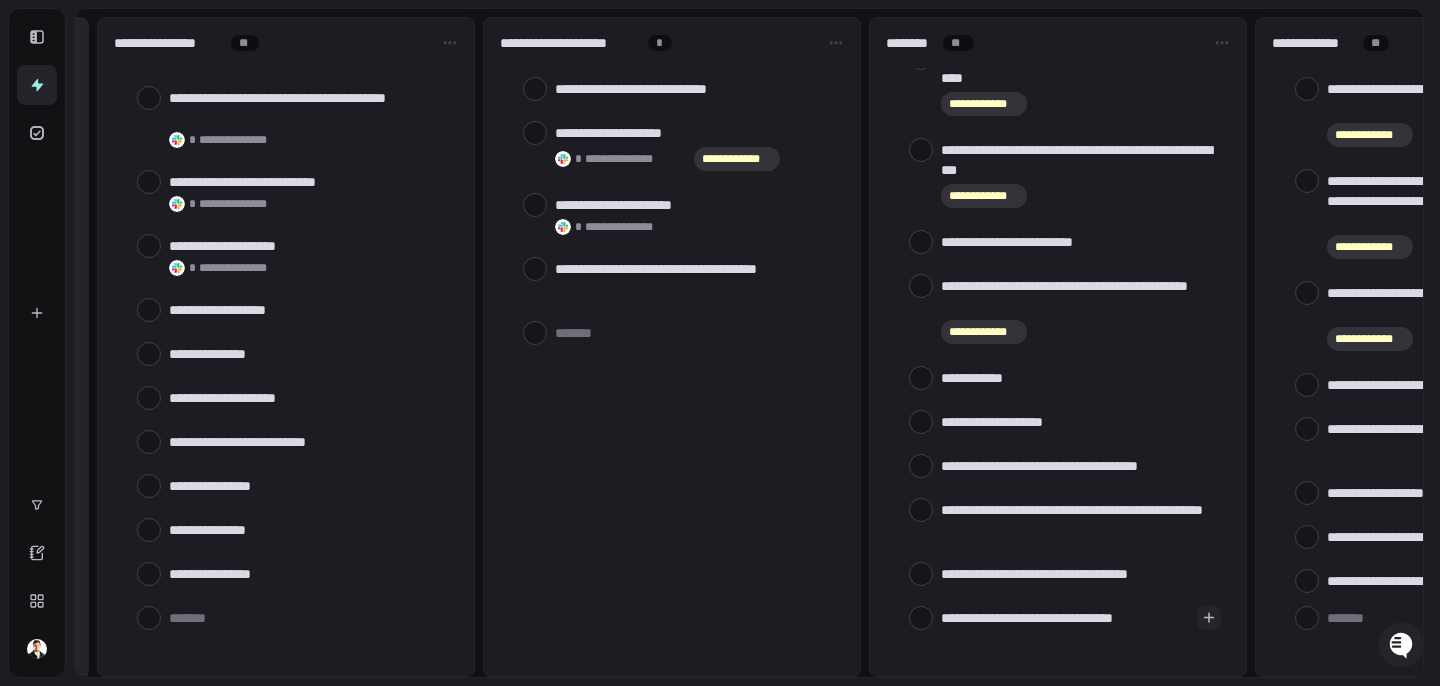 type on "*" 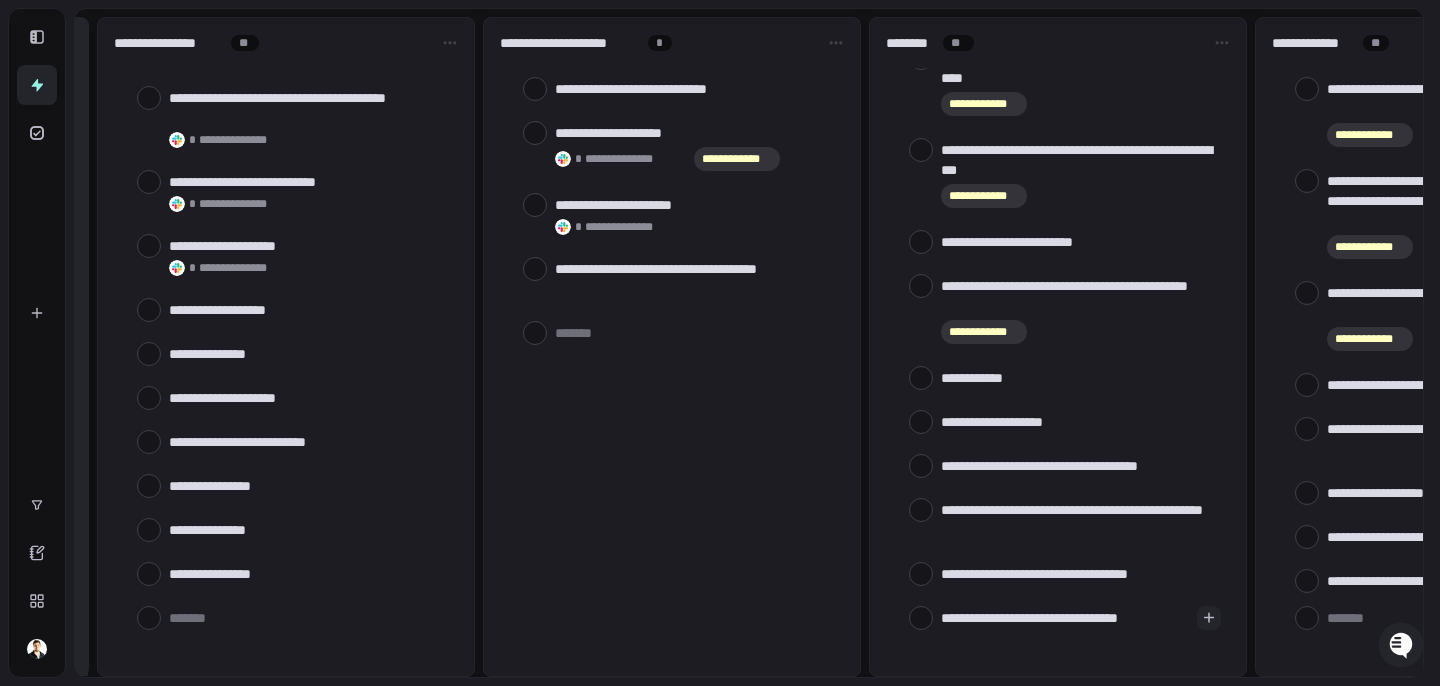 type on "**********" 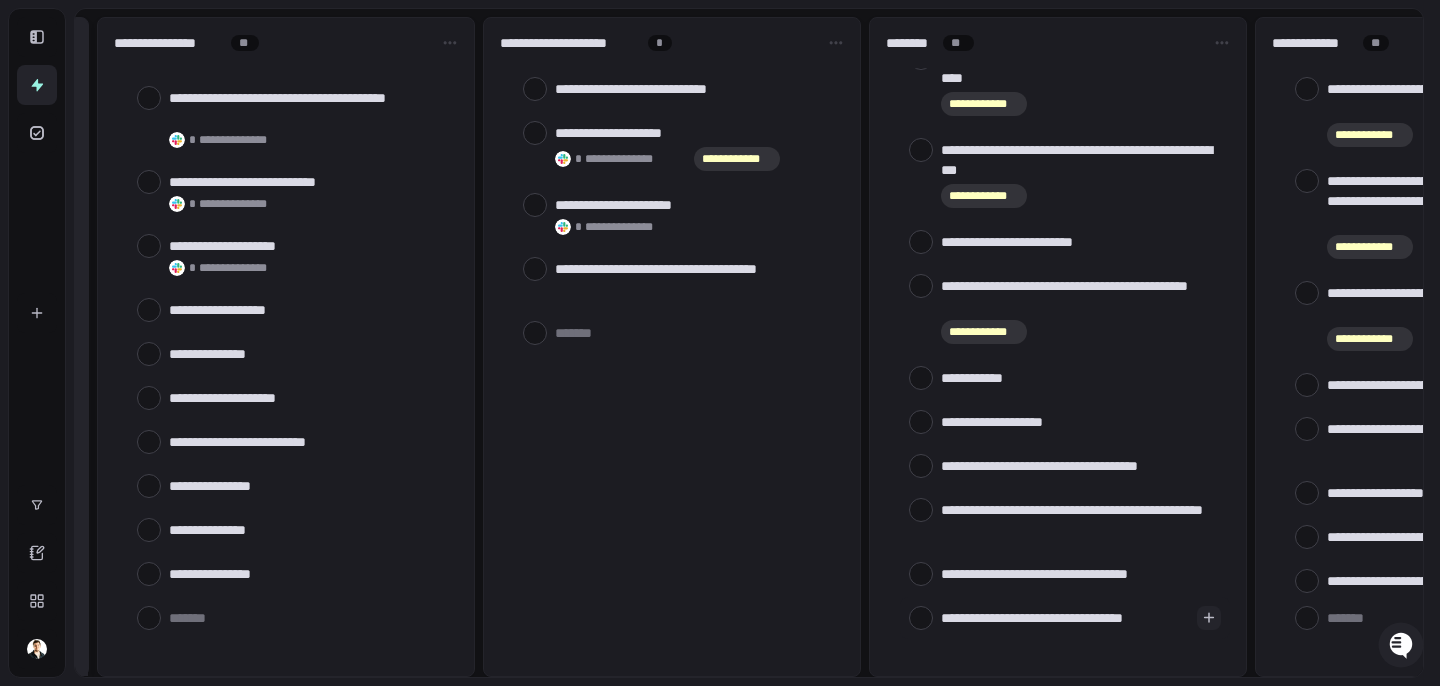 type on "*" 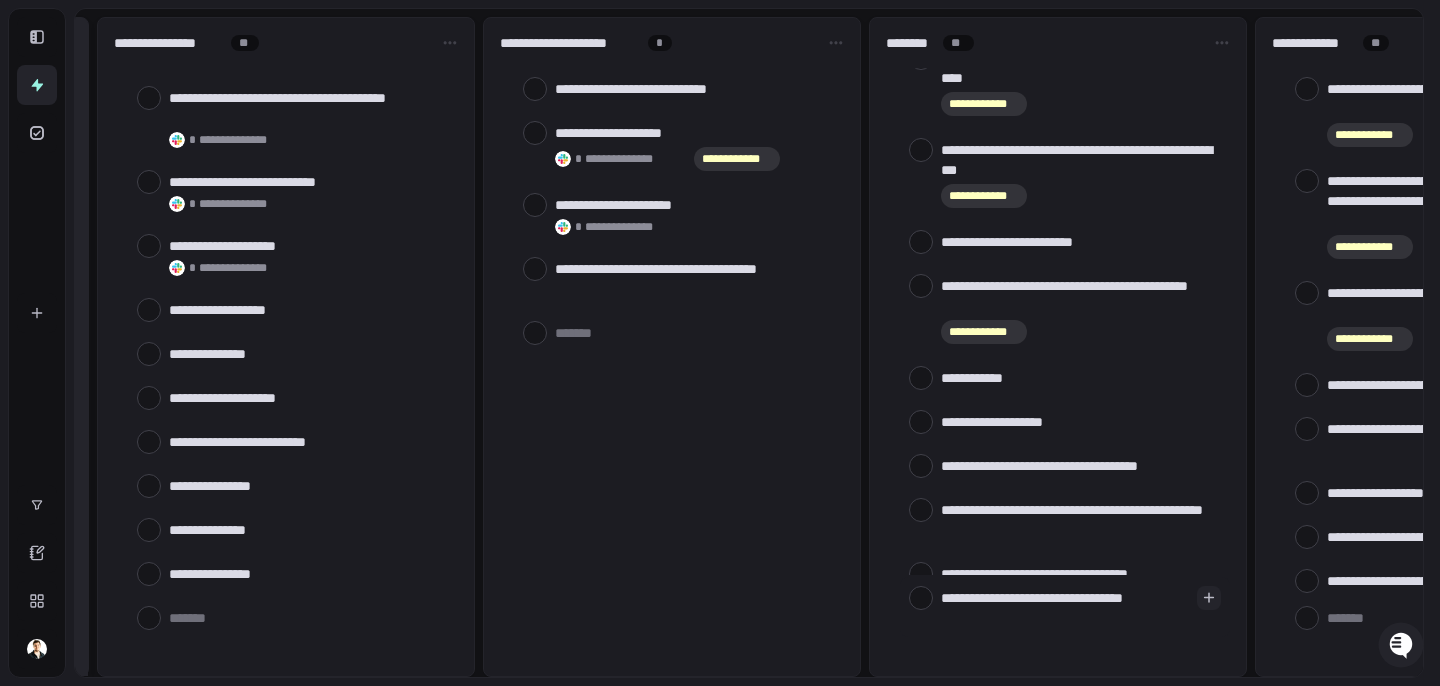type on "**********" 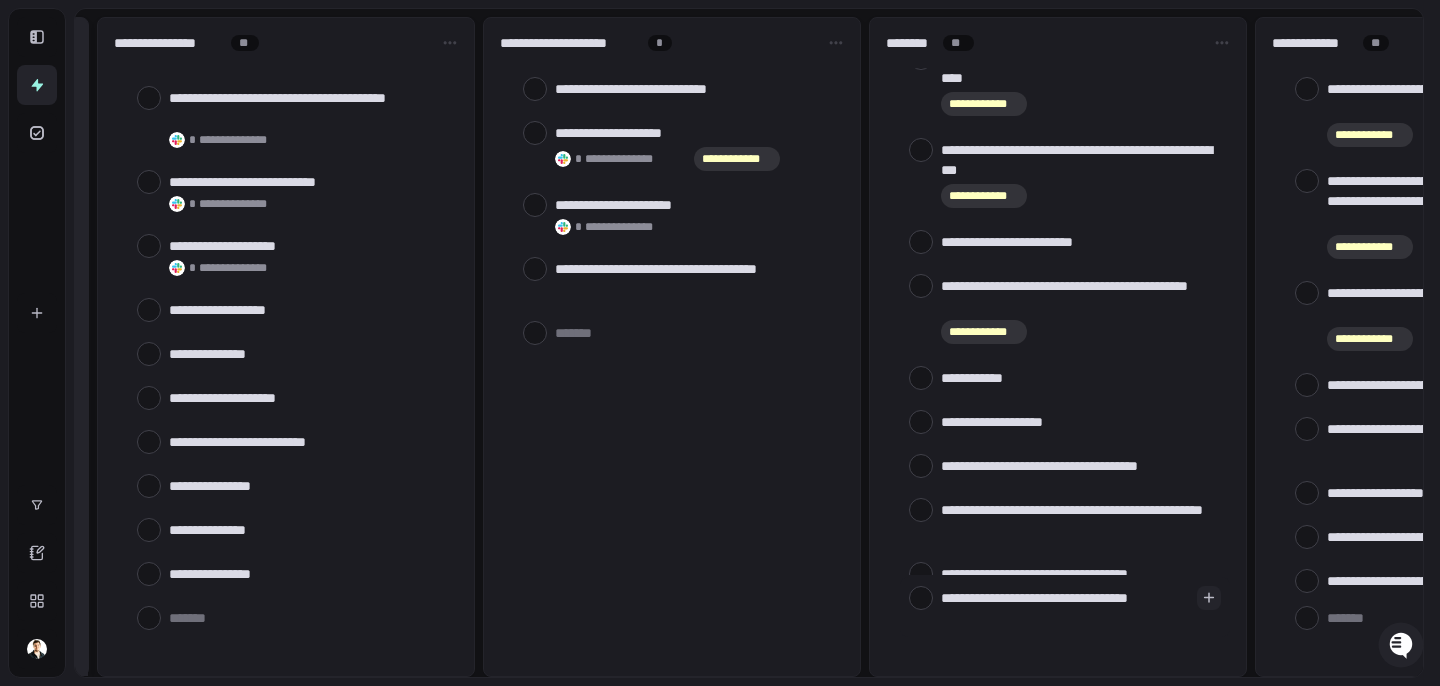 type on "**********" 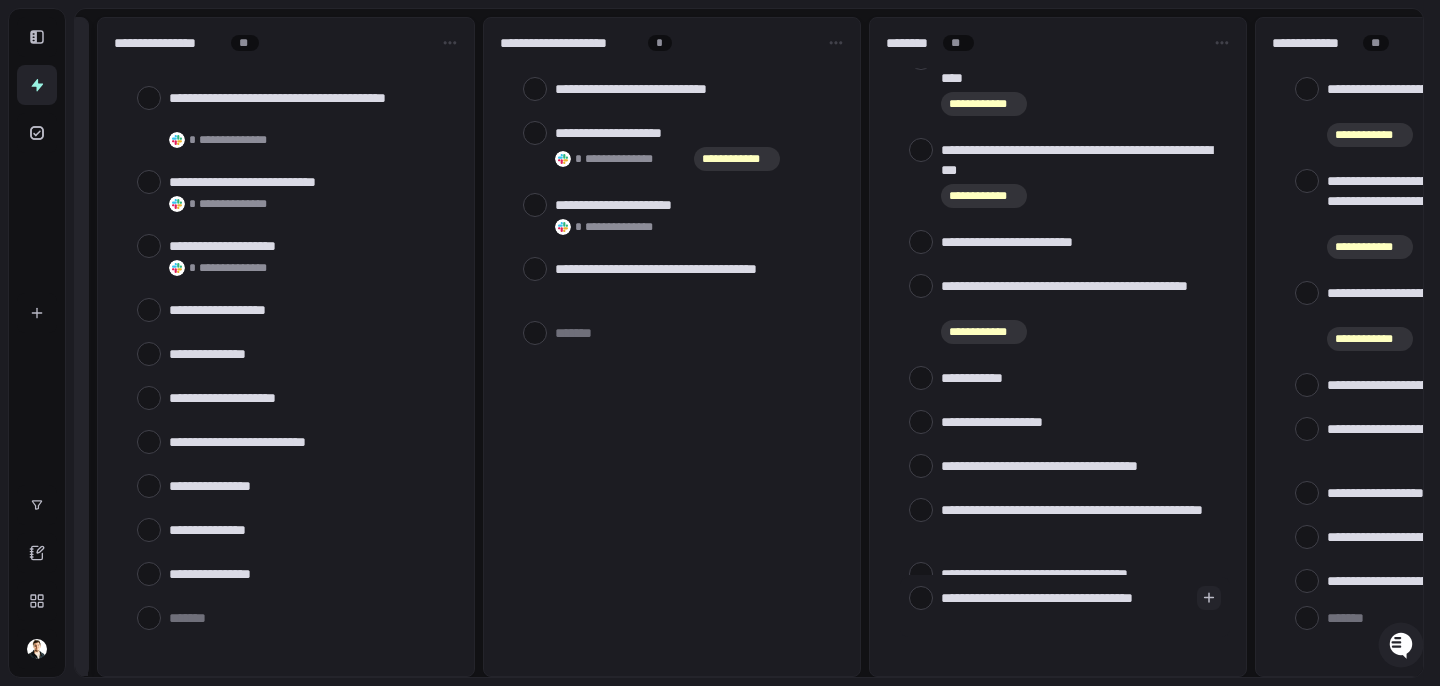type 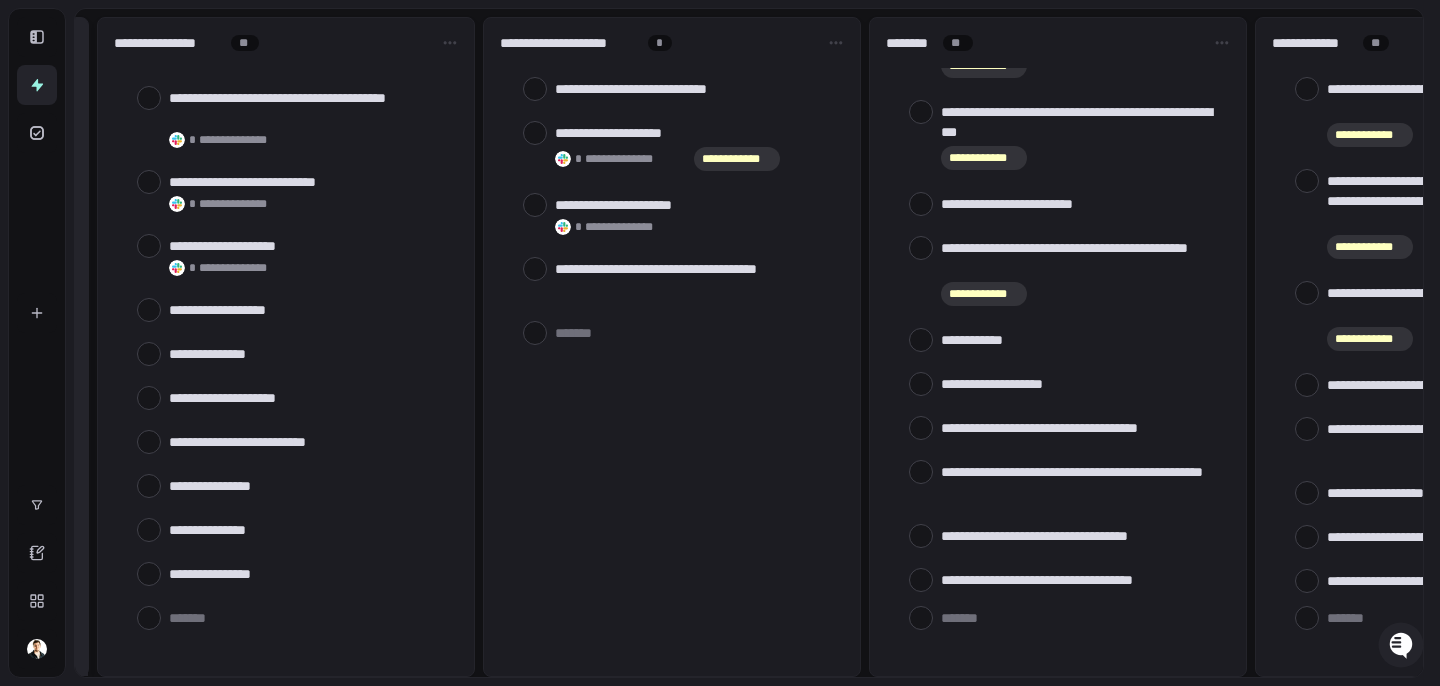 scroll, scrollTop: 1627, scrollLeft: 0, axis: vertical 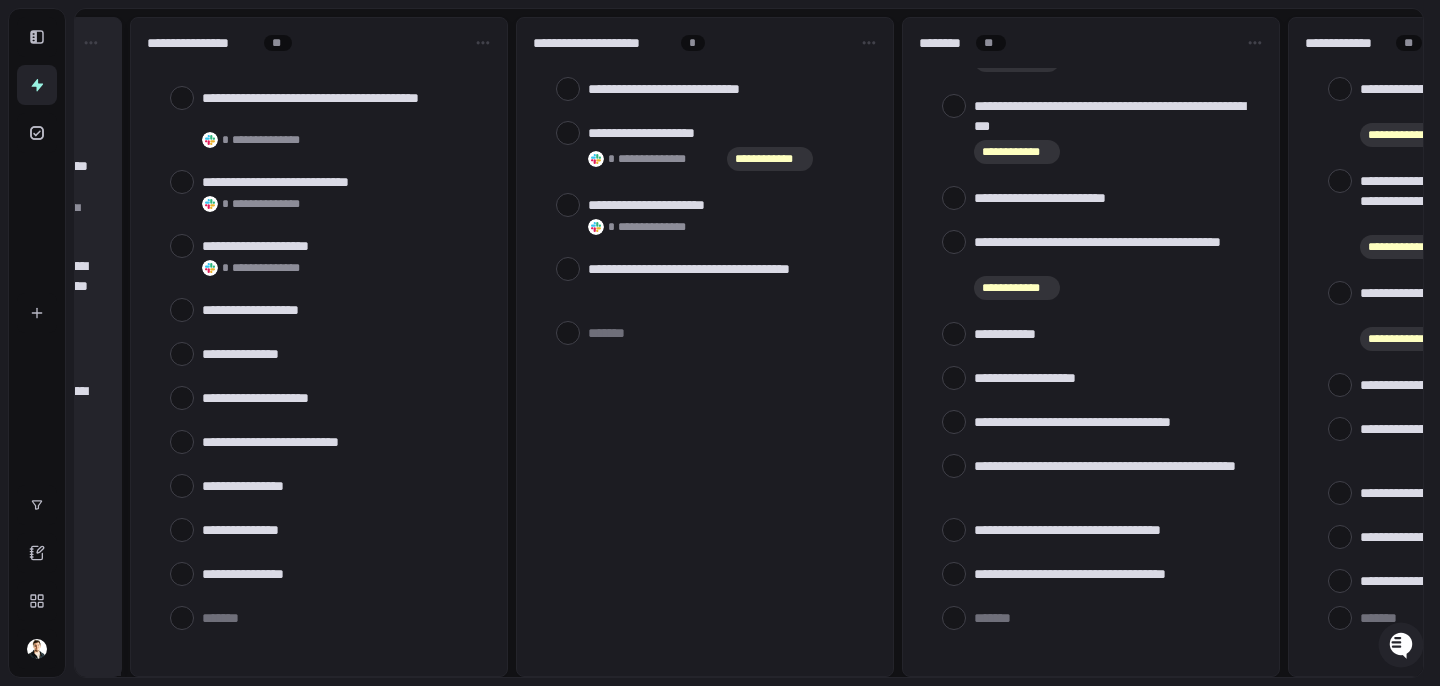 type on "*" 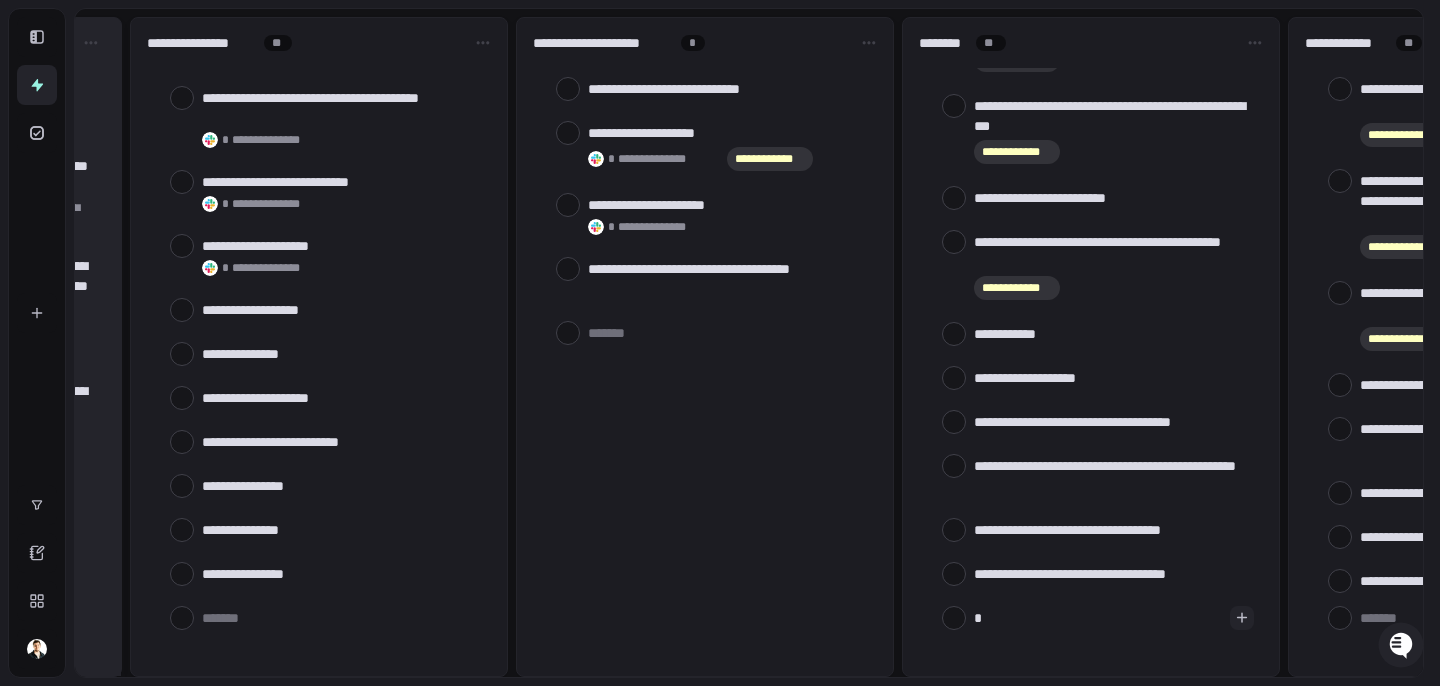 type on "**" 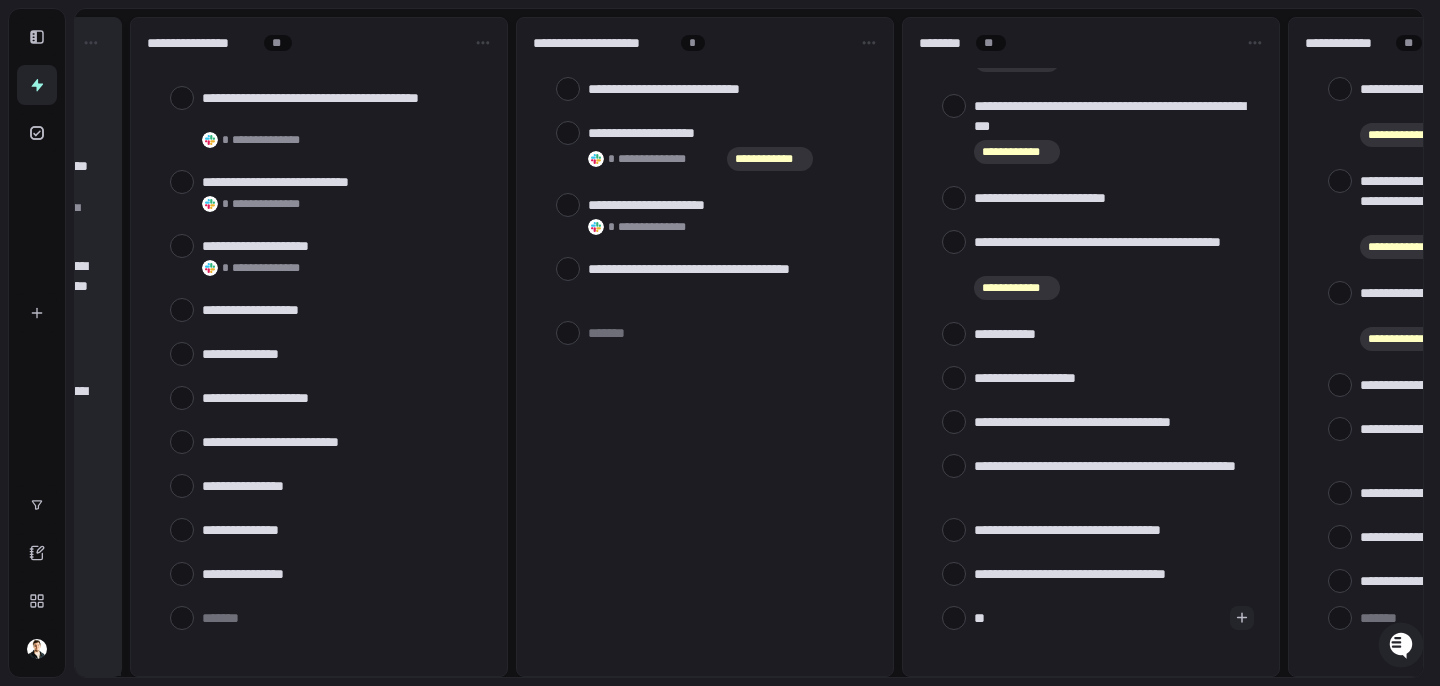 type on "***" 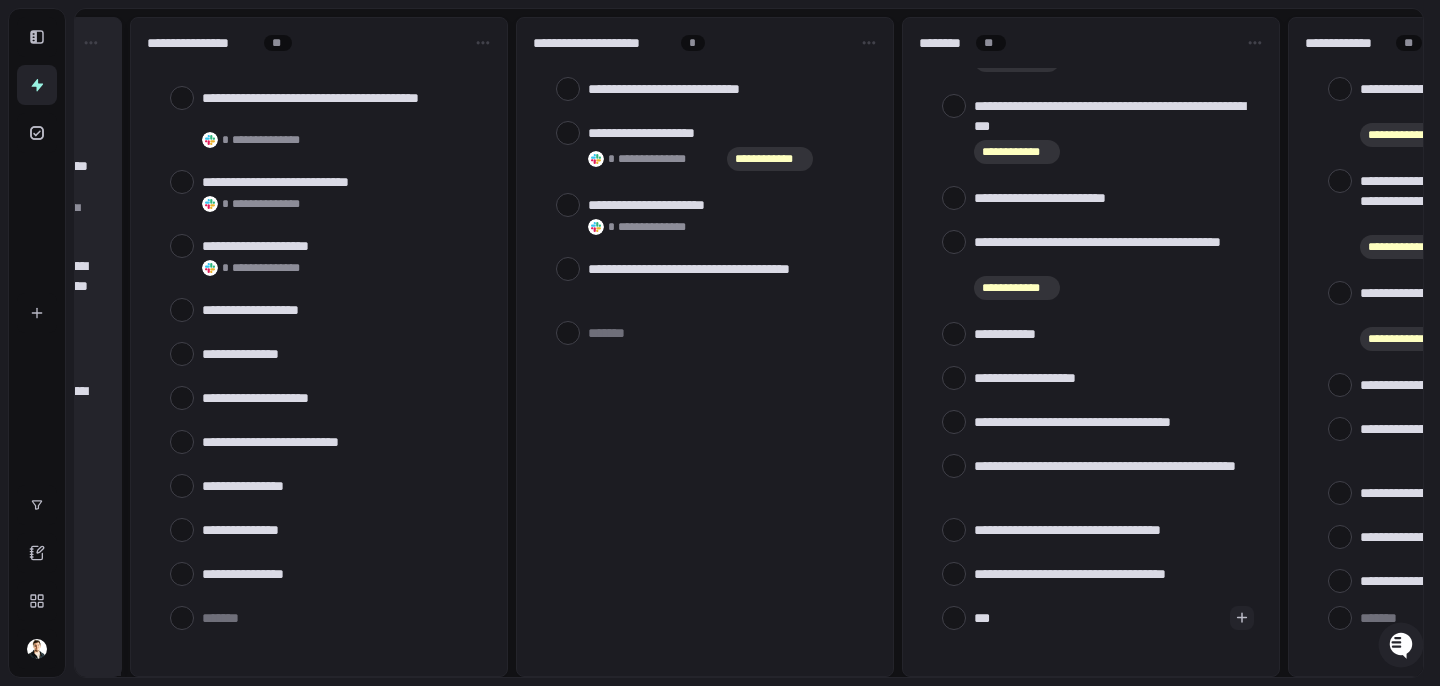 type on "*" 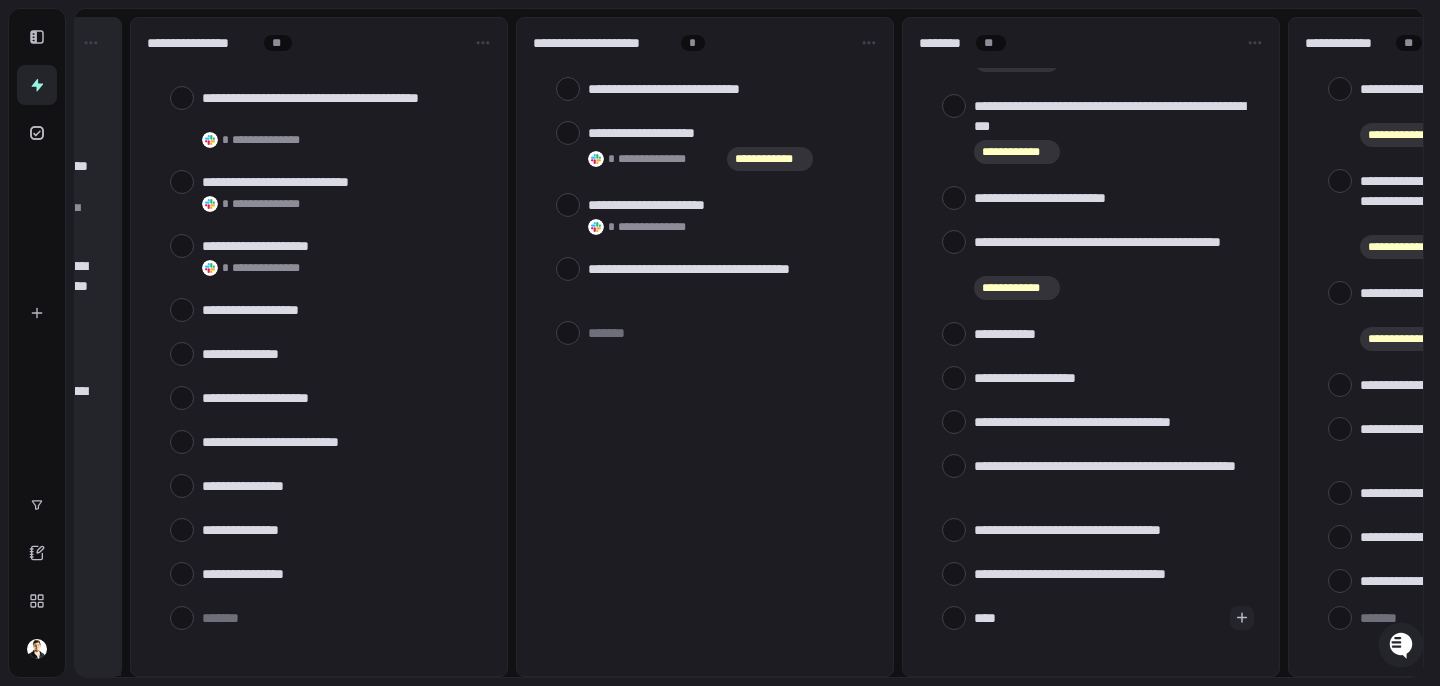 type on "****" 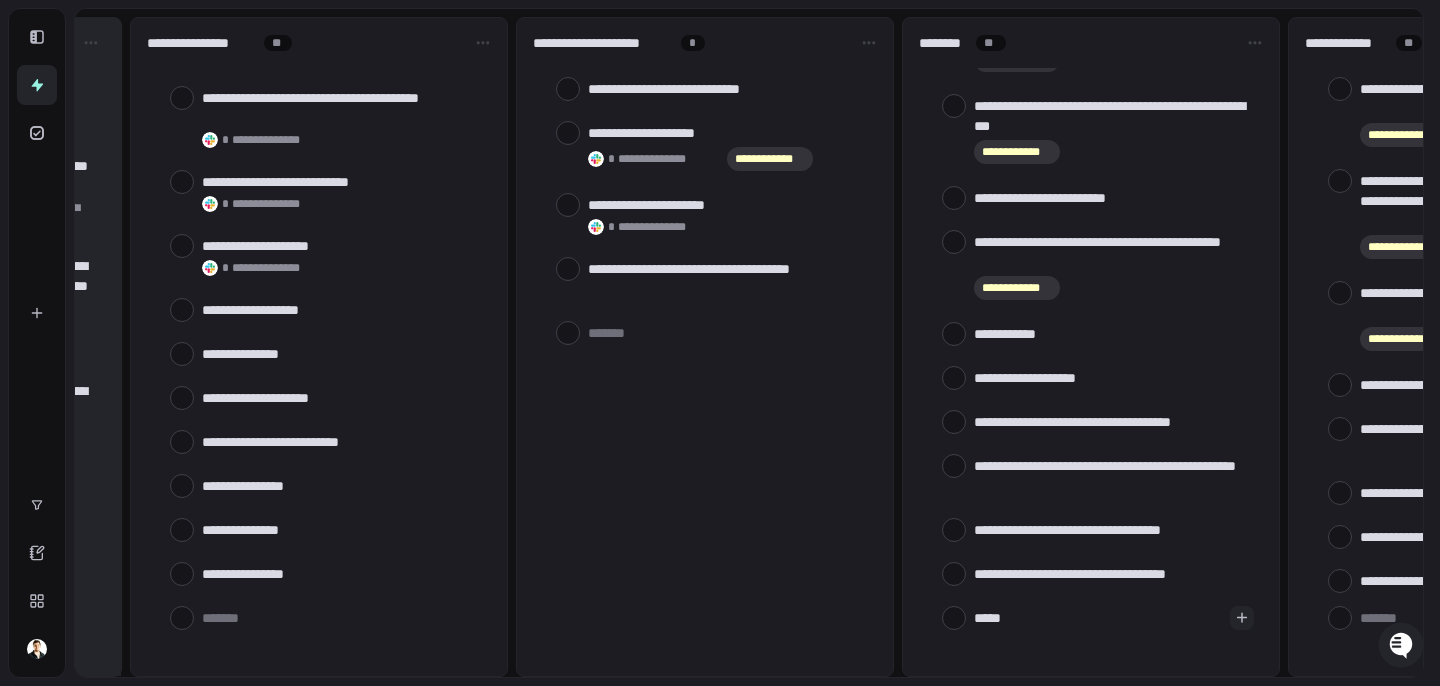 type on "******" 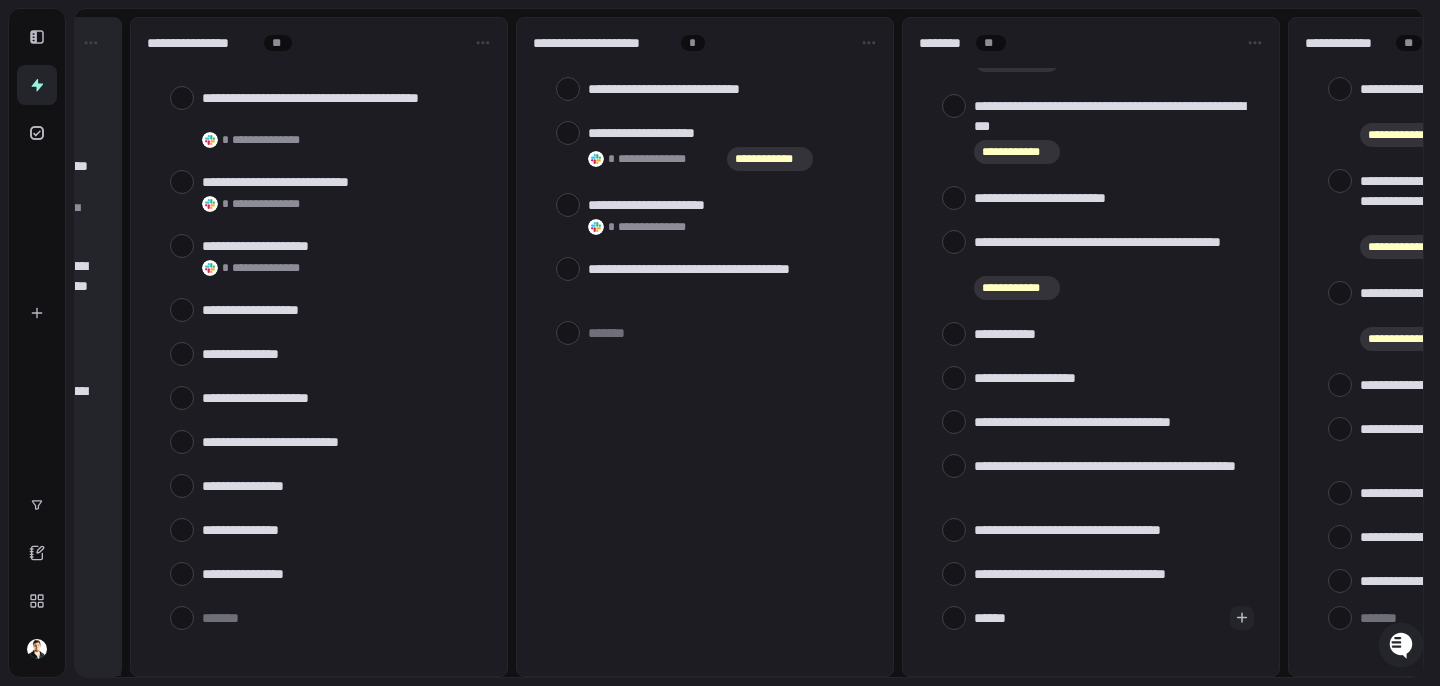 type on "*" 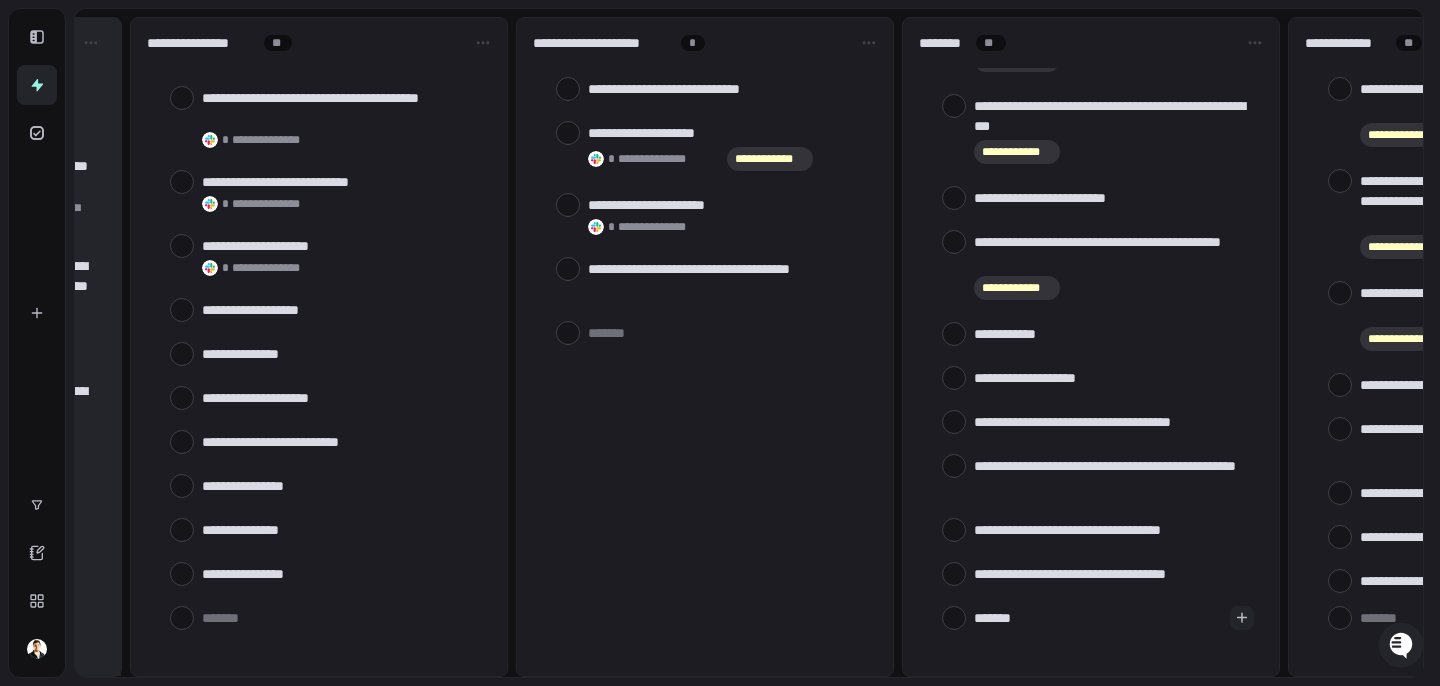 type on "********" 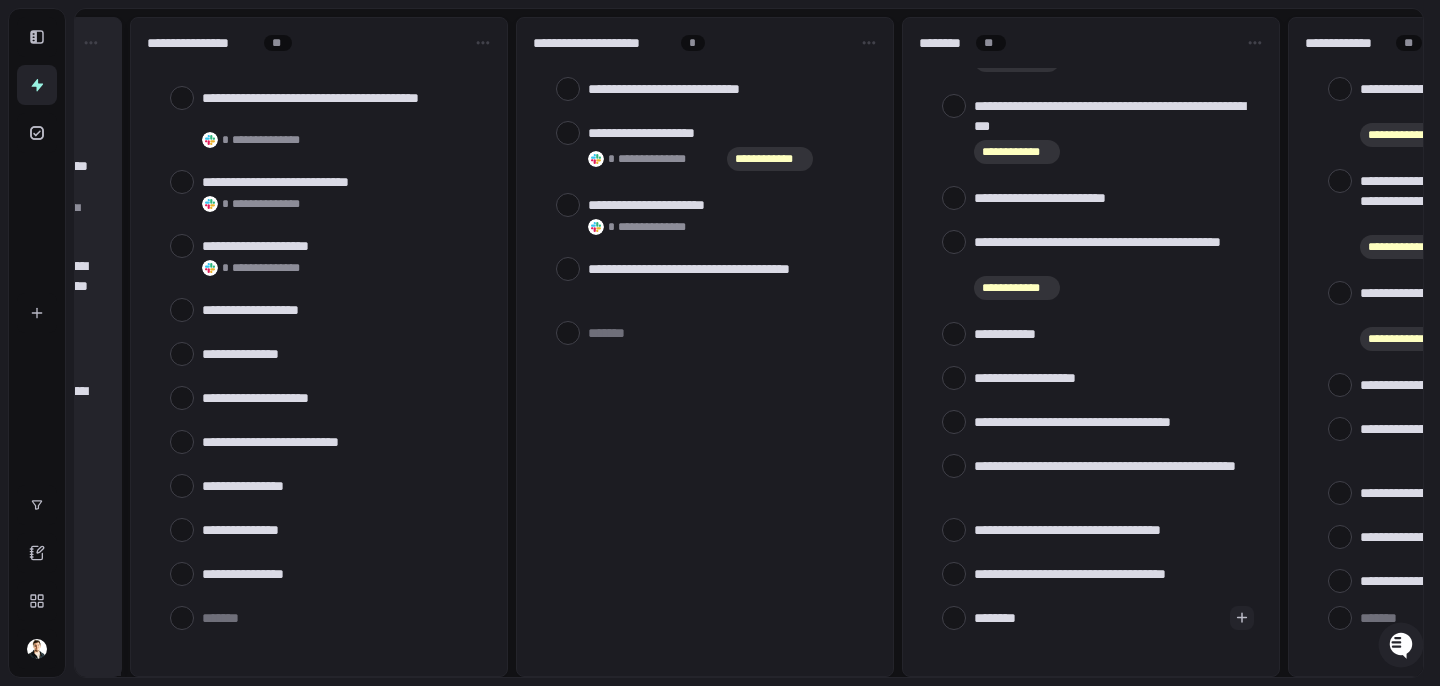 type on "********" 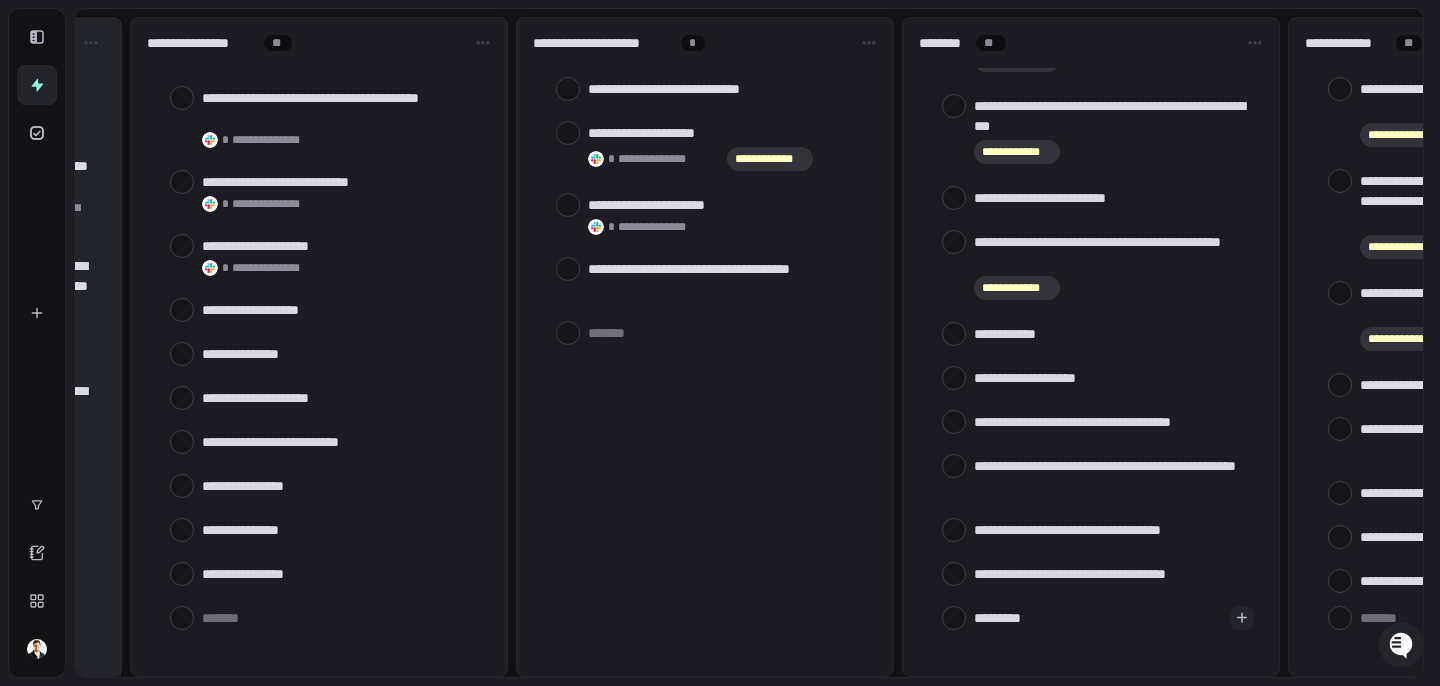 type on "**********" 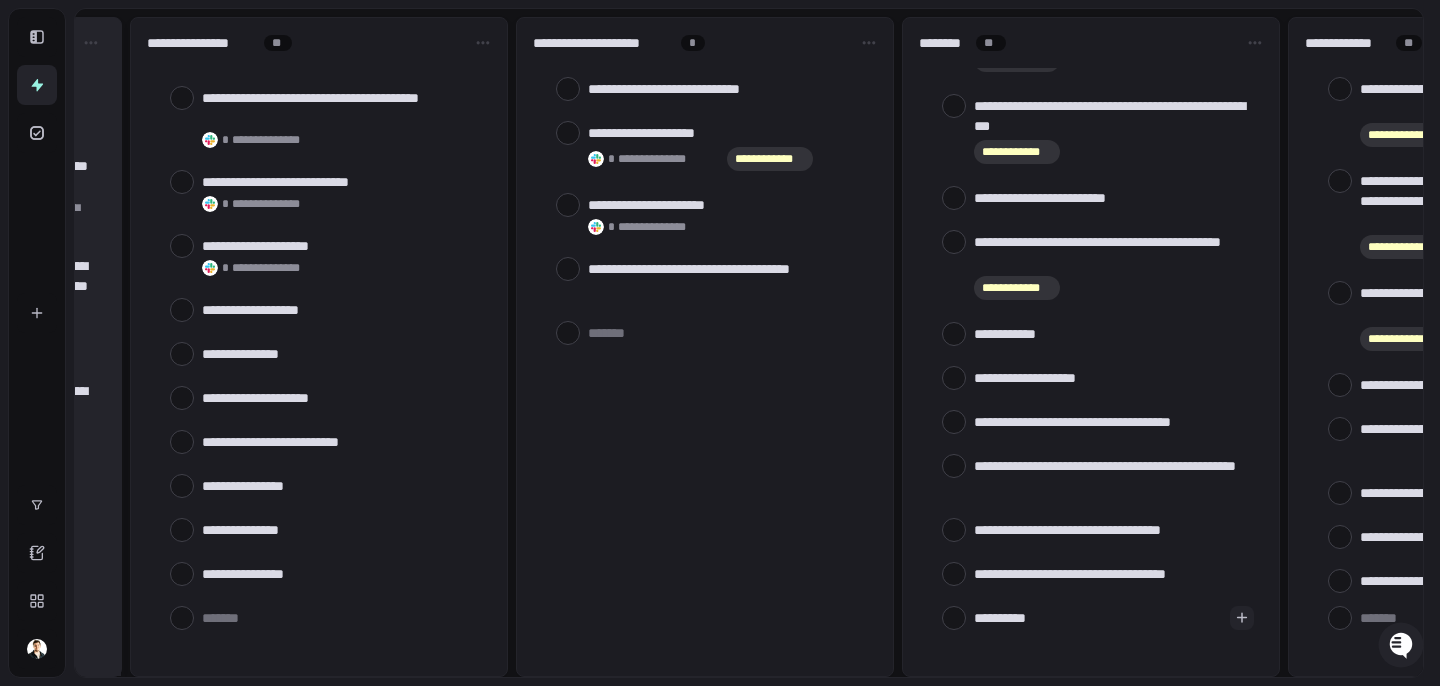 type on "*" 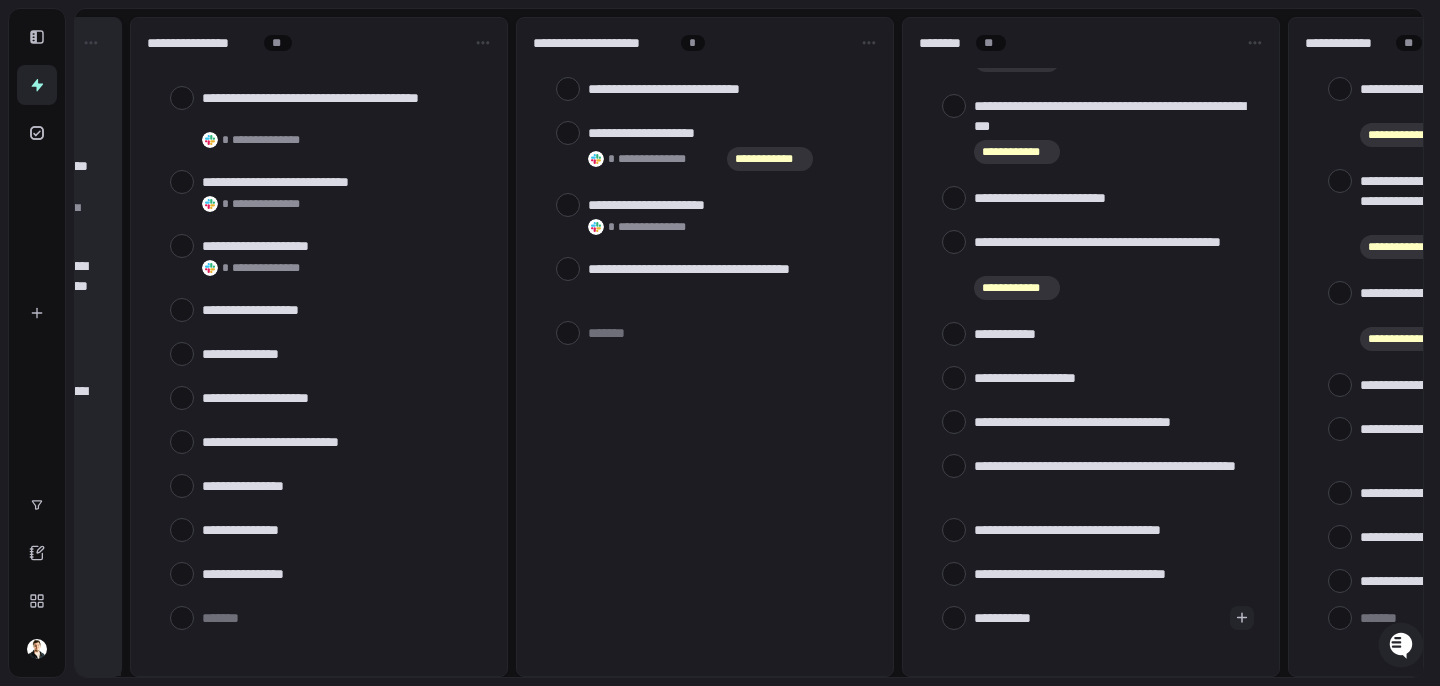 type on "**********" 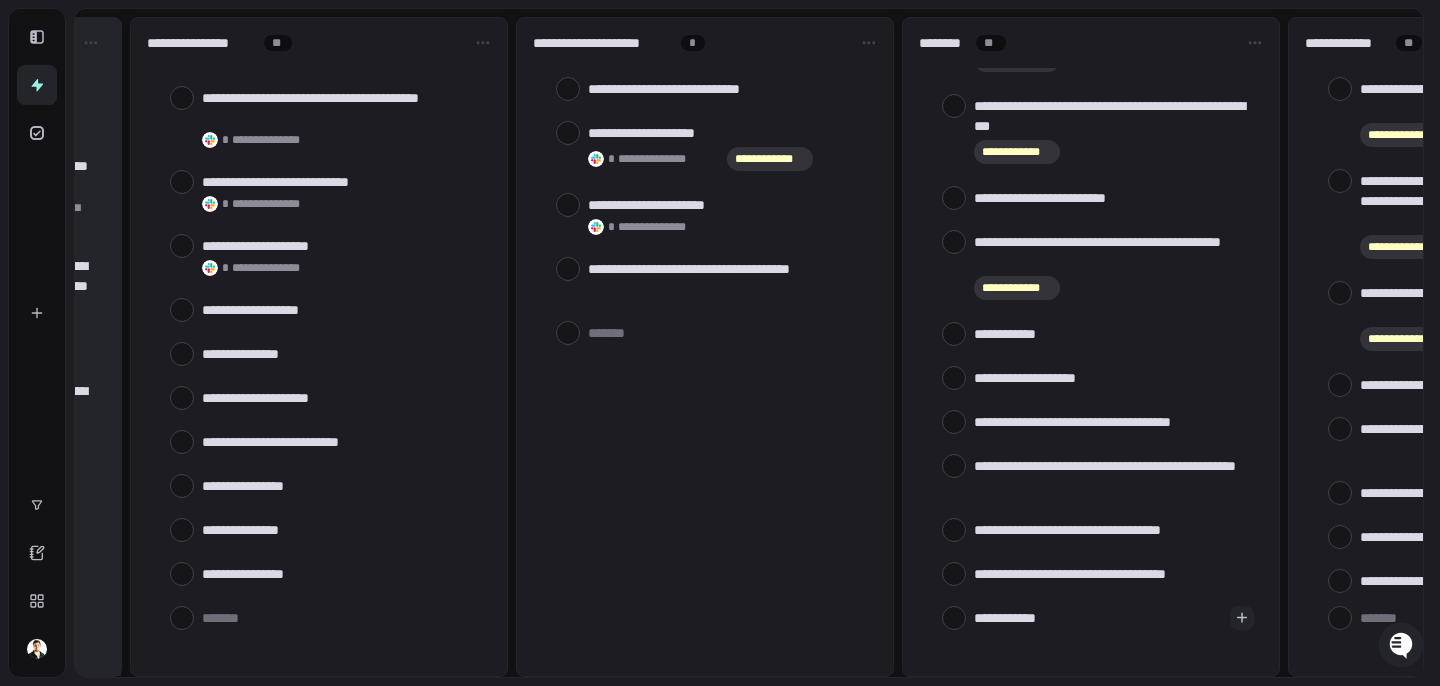 type on "**********" 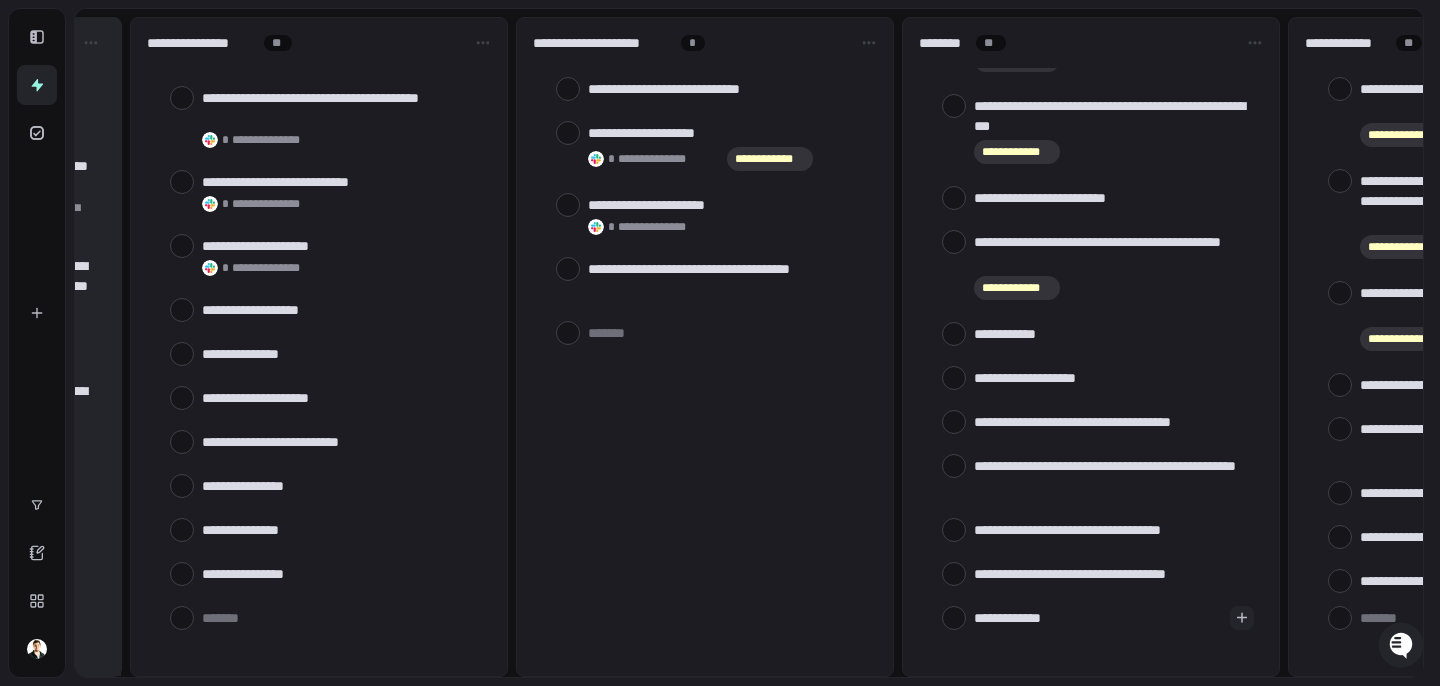 type on "**********" 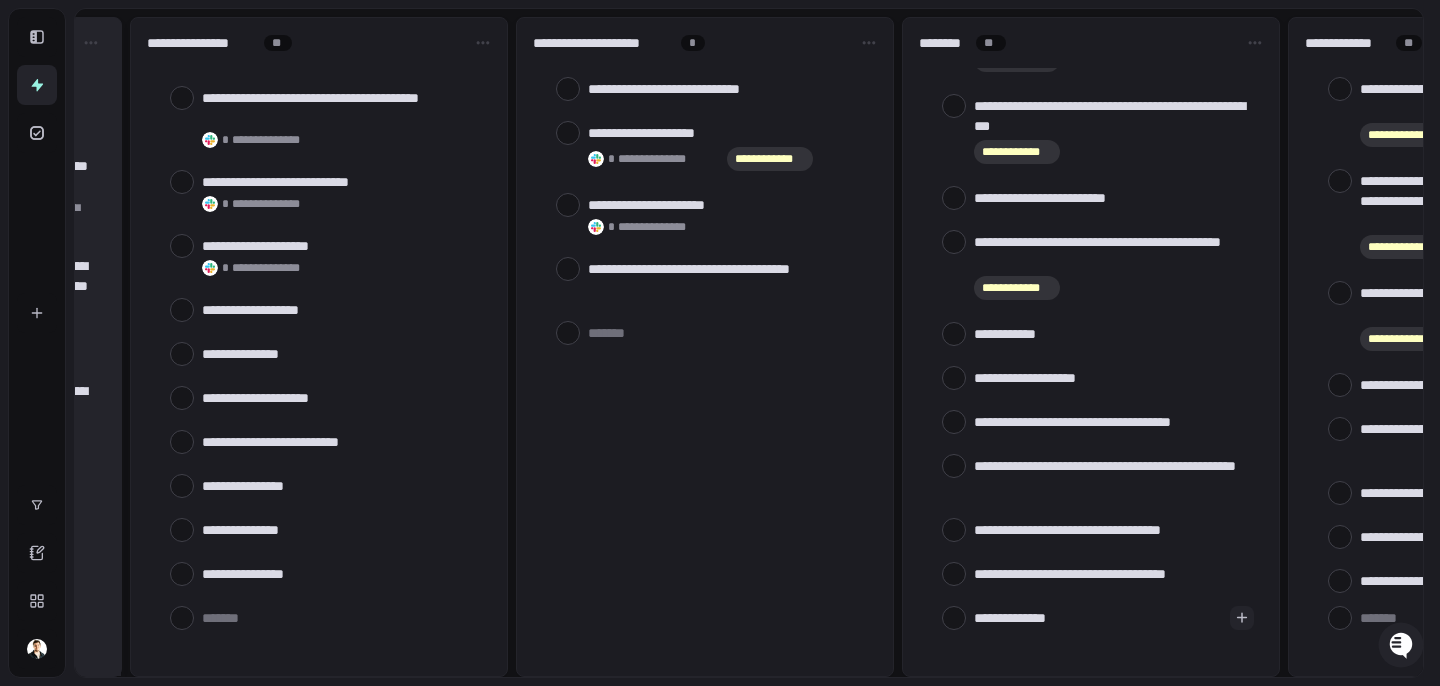 type on "**********" 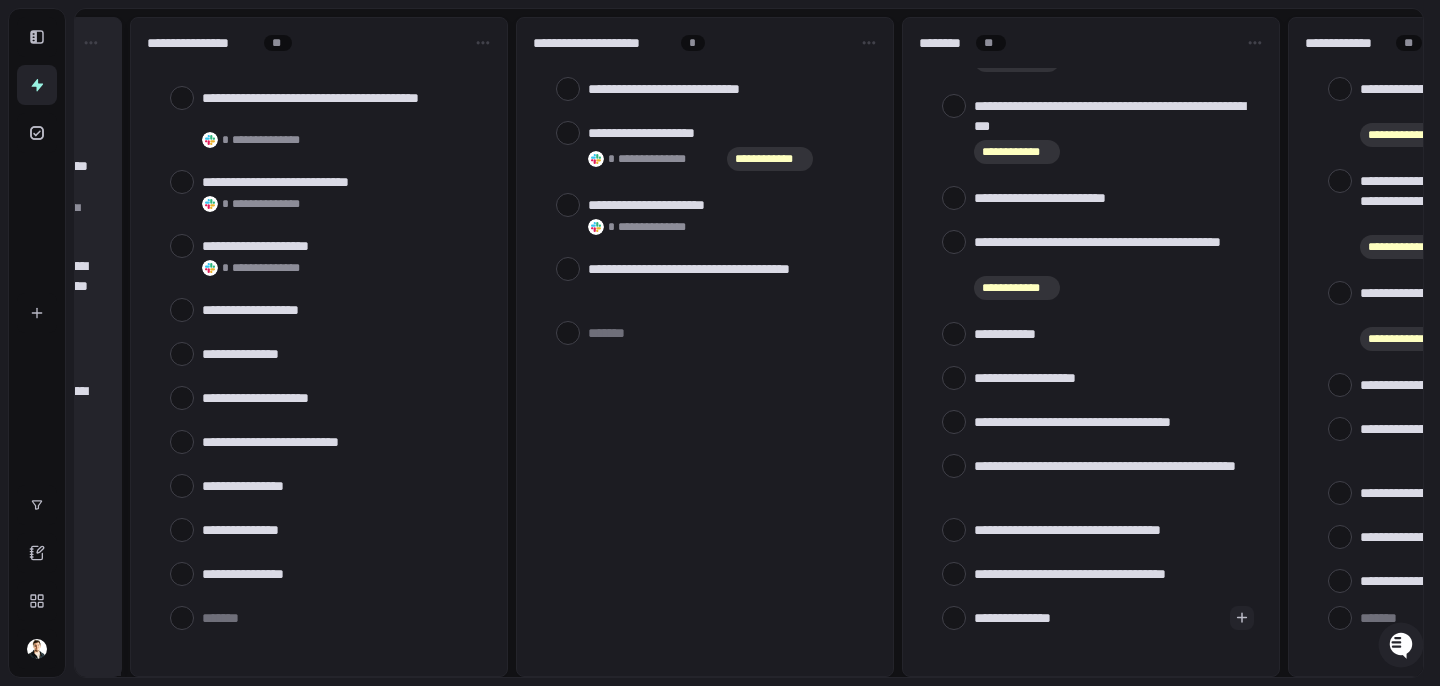 type on "**********" 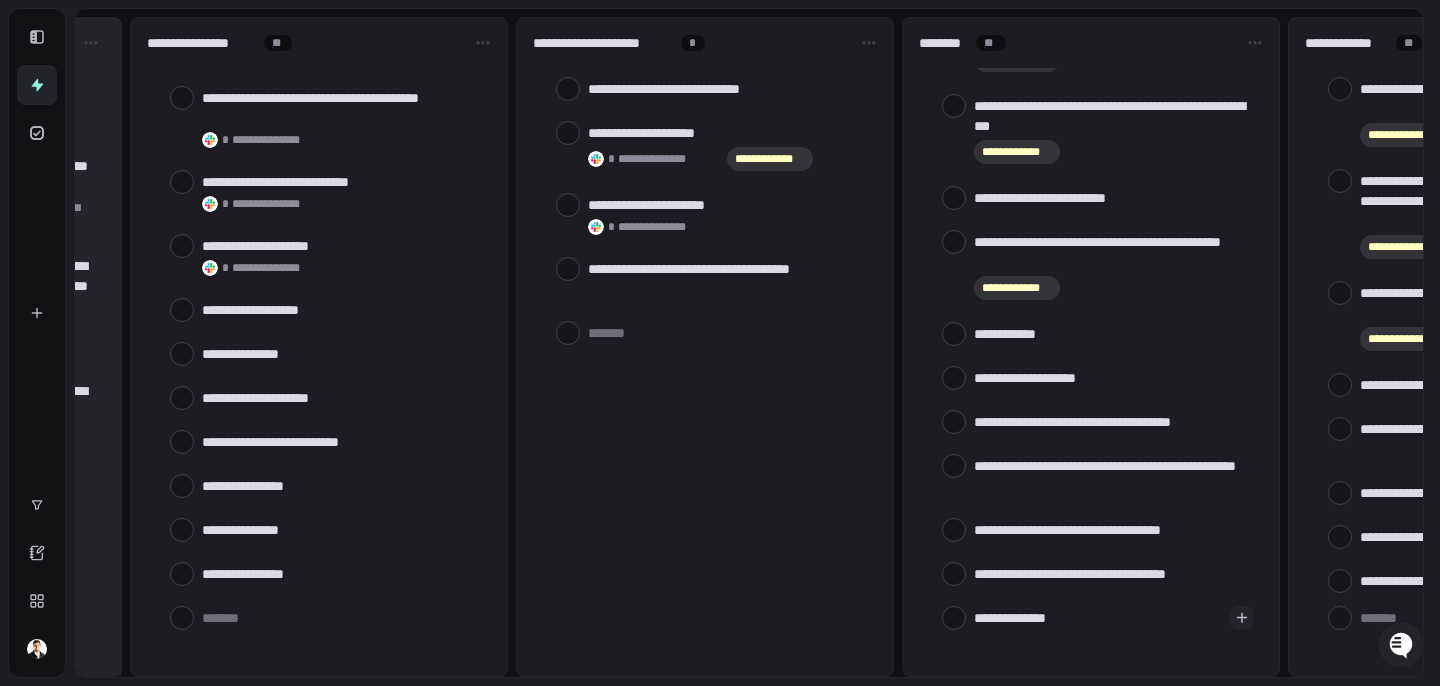 type on "**********" 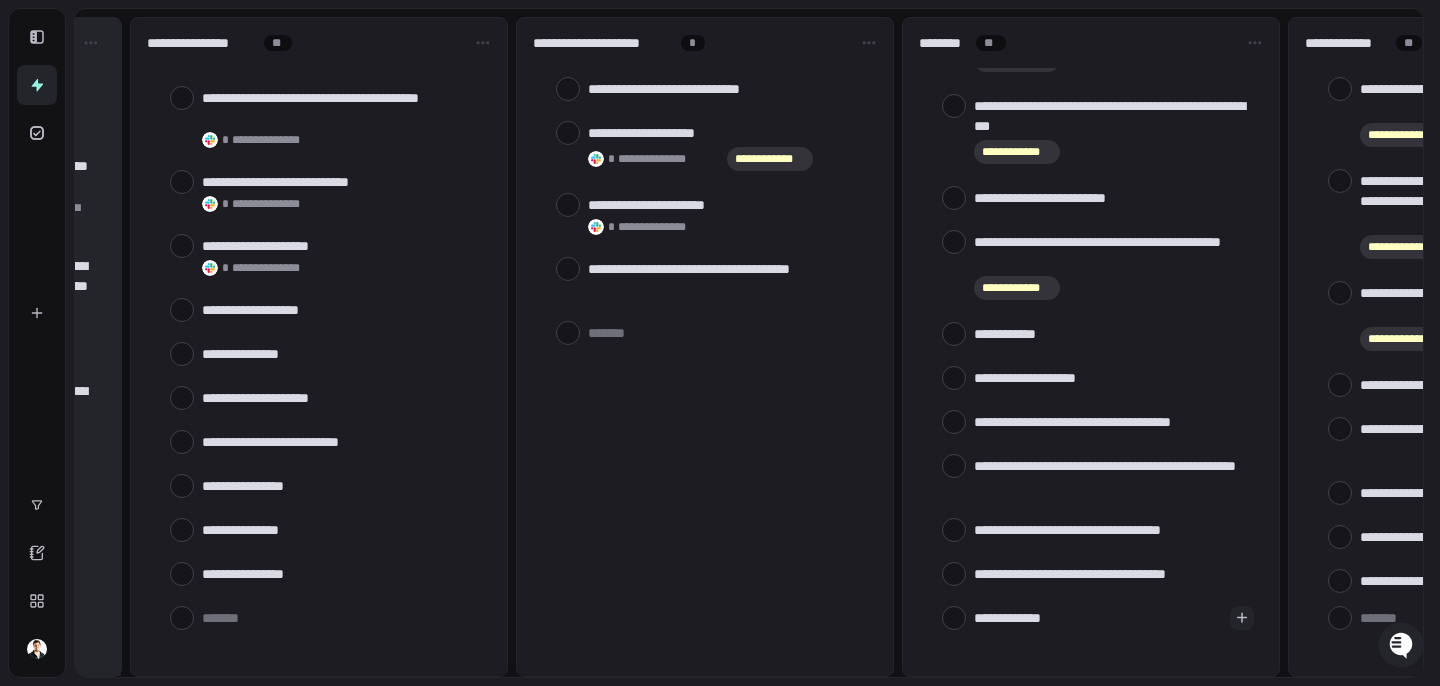 type on "**********" 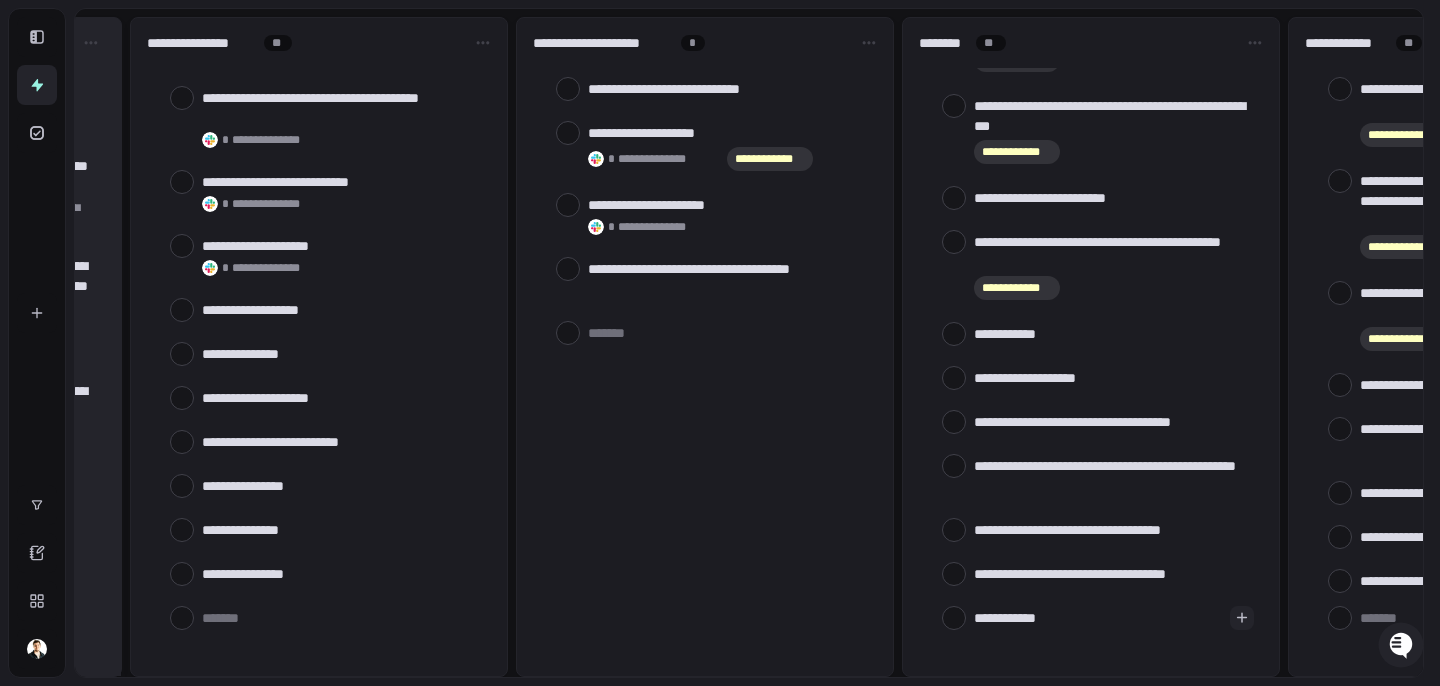 type on "**********" 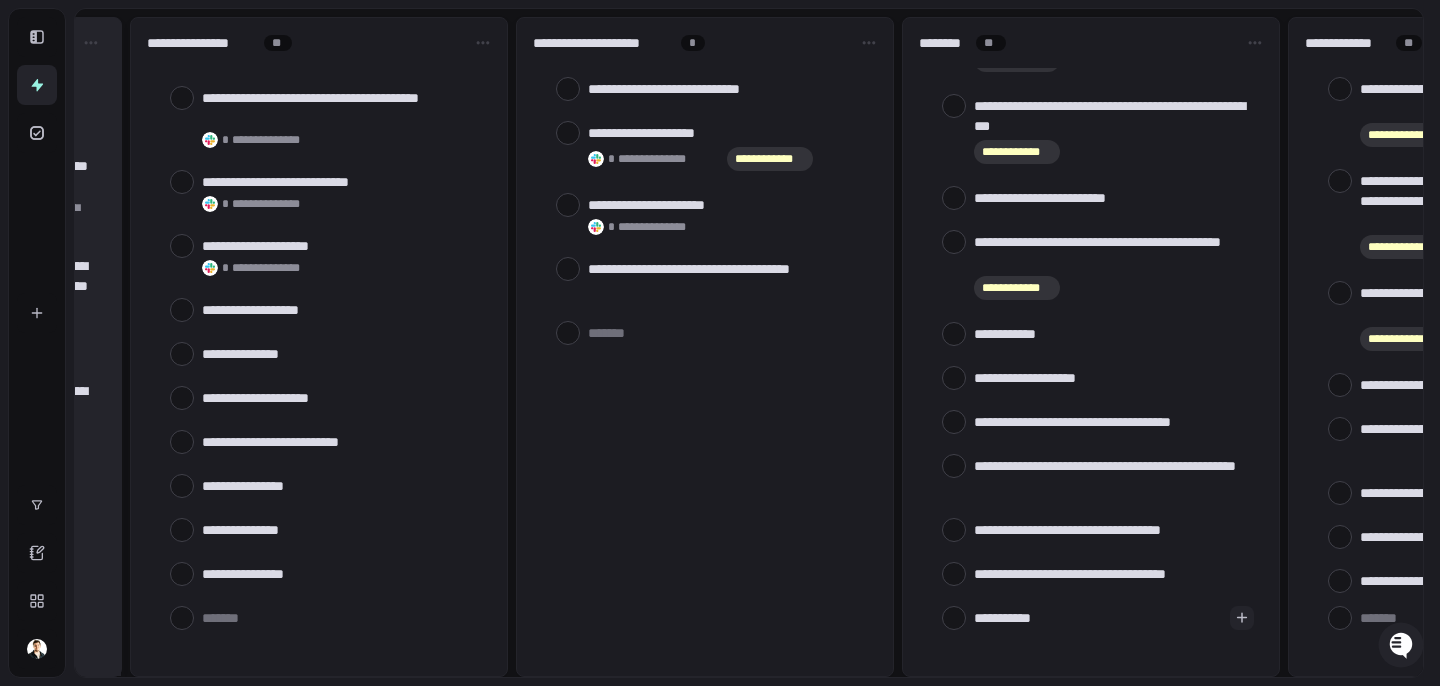 type on "**********" 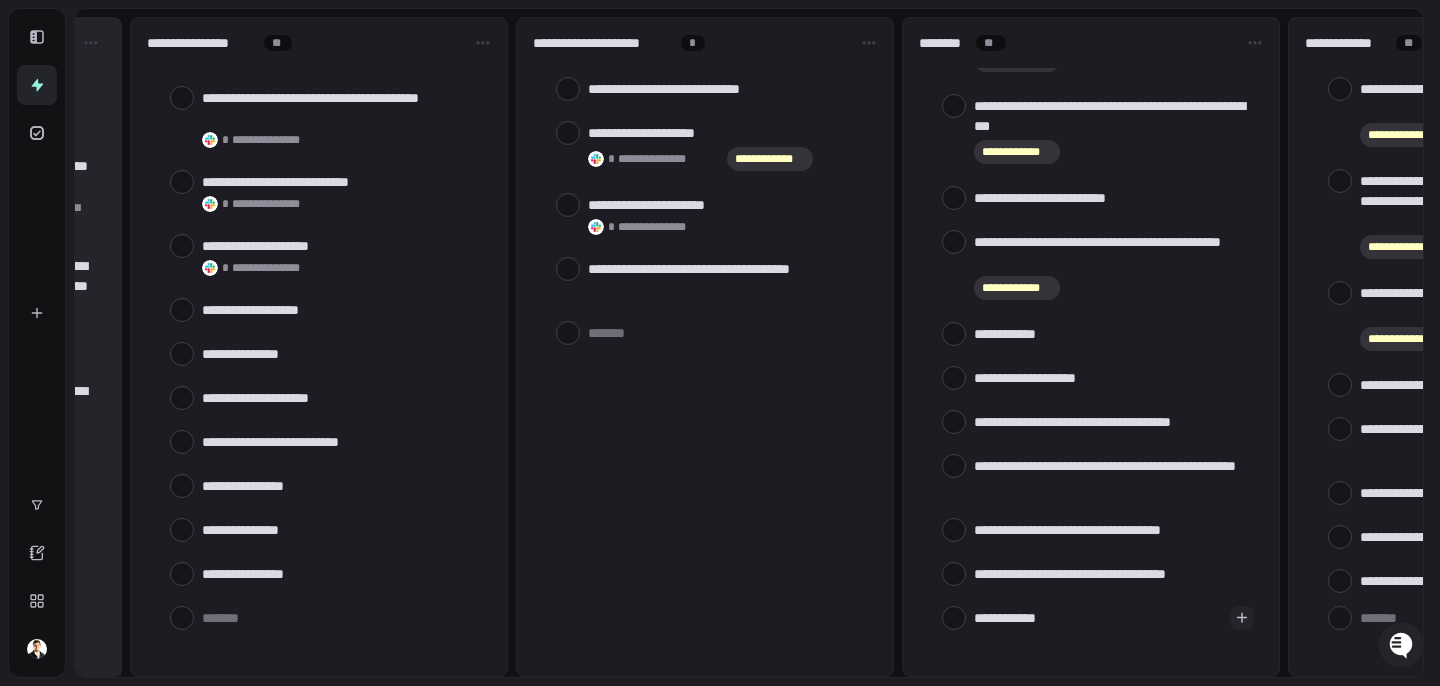 type on "**********" 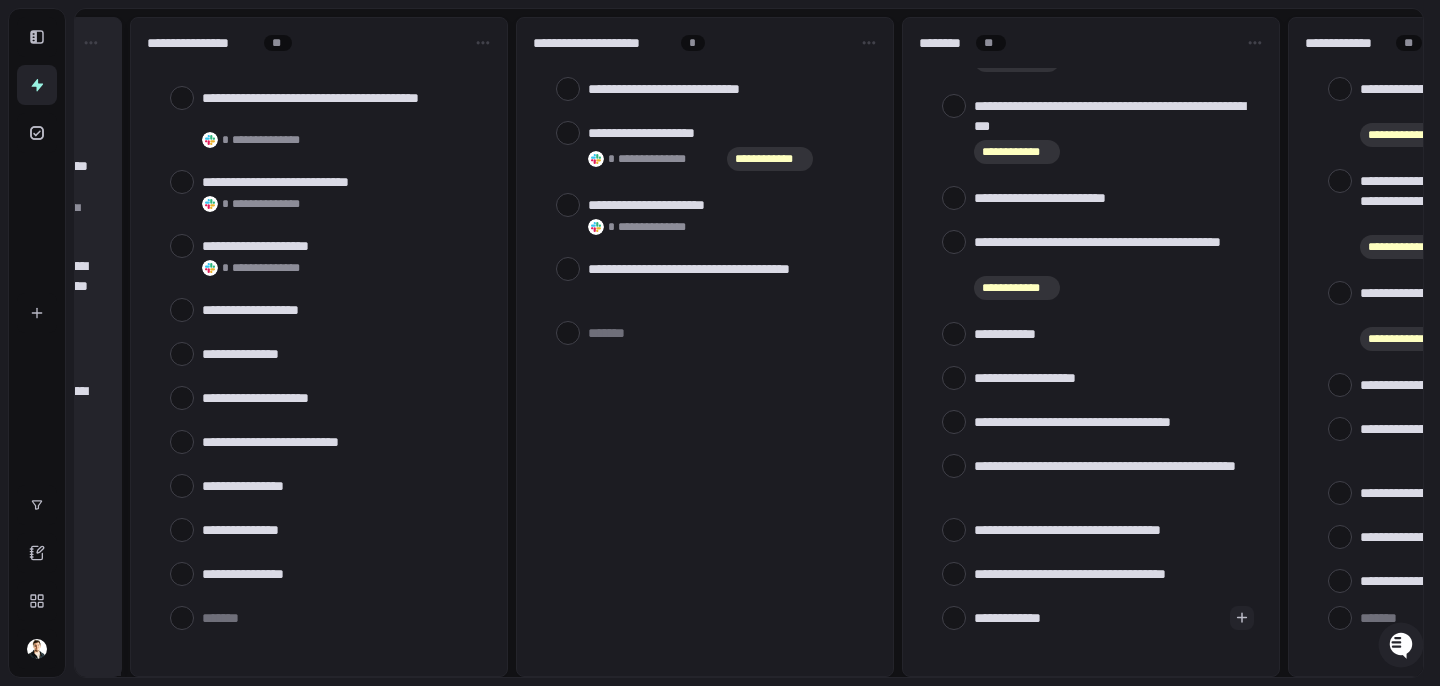 type on "**********" 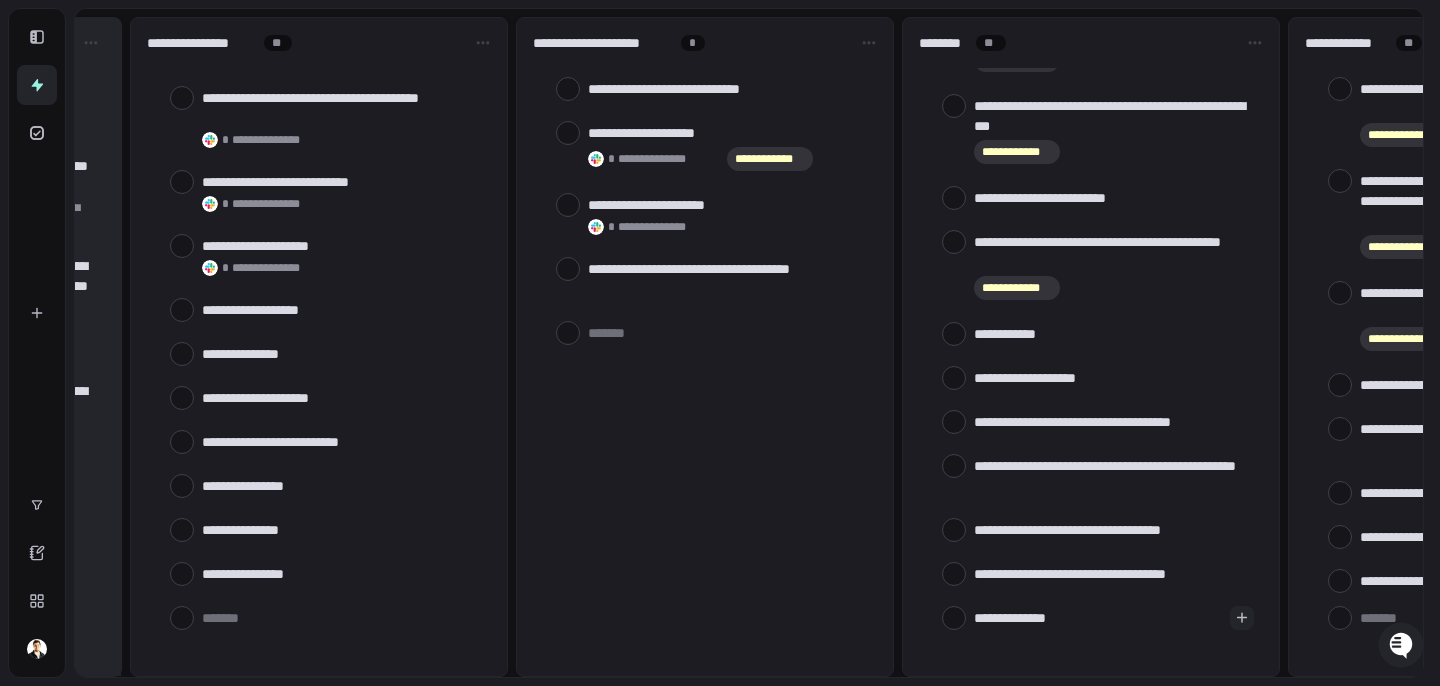 type on "*" 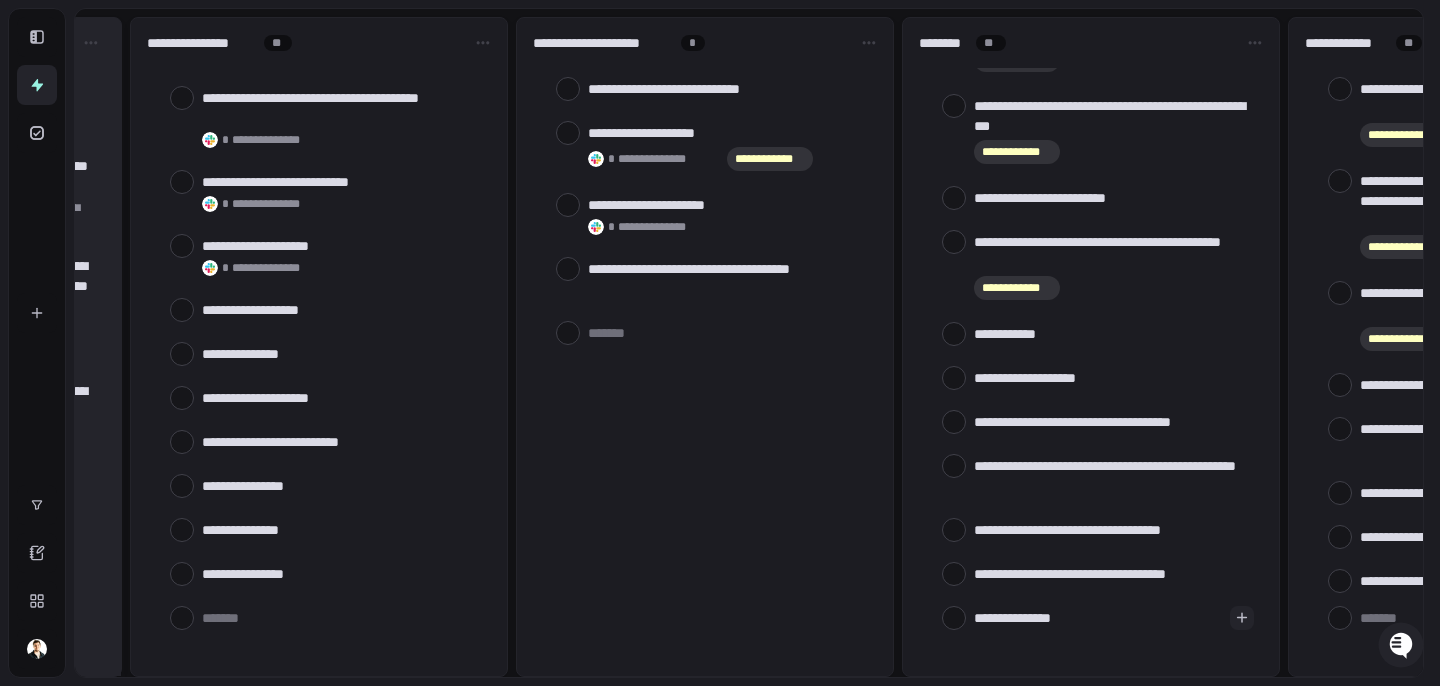 type on "**********" 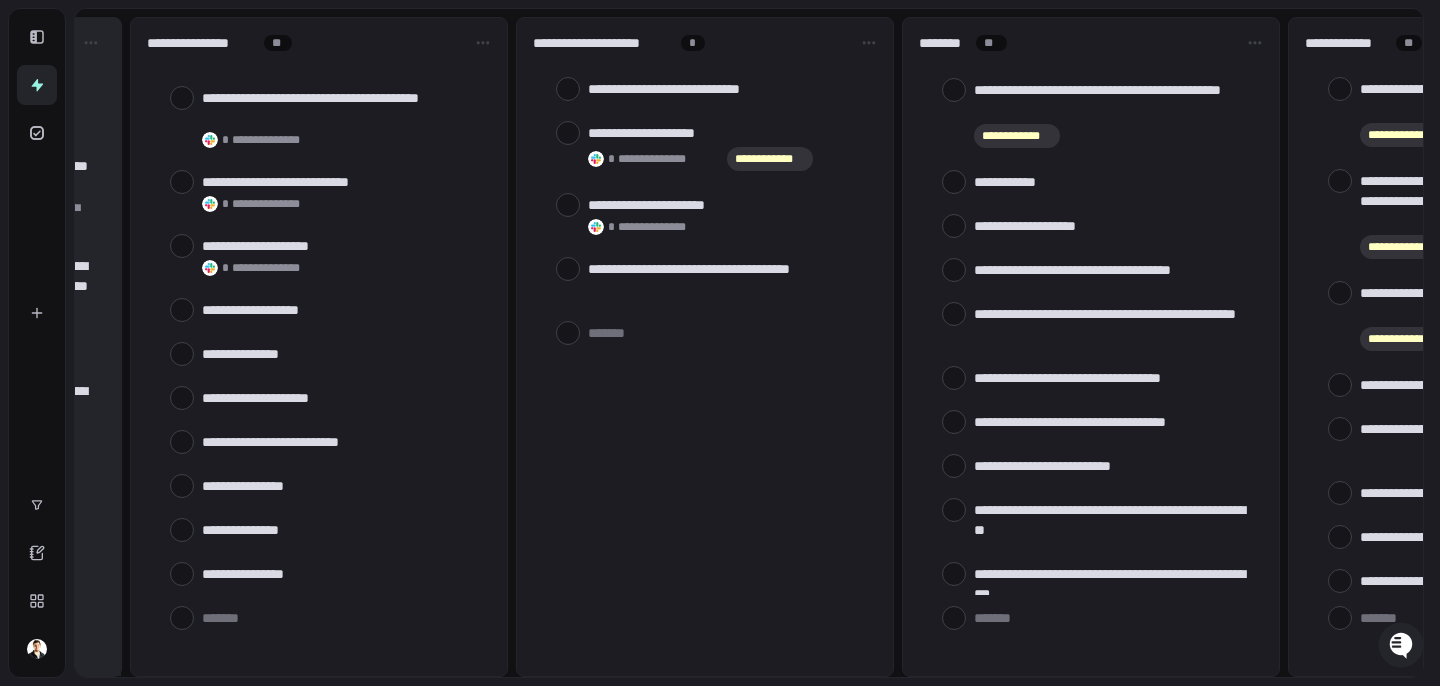 scroll, scrollTop: 1799, scrollLeft: 0, axis: vertical 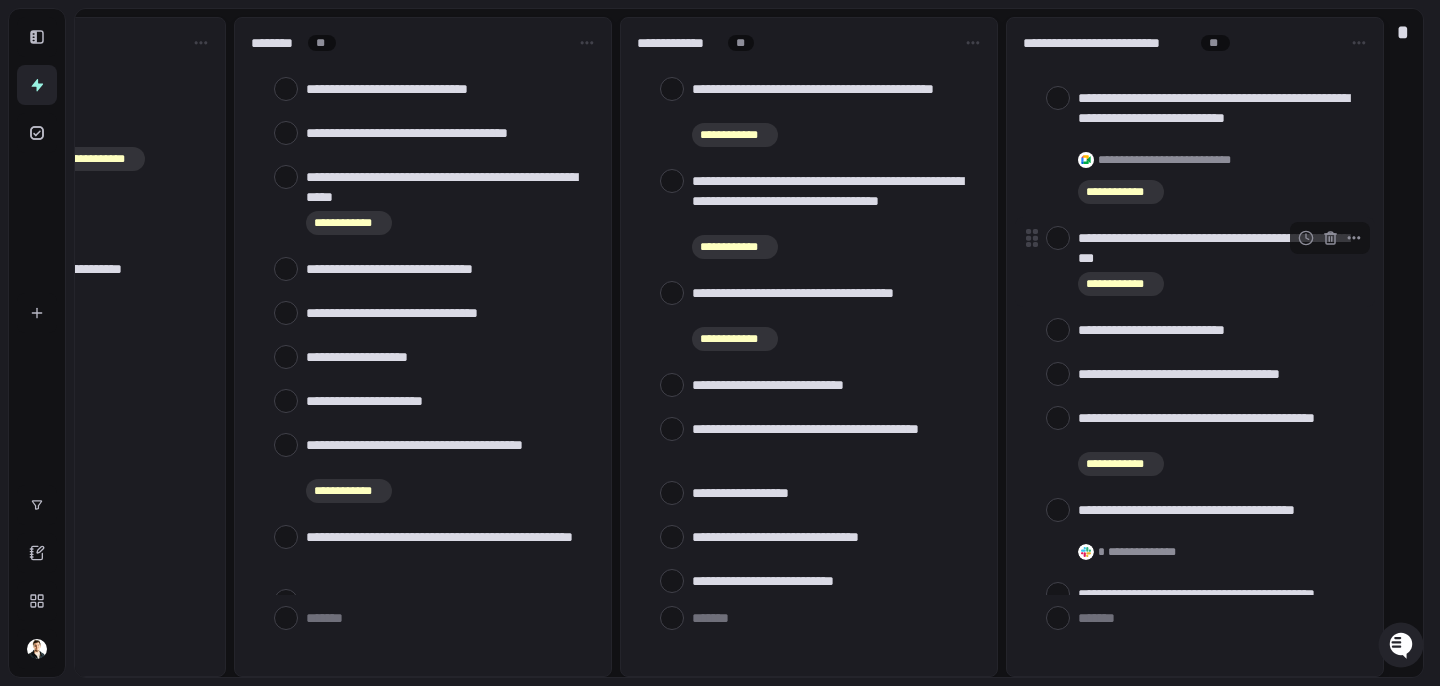 click at bounding box center (1058, 238) 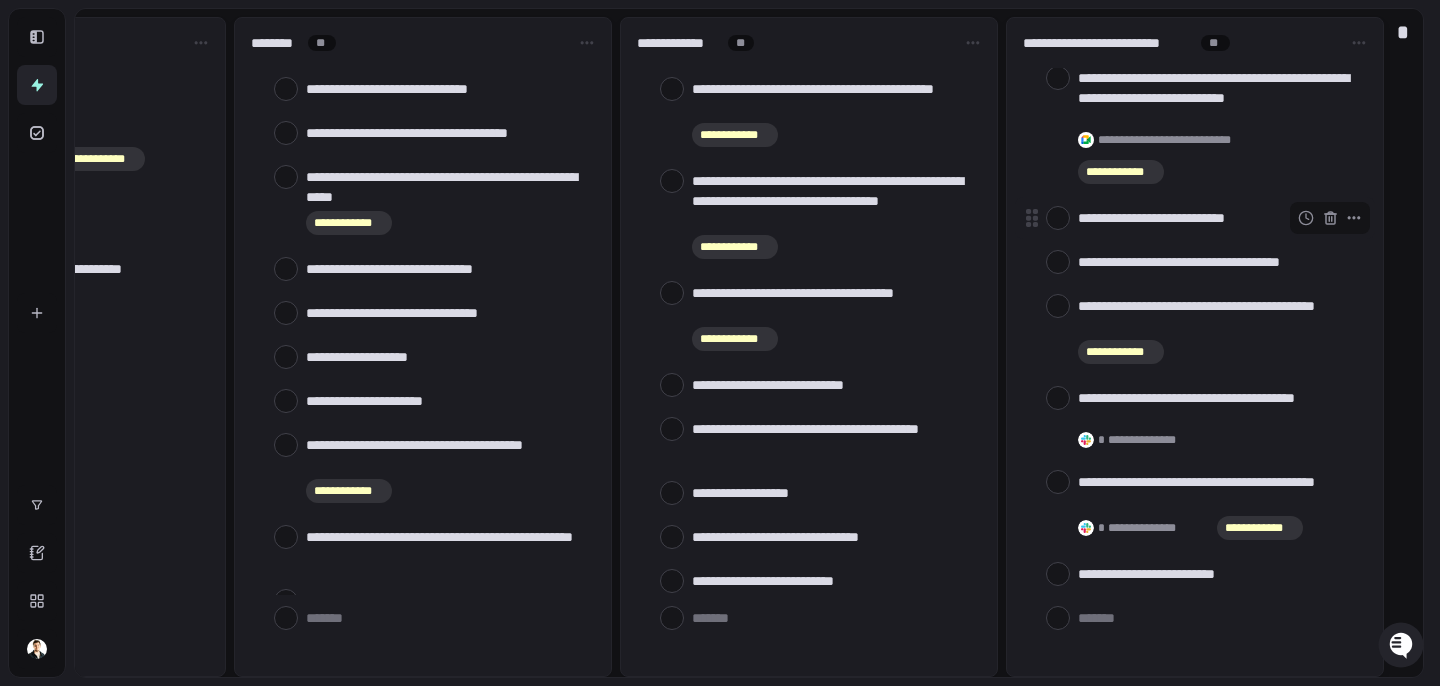scroll, scrollTop: 0, scrollLeft: 0, axis: both 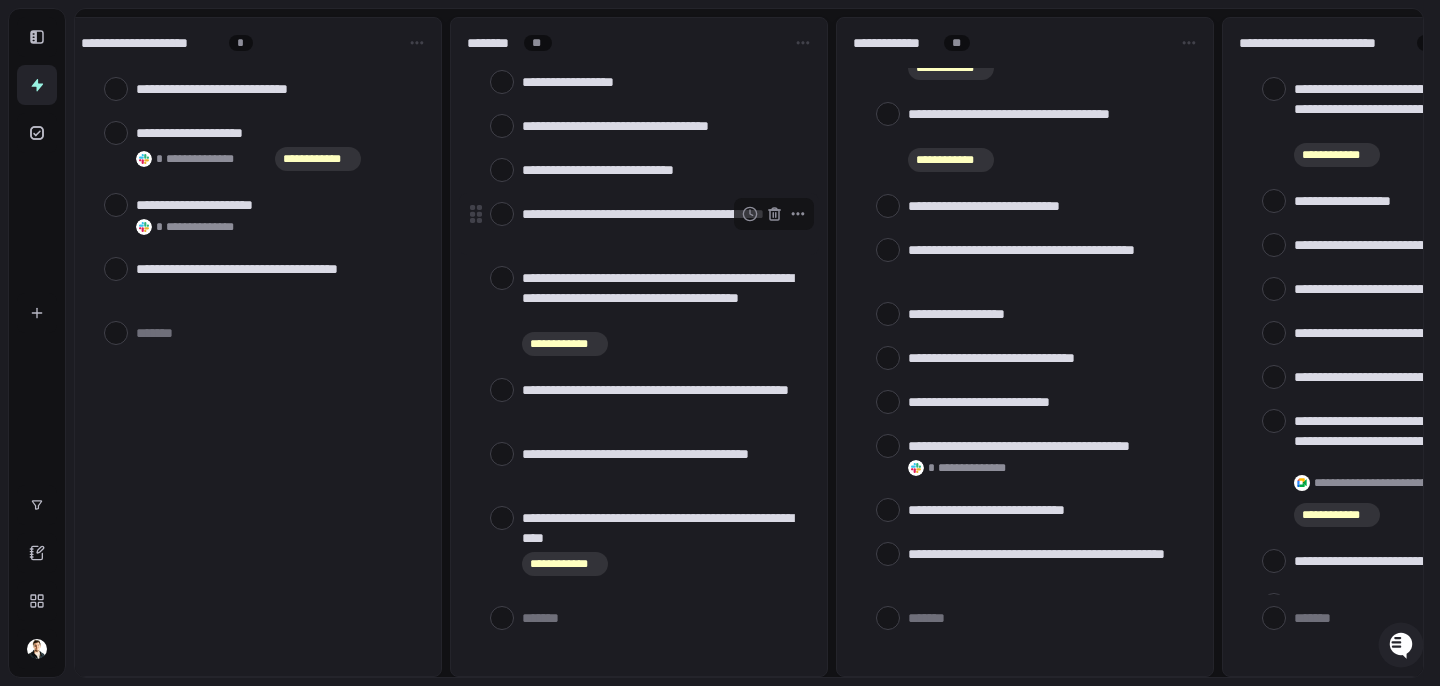 click at bounding box center (502, 214) 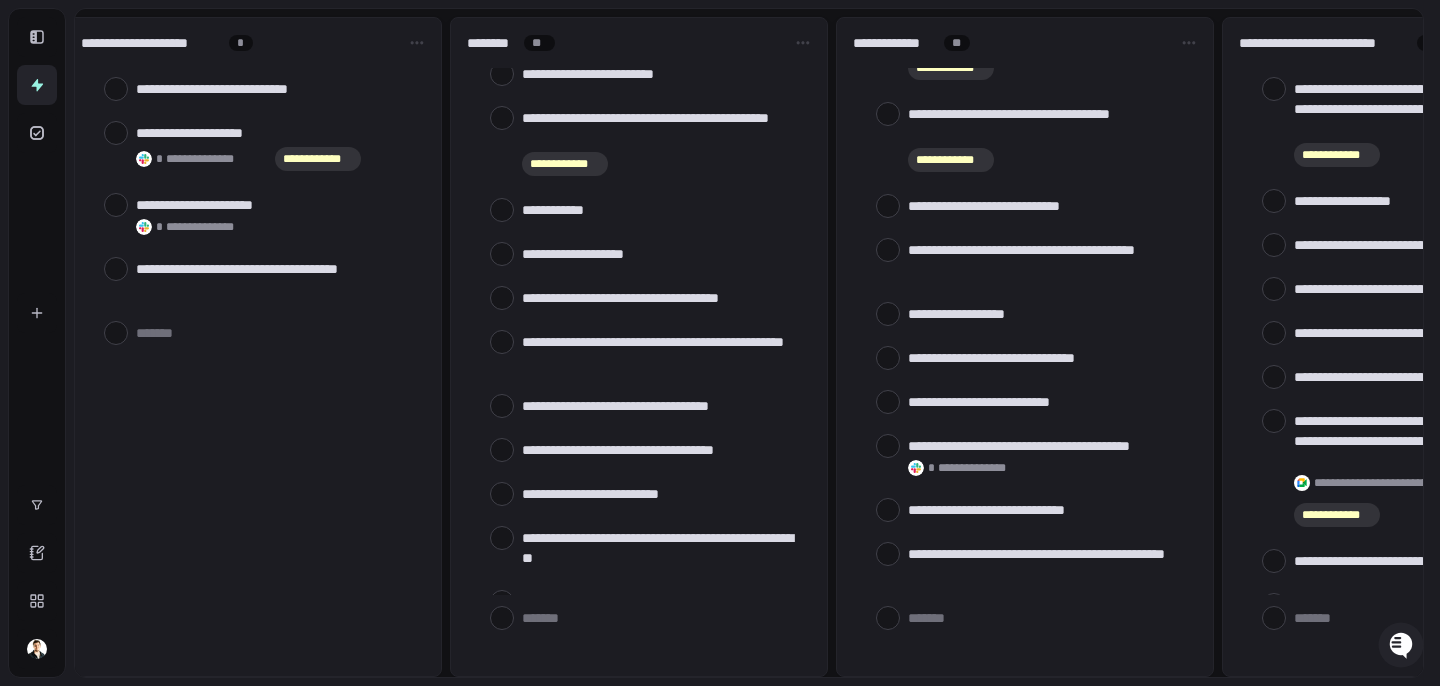 scroll, scrollTop: 1689, scrollLeft: 0, axis: vertical 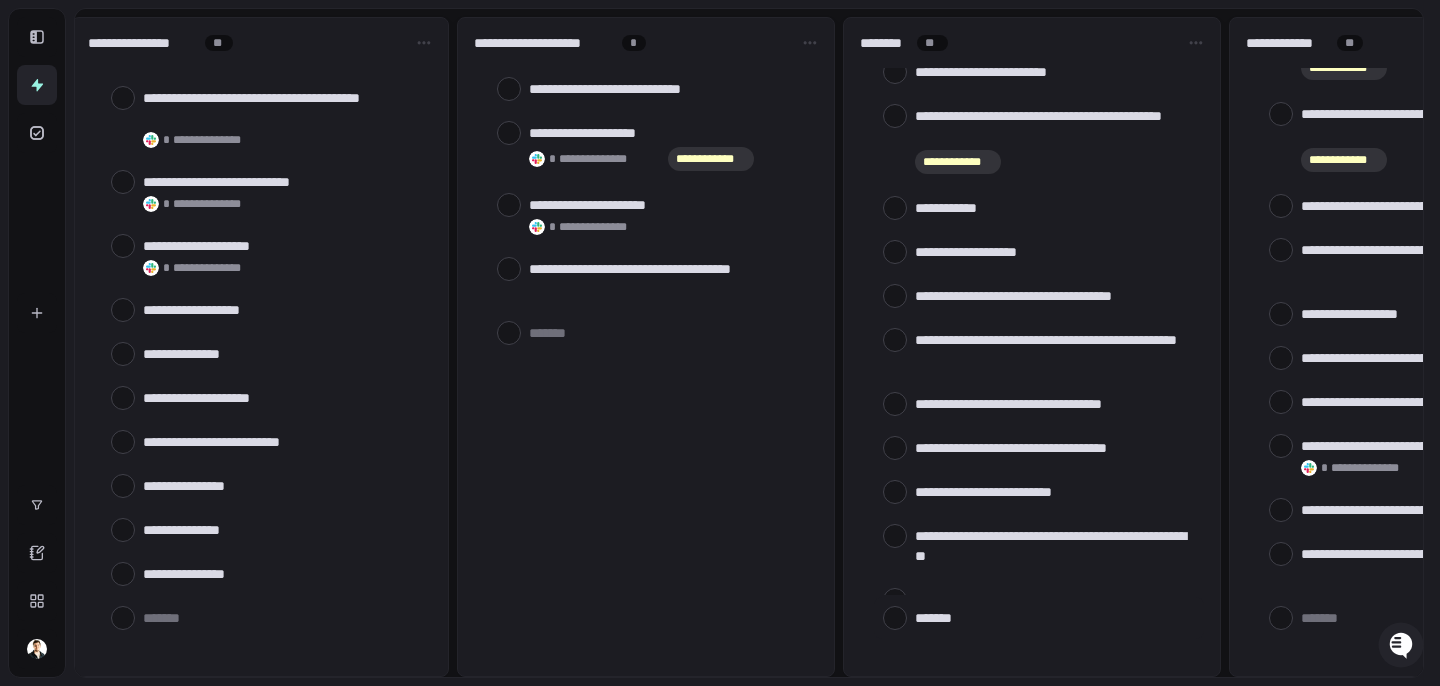 click at bounding box center (1055, 617) 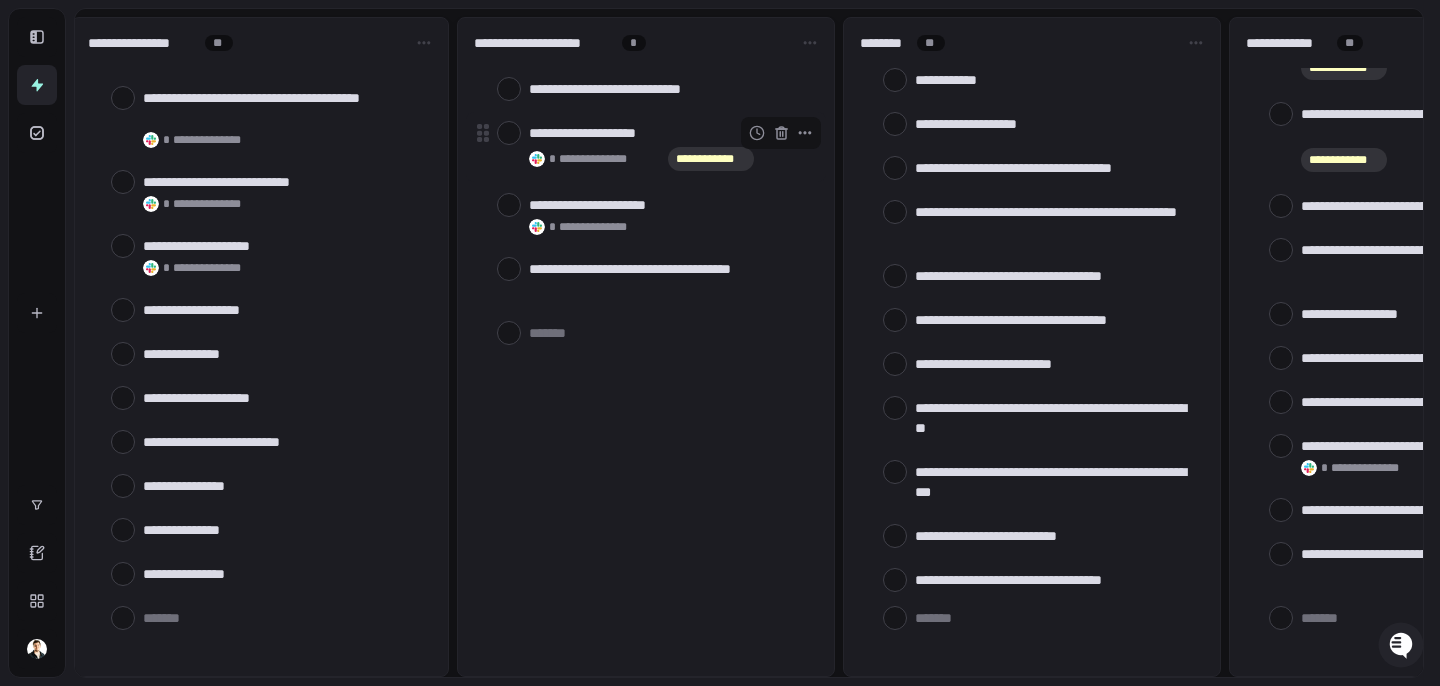 scroll, scrollTop: 1823, scrollLeft: 0, axis: vertical 